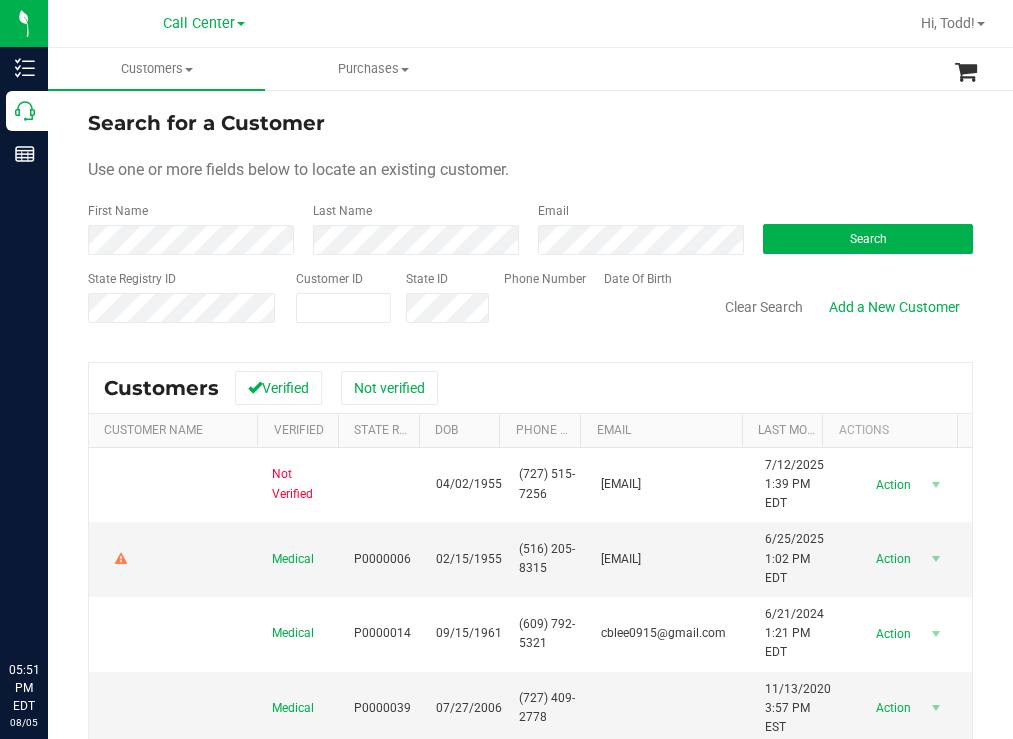 scroll, scrollTop: 0, scrollLeft: 0, axis: both 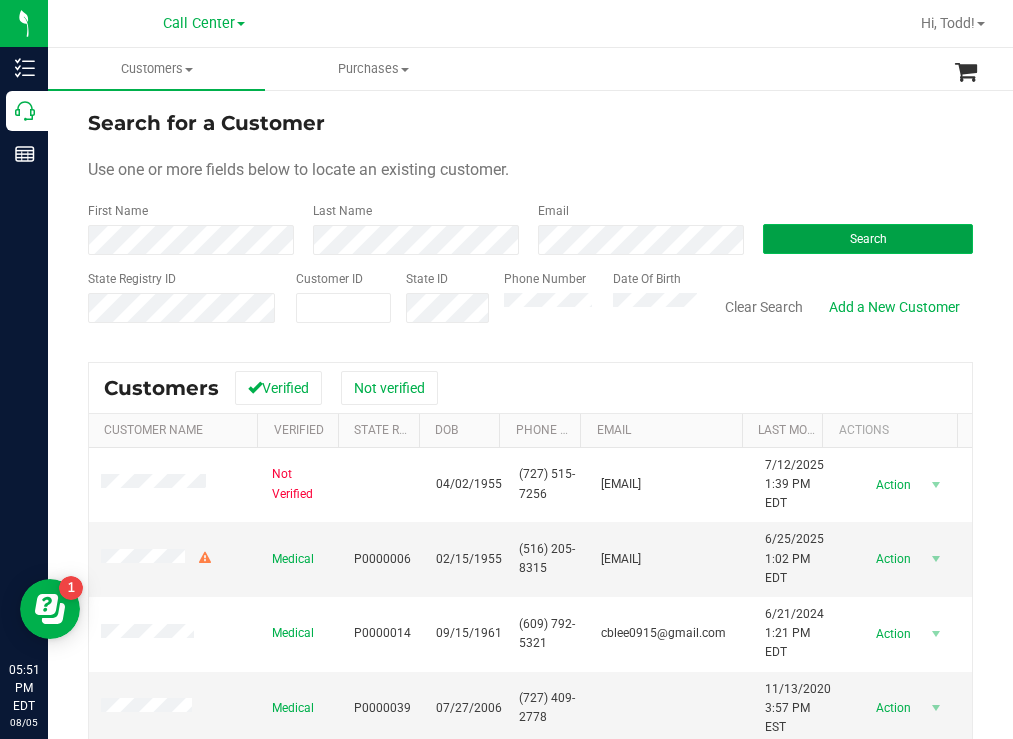 click on "Search" at bounding box center [868, 239] 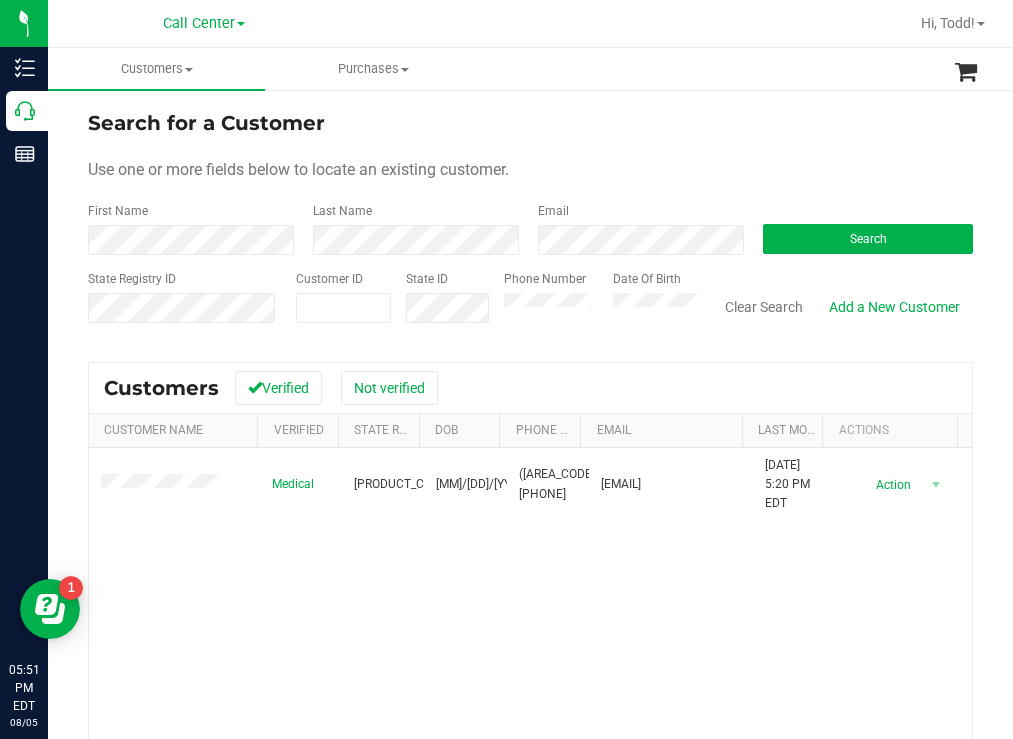 click on "Customers
All customers
Add a new customer
All physicians
Purchases
All purchases" at bounding box center (554, 69) 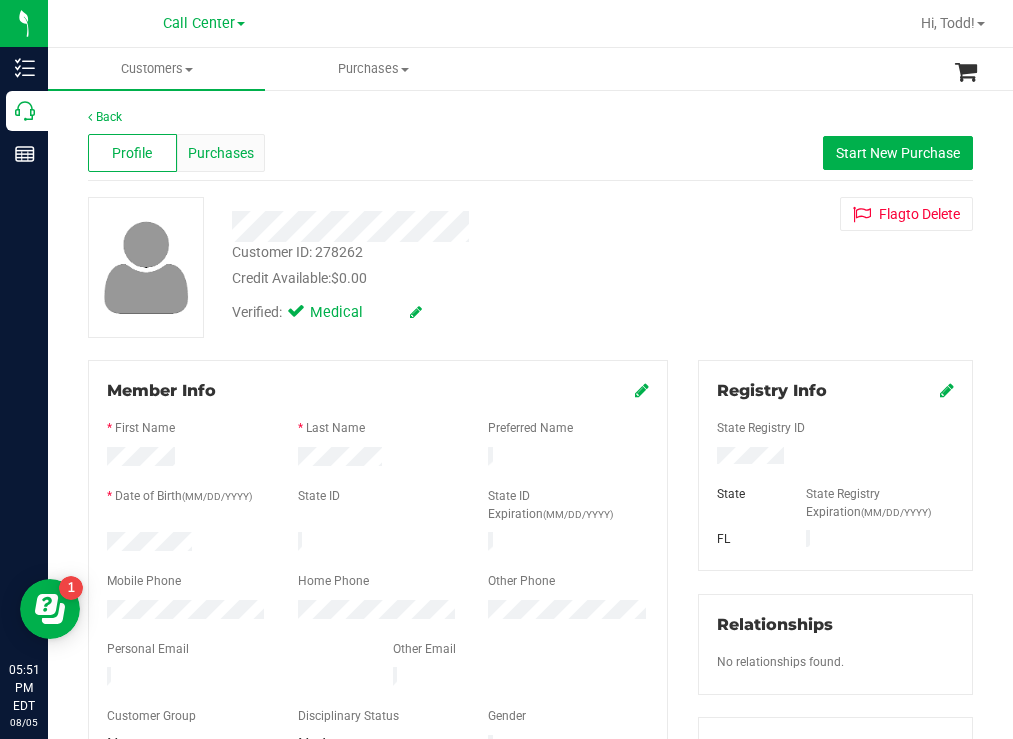 click on "Purchases" at bounding box center (221, 153) 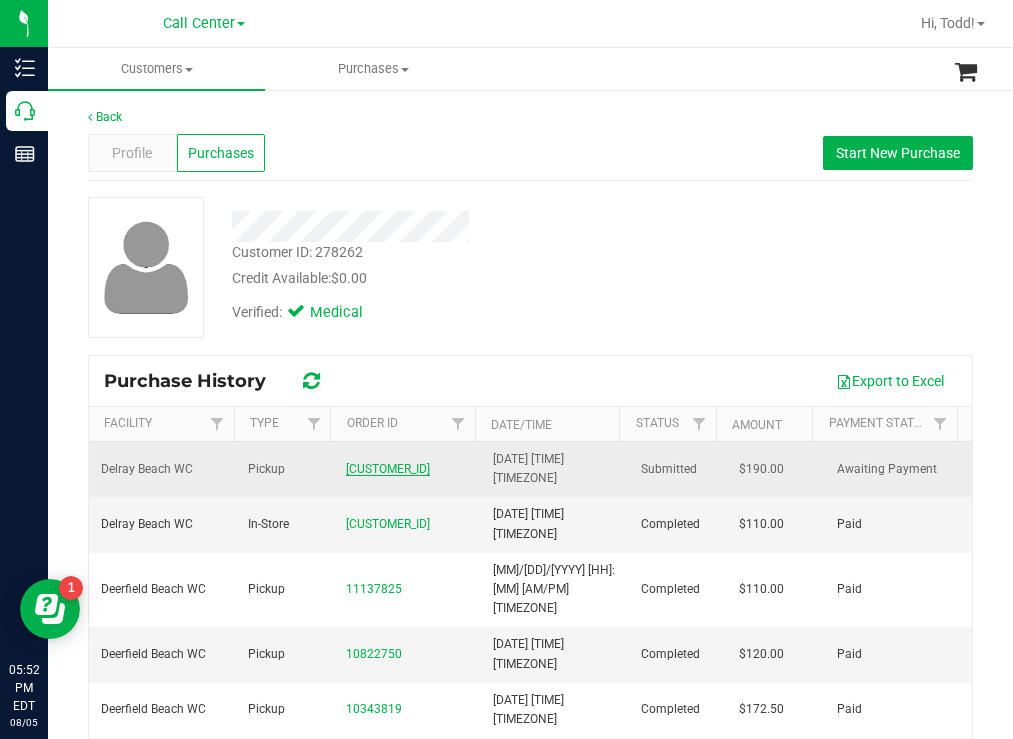 click on "[CUSTOMER_ID]" at bounding box center [388, 469] 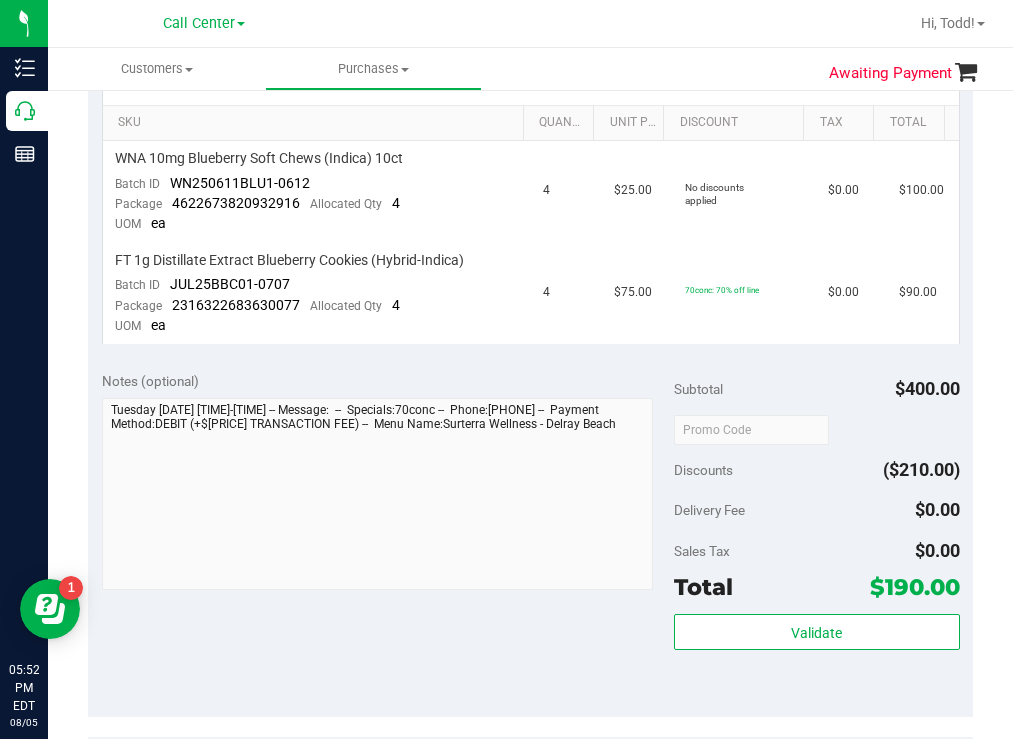 scroll, scrollTop: 0, scrollLeft: 0, axis: both 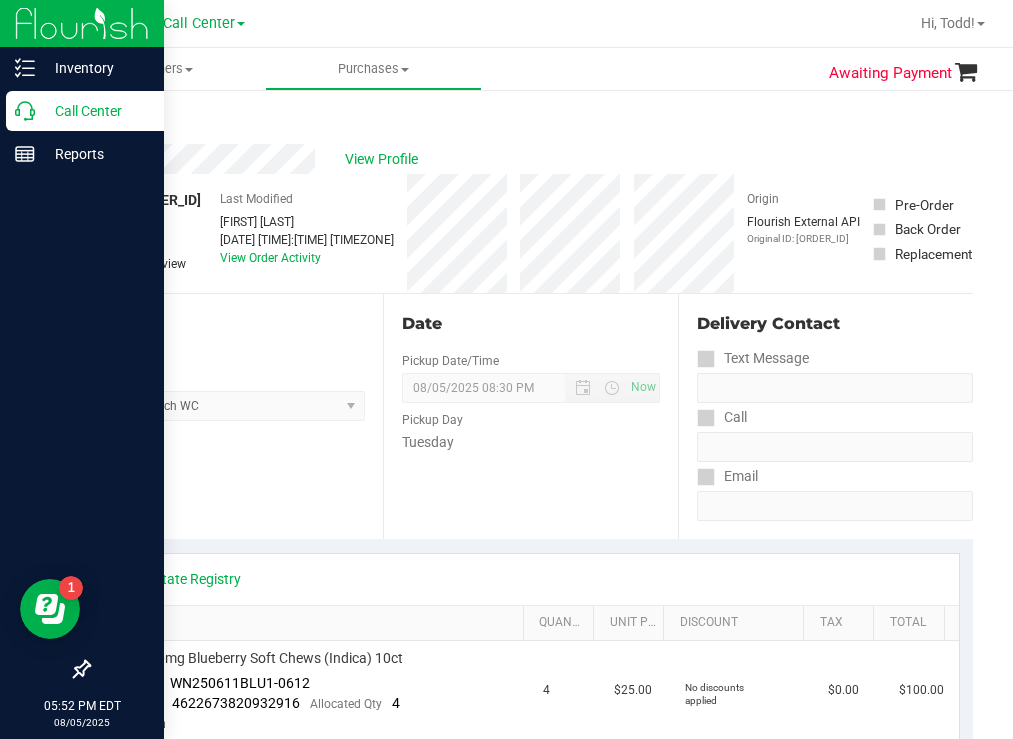 click on "Call Center" at bounding box center [95, 111] 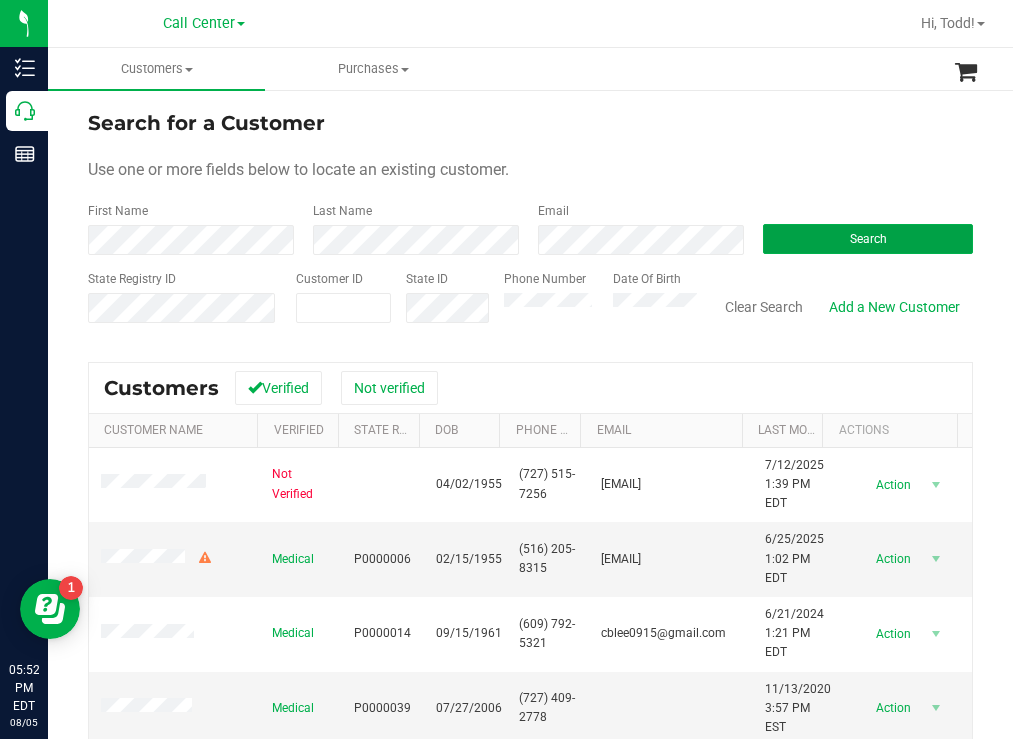drag, startPoint x: 776, startPoint y: 229, endPoint x: 741, endPoint y: 214, distance: 38.078865 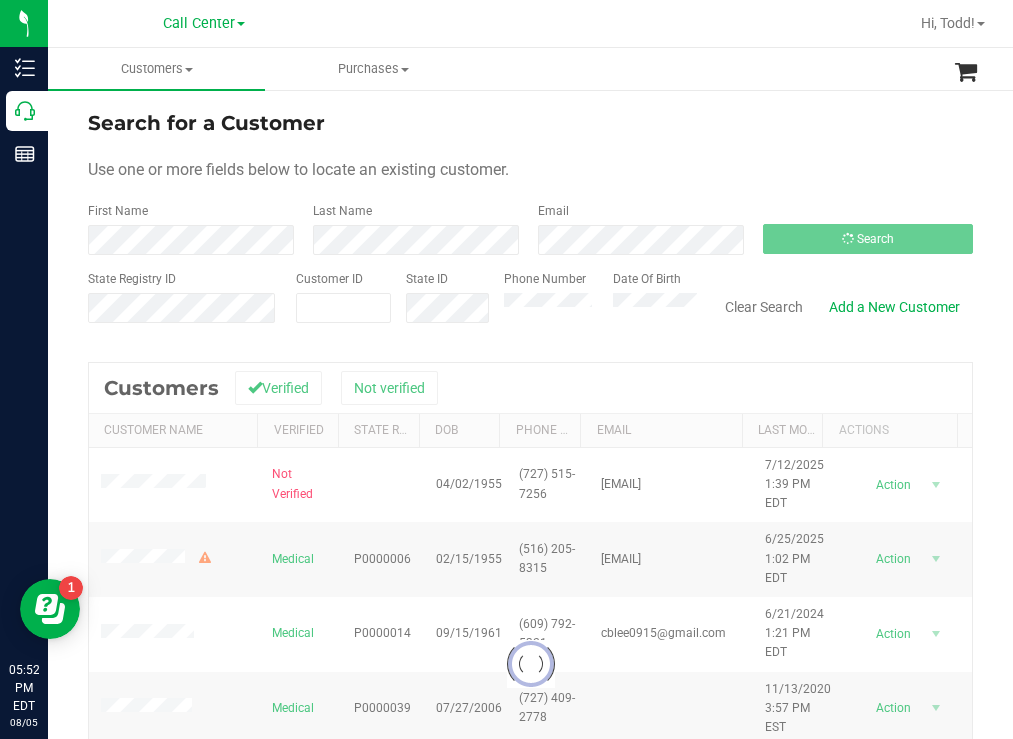click on "Search for a Customer
Use one or more fields below to locate an existing customer.
First Name
Last Name
Email
Search
State Registry ID
Customer ID
State ID
Phone Number" at bounding box center [530, 537] 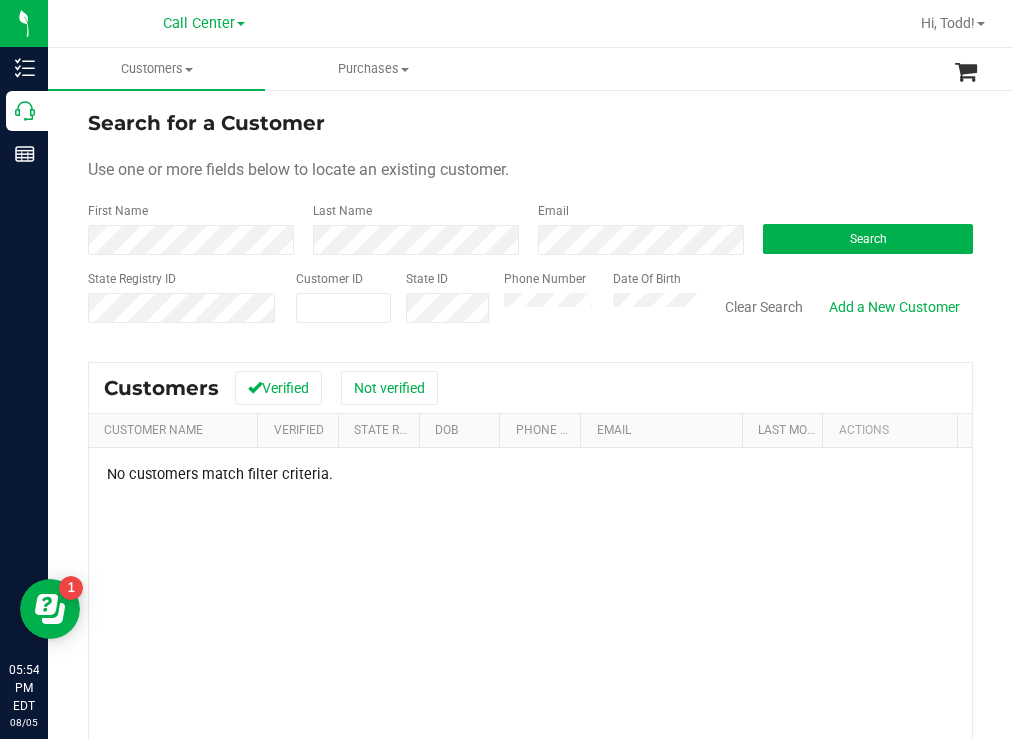 click on "Phone Number
Date Of Birth" at bounding box center [593, 305] 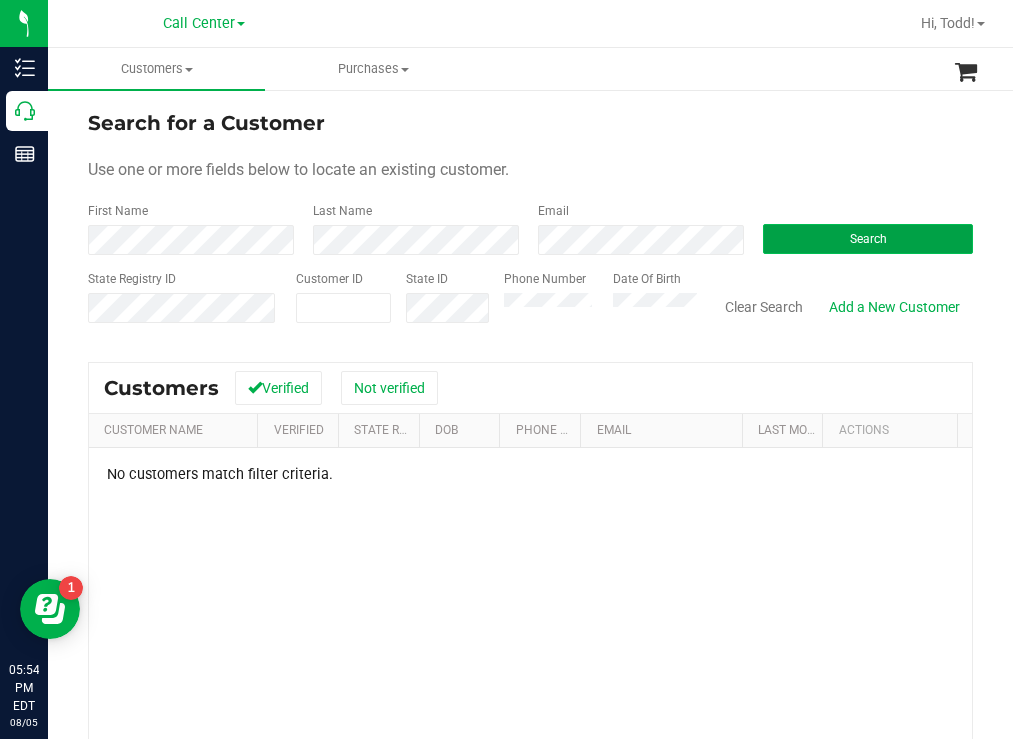 click on "Search" at bounding box center (868, 239) 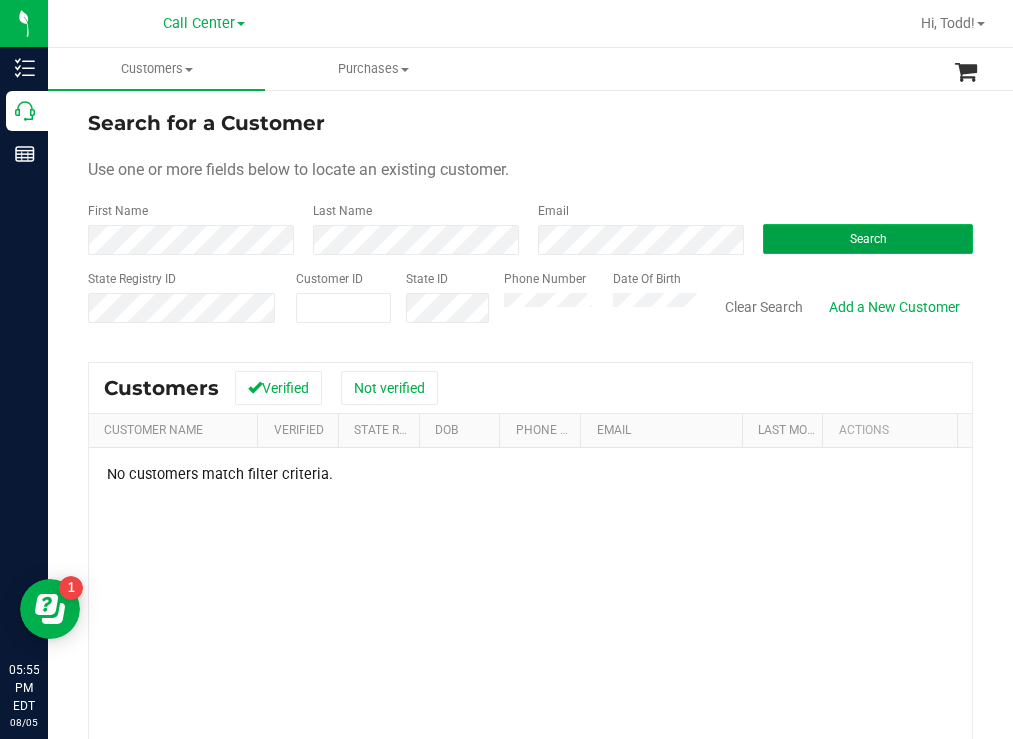 click on "Search" at bounding box center [868, 239] 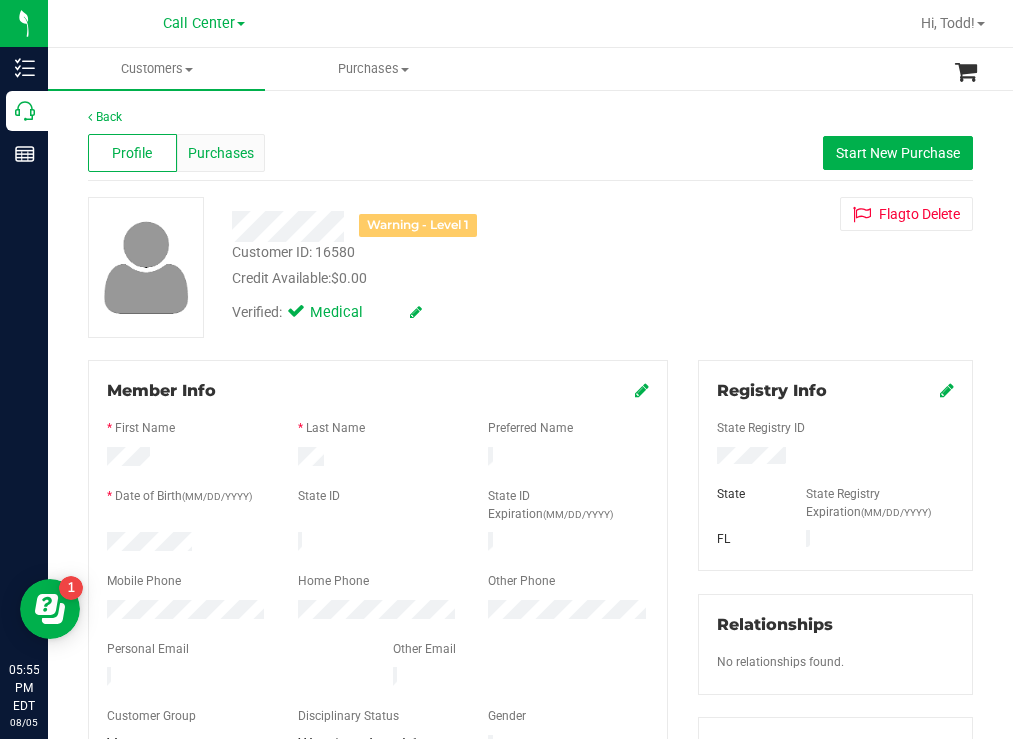 click on "Purchases" at bounding box center [221, 153] 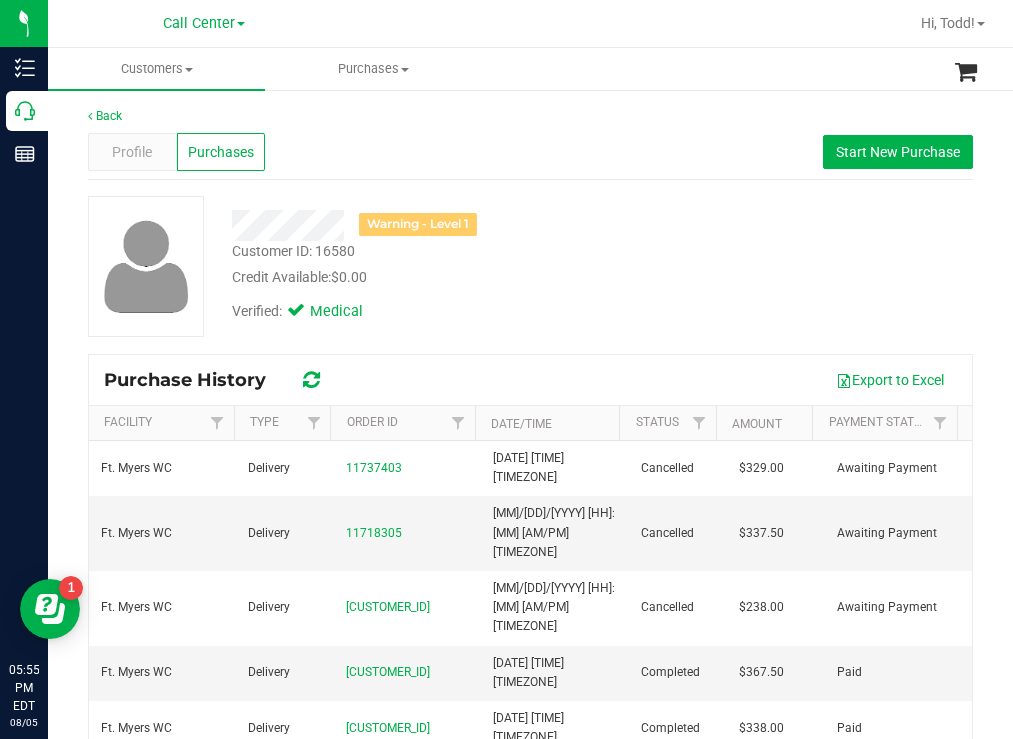 scroll, scrollTop: 0, scrollLeft: 0, axis: both 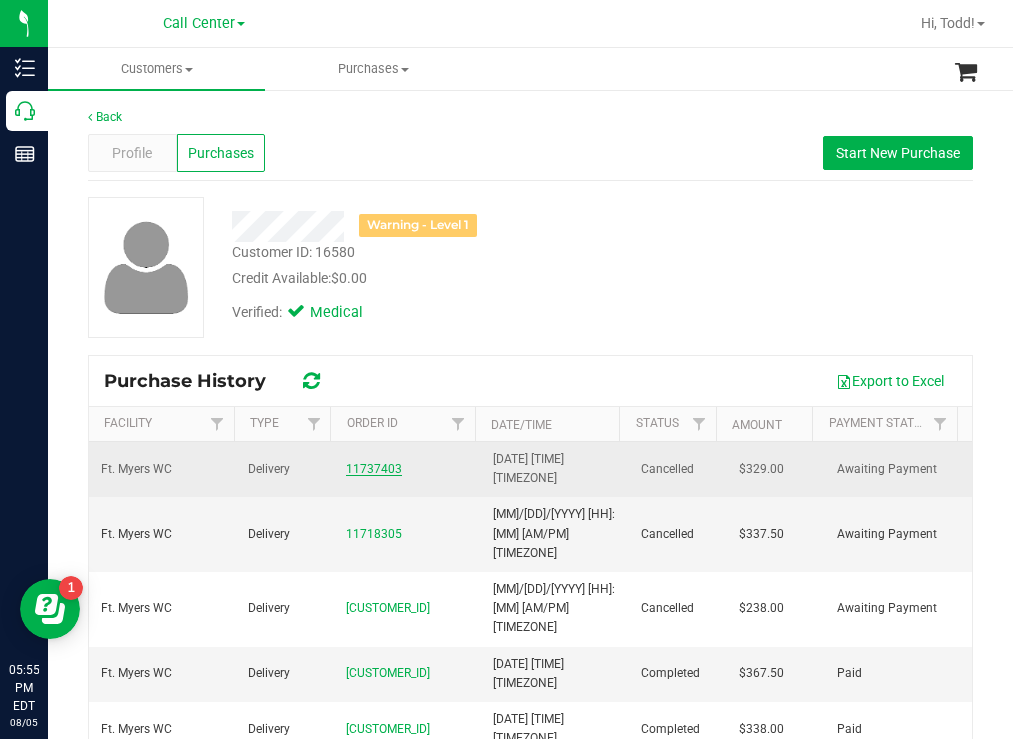 click on "11737403" at bounding box center [374, 469] 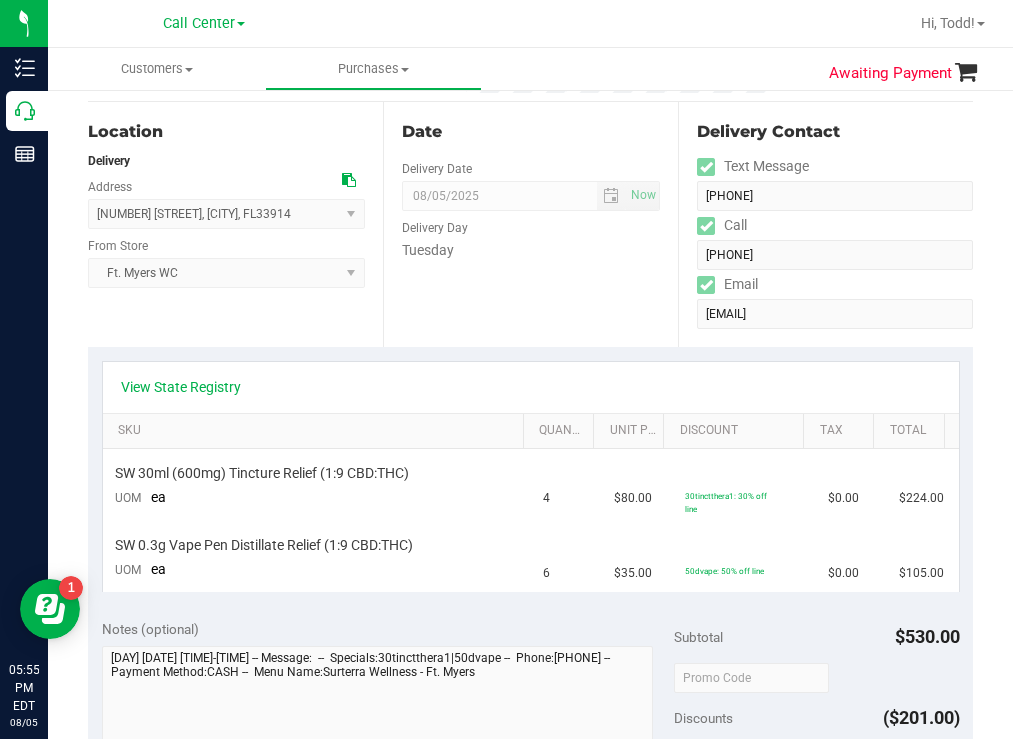 scroll, scrollTop: 0, scrollLeft: 0, axis: both 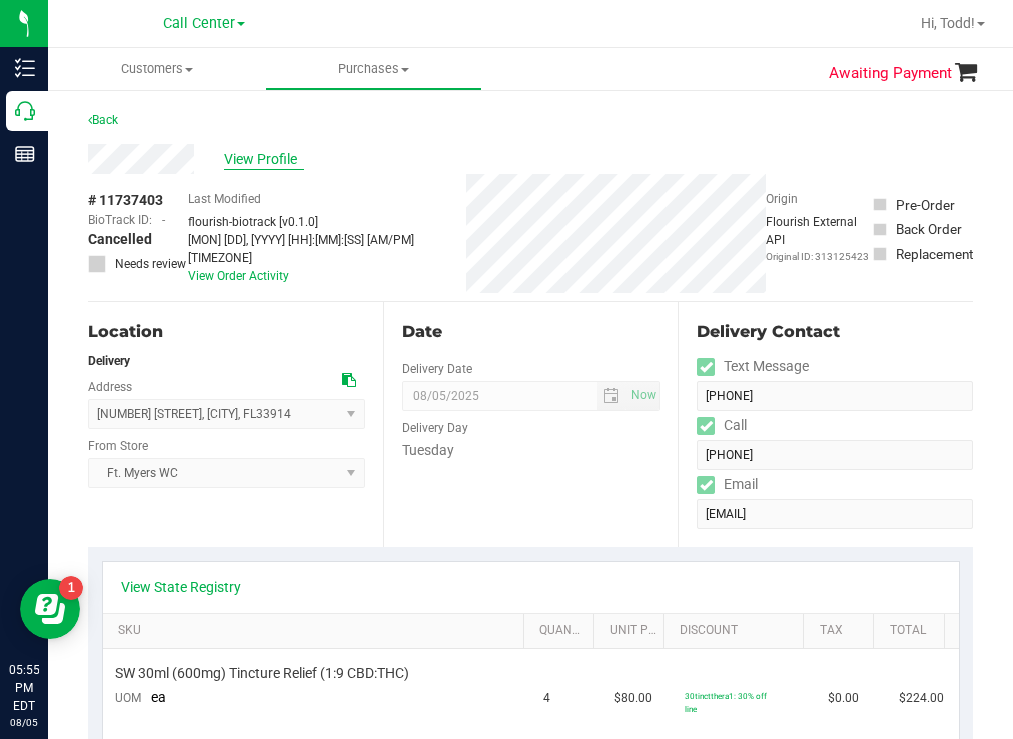 click on "View Profile" at bounding box center (264, 159) 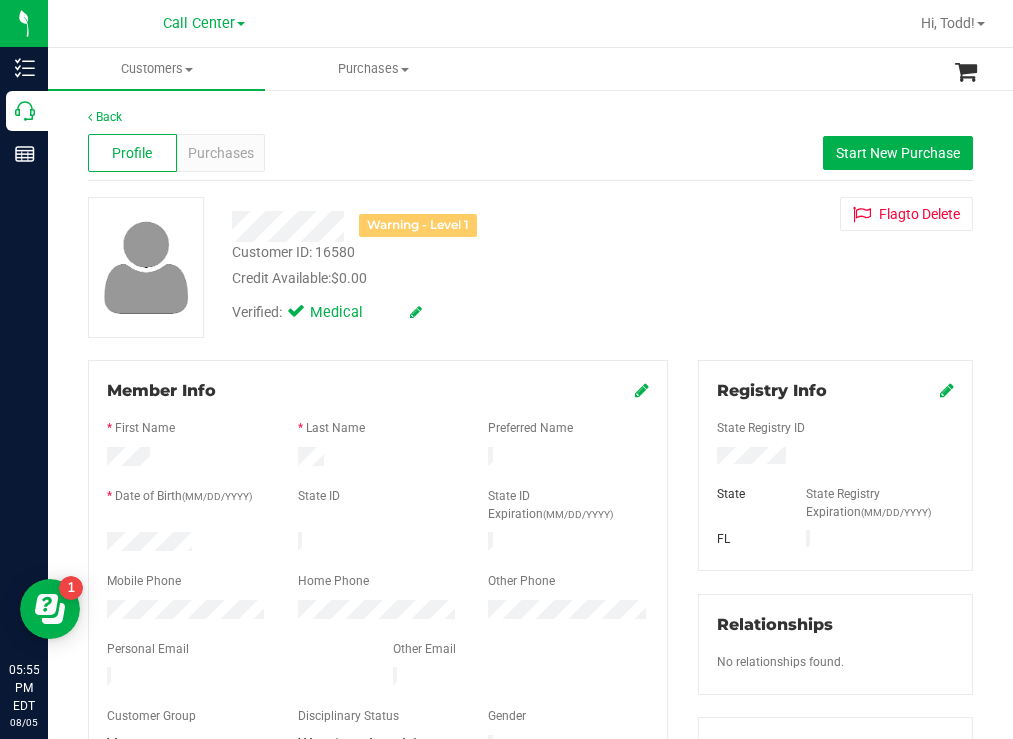 drag, startPoint x: 192, startPoint y: 539, endPoint x: 91, endPoint y: 534, distance: 101.12369 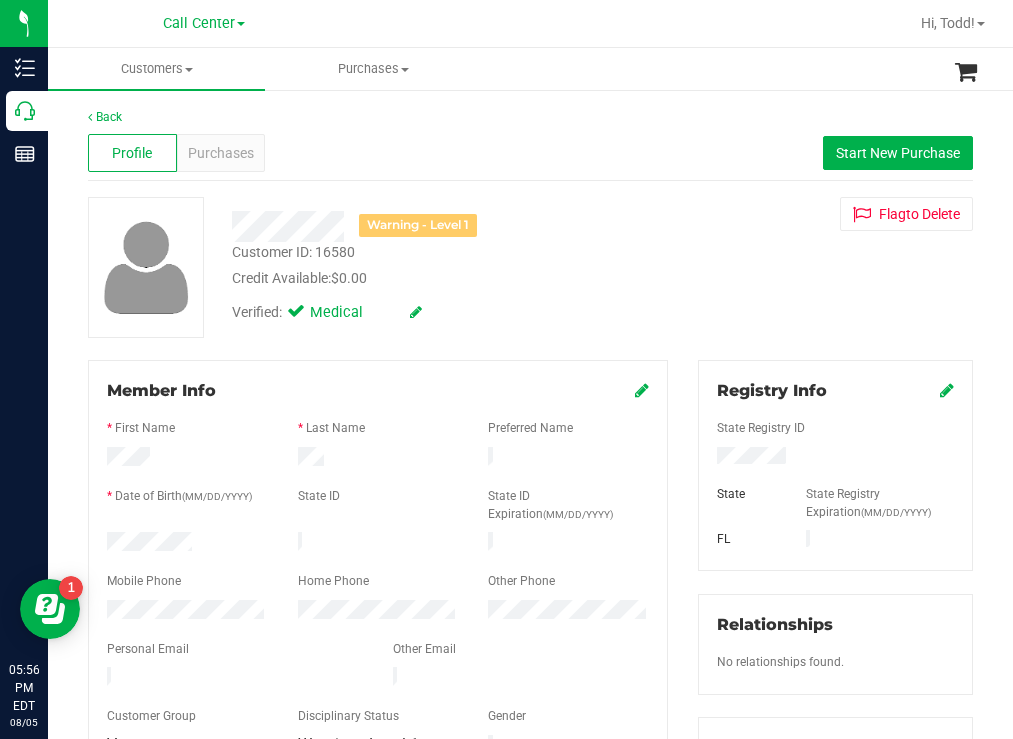 drag, startPoint x: 681, startPoint y: 273, endPoint x: 599, endPoint y: 229, distance: 93.05912 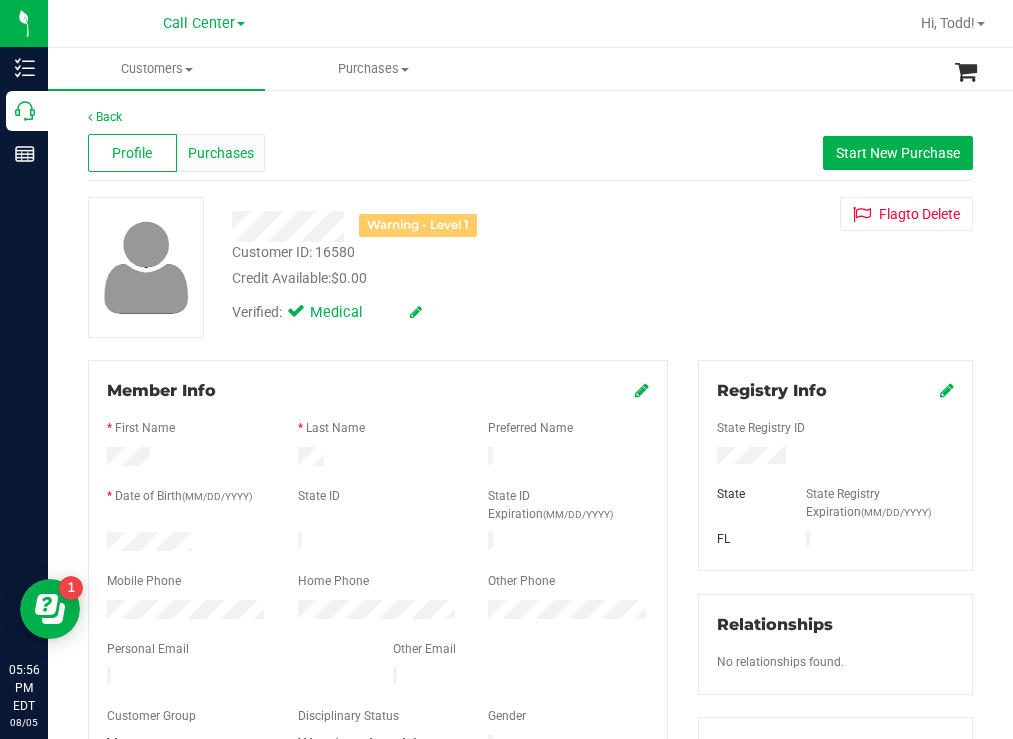 click on "Purchases" at bounding box center [221, 153] 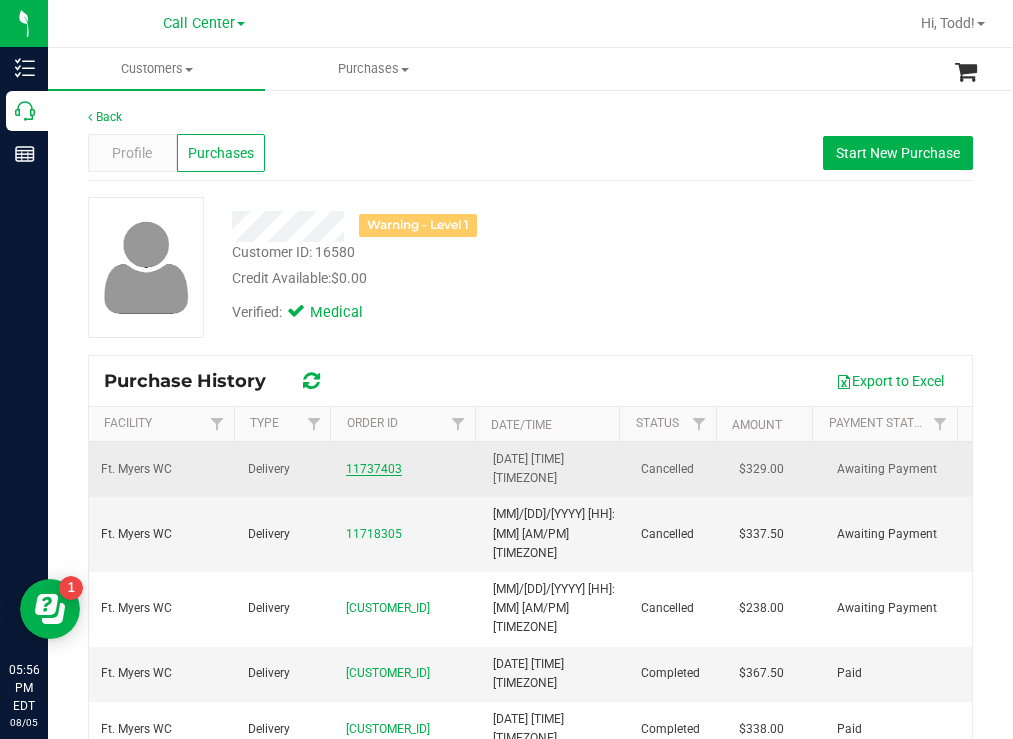 click on "11737403" at bounding box center [374, 469] 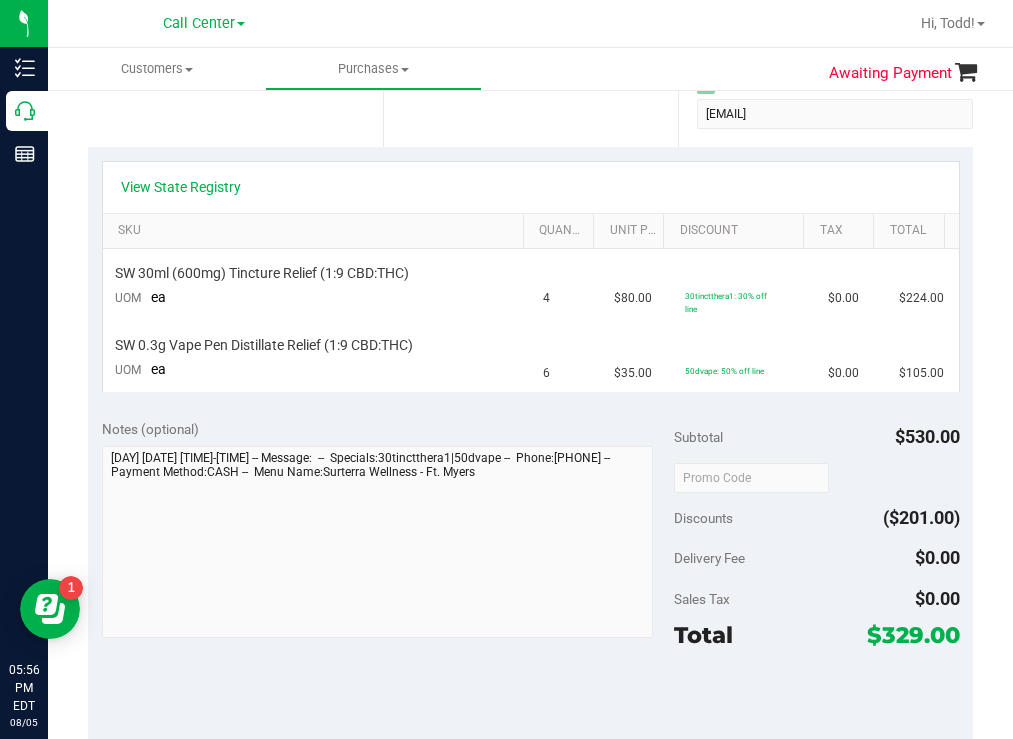 scroll, scrollTop: 0, scrollLeft: 0, axis: both 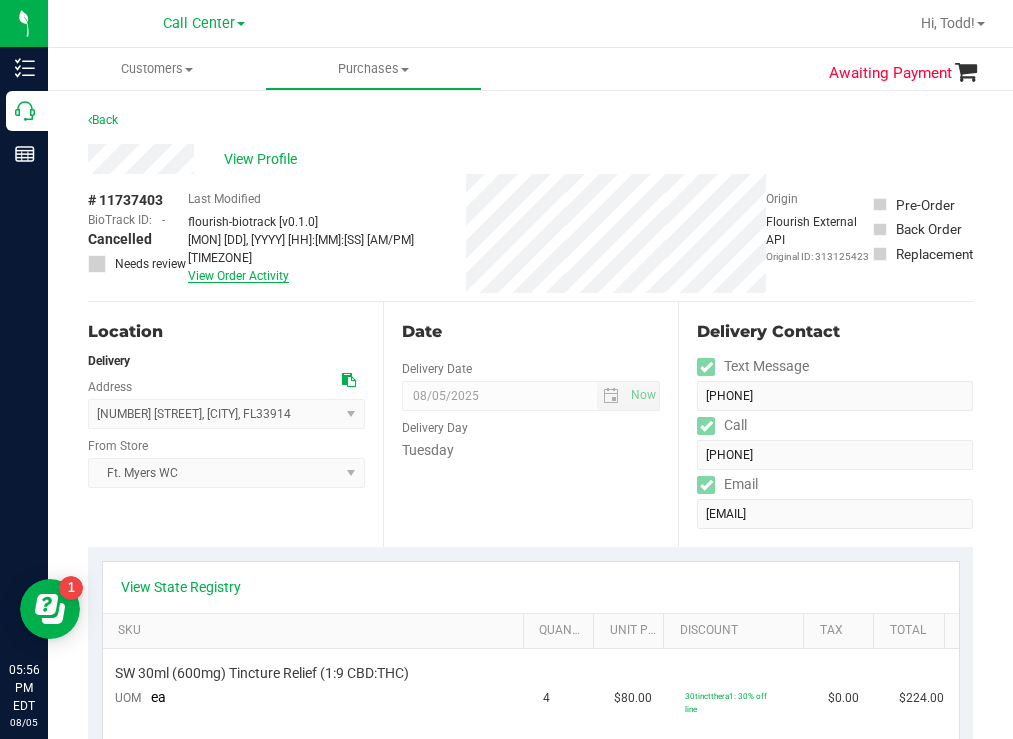 click on "View Order Activity" at bounding box center (238, 276) 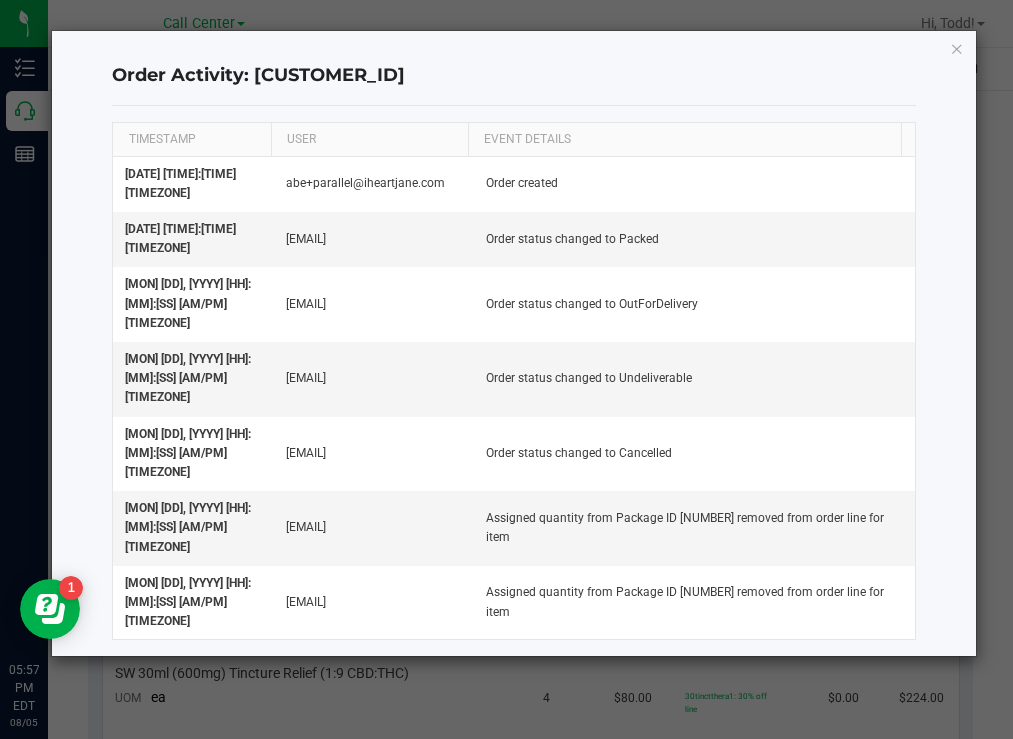 click on "Order Activity: [CUSTOMER_ID]" 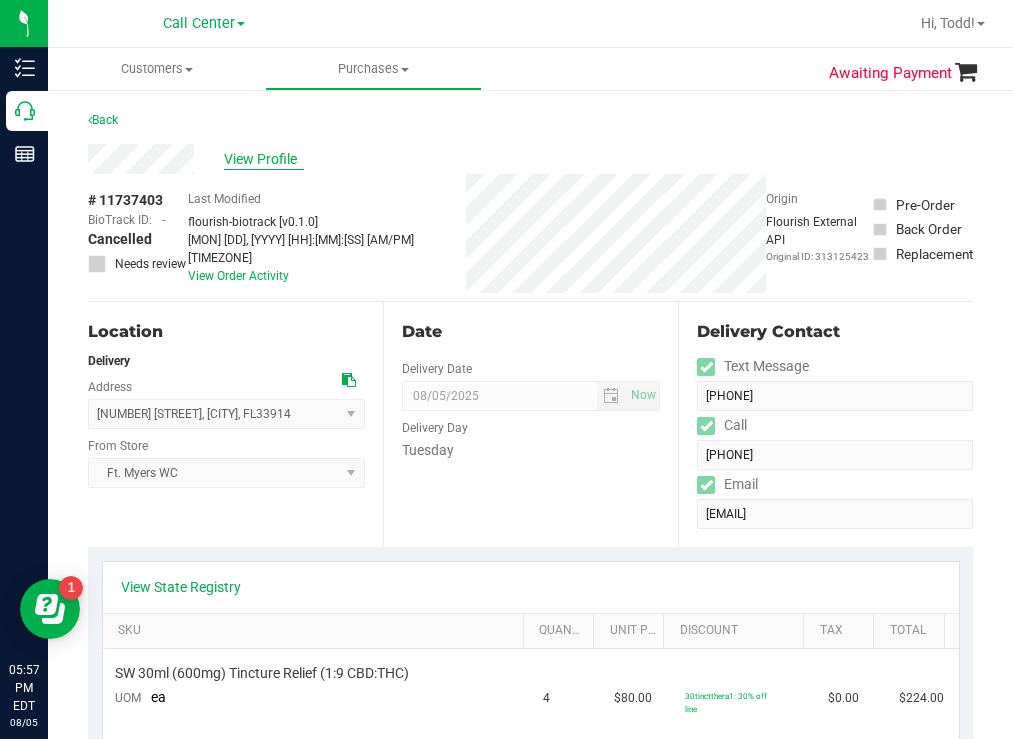 click on "View Profile" at bounding box center [264, 159] 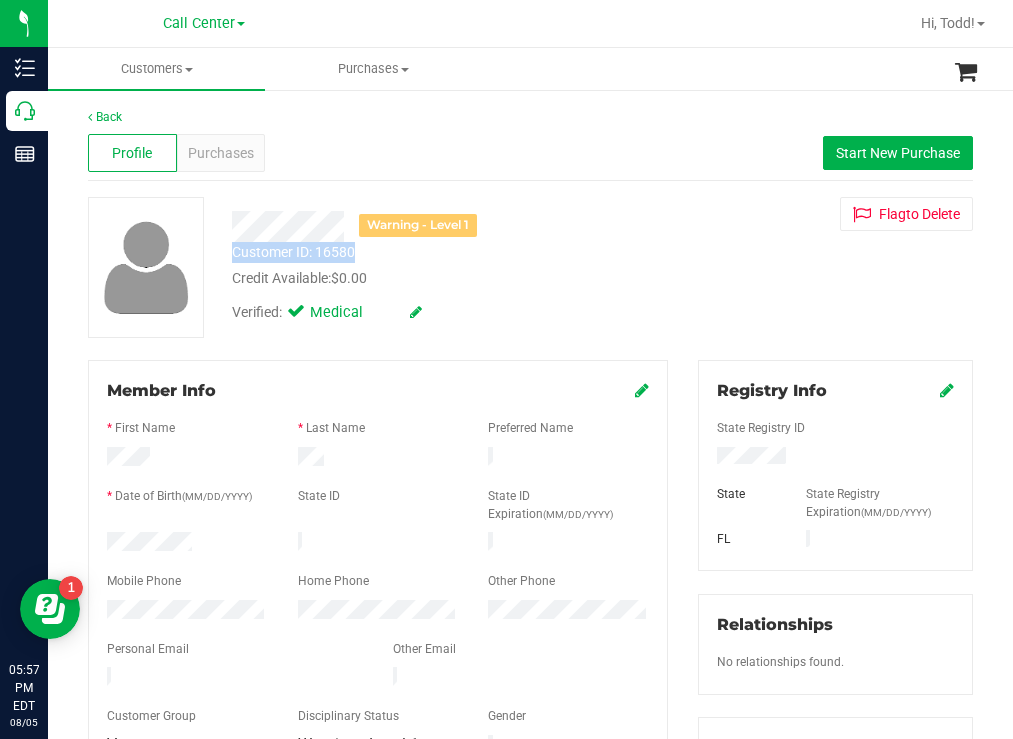 drag, startPoint x: 378, startPoint y: 254, endPoint x: 225, endPoint y: 255, distance: 153.00327 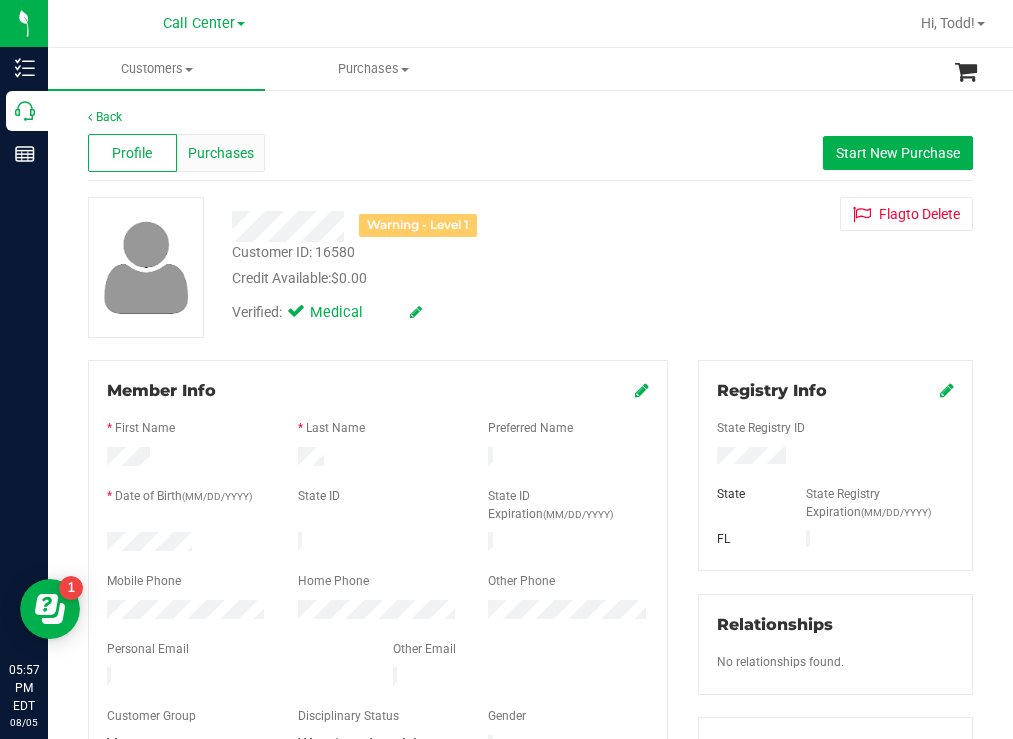 click on "Purchases" at bounding box center [221, 153] 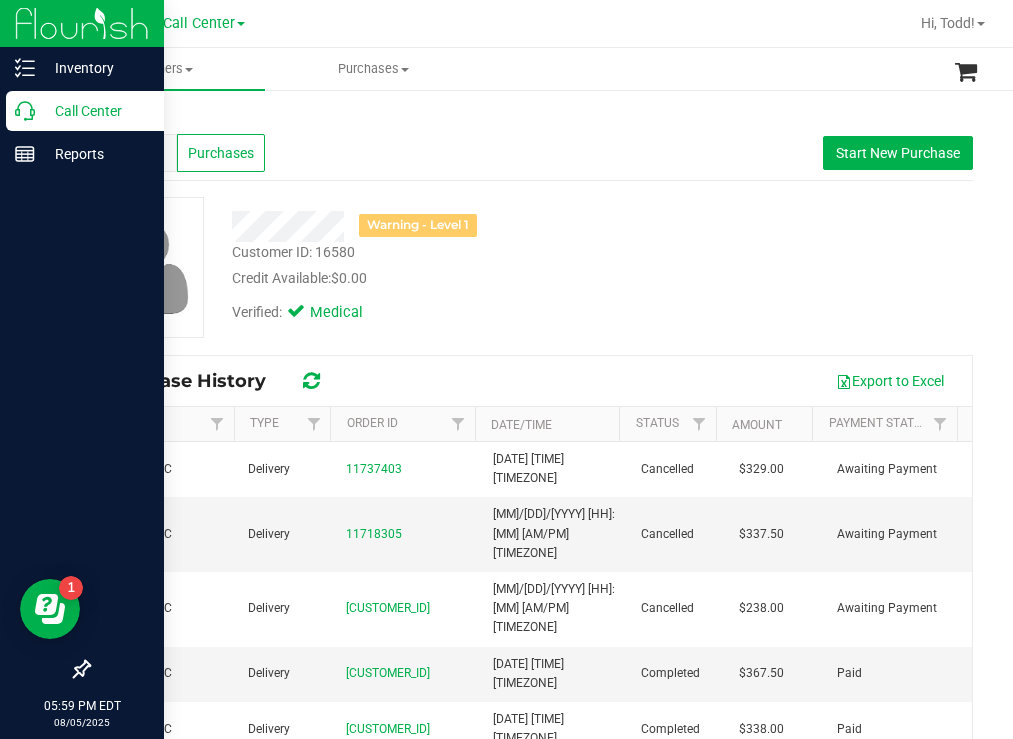 click on "Call Center" at bounding box center (95, 111) 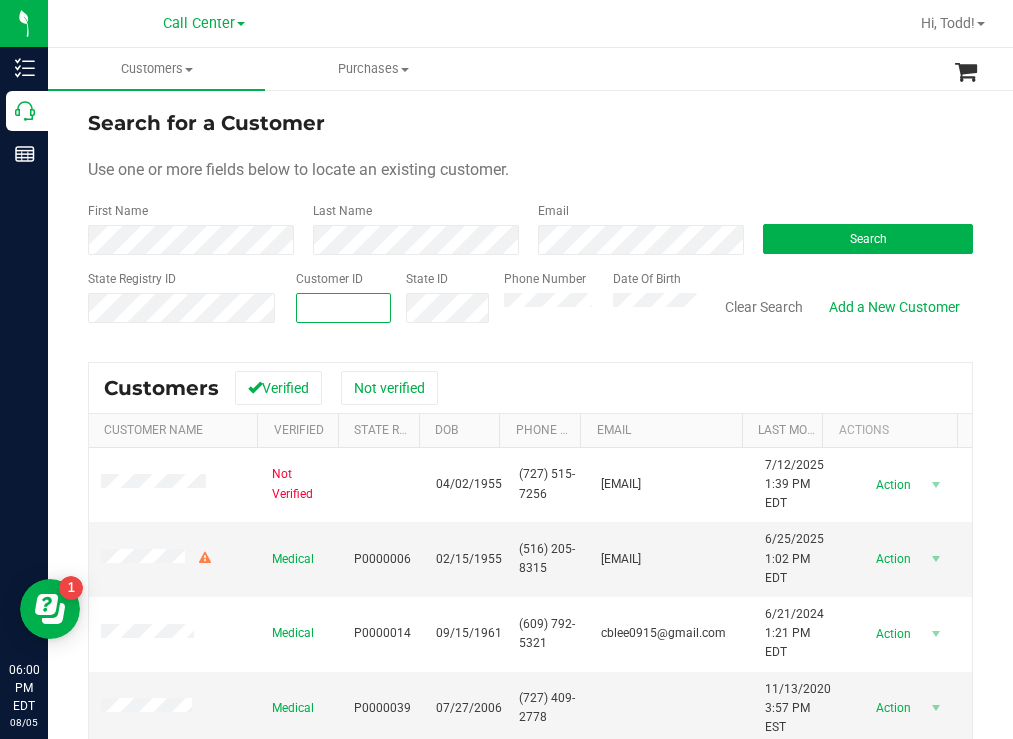 paste on "46198" 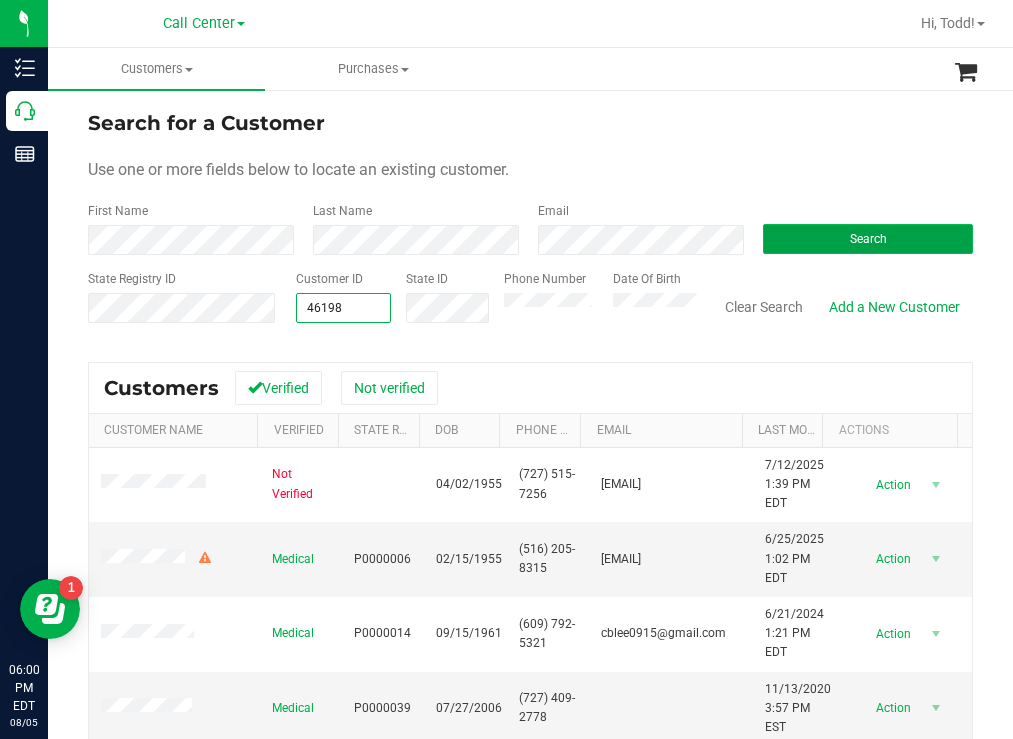 type on "46198" 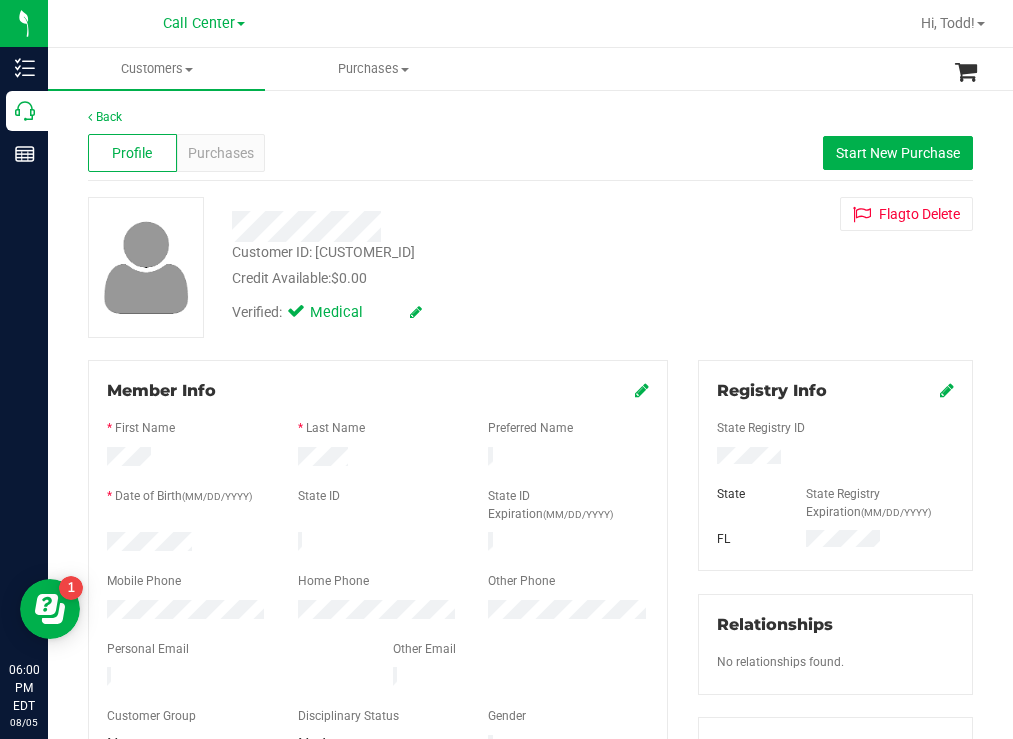 click at bounding box center [187, 544] 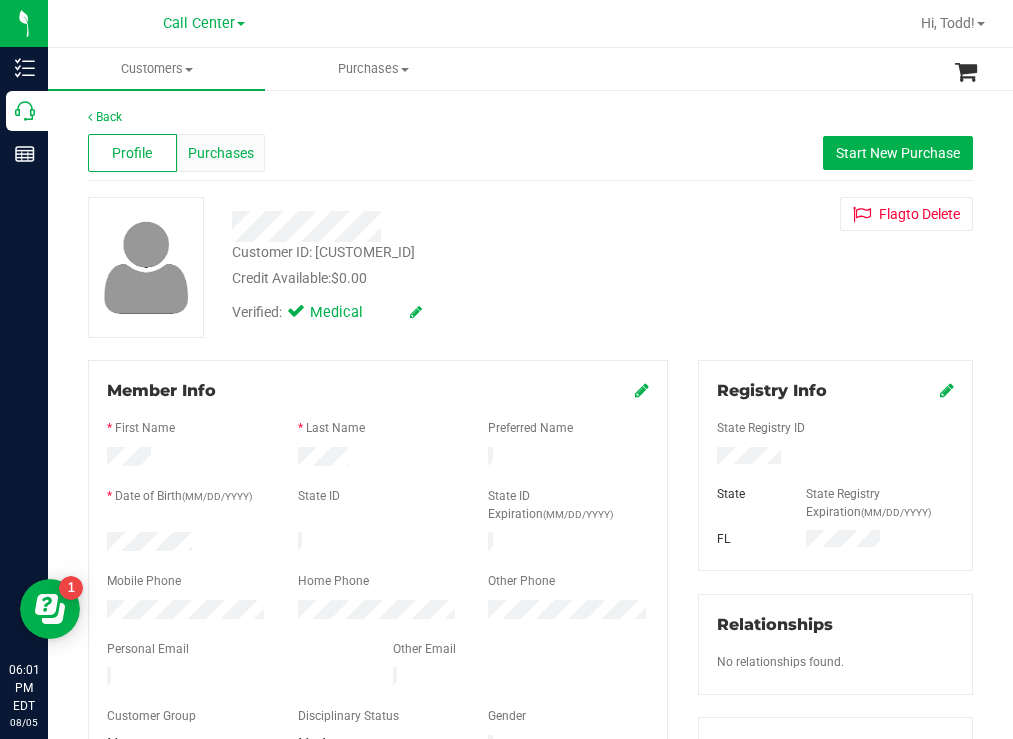 click on "Purchases" at bounding box center (221, 153) 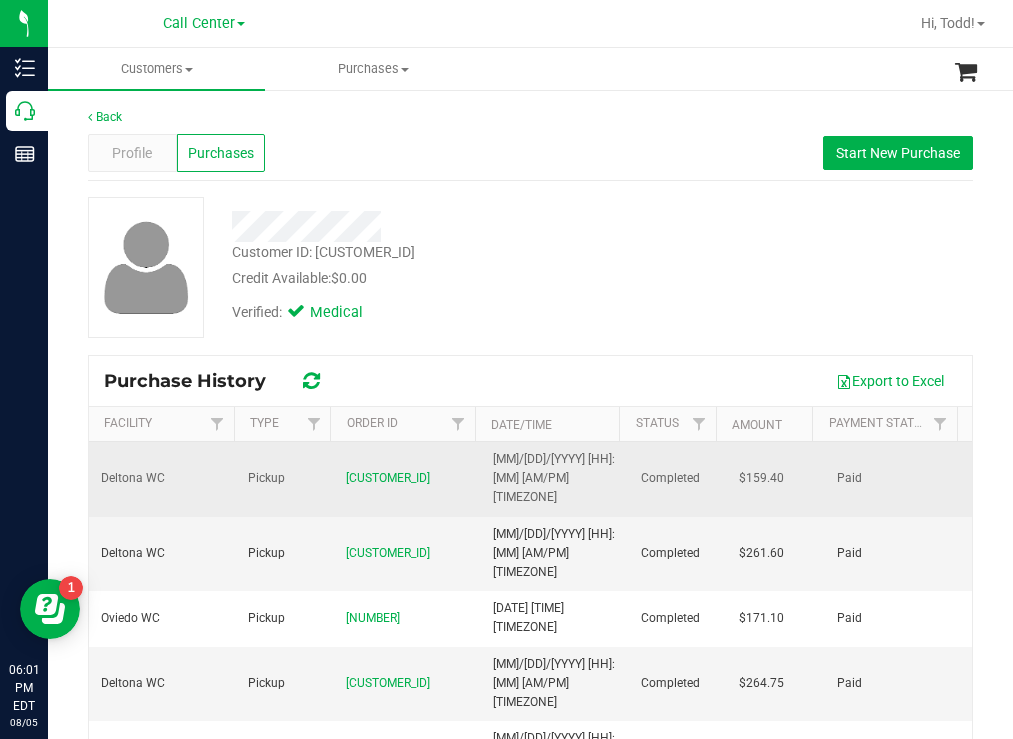 click on "[CUSTOMER_ID]" at bounding box center (407, 478) 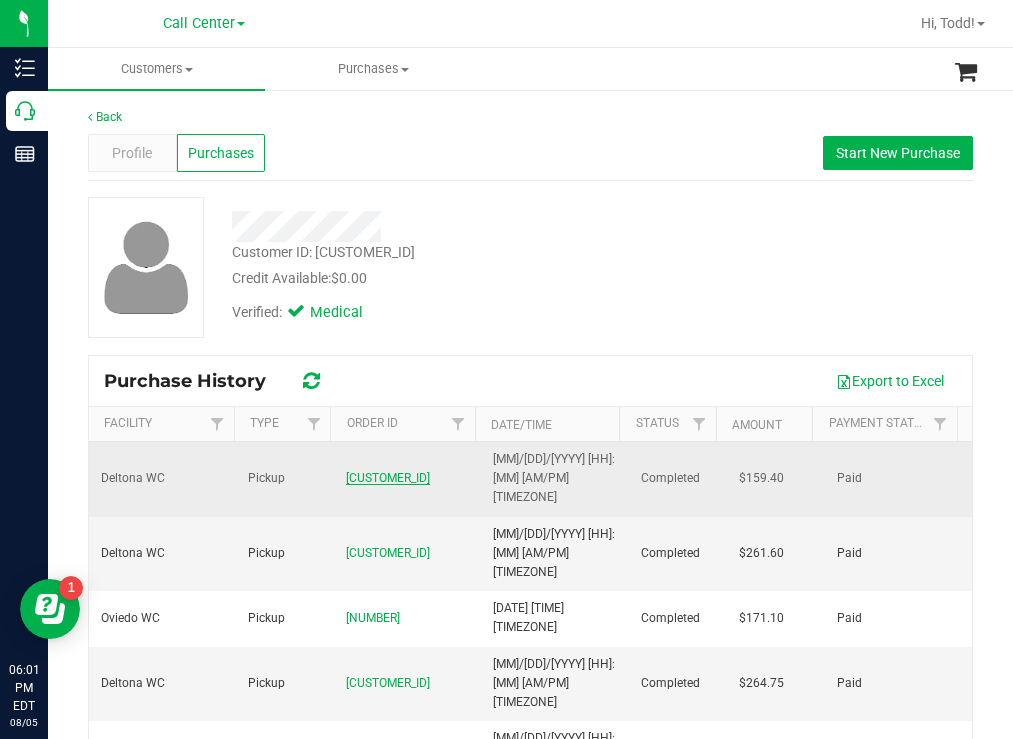 click on "[CUSTOMER_ID]" at bounding box center [388, 478] 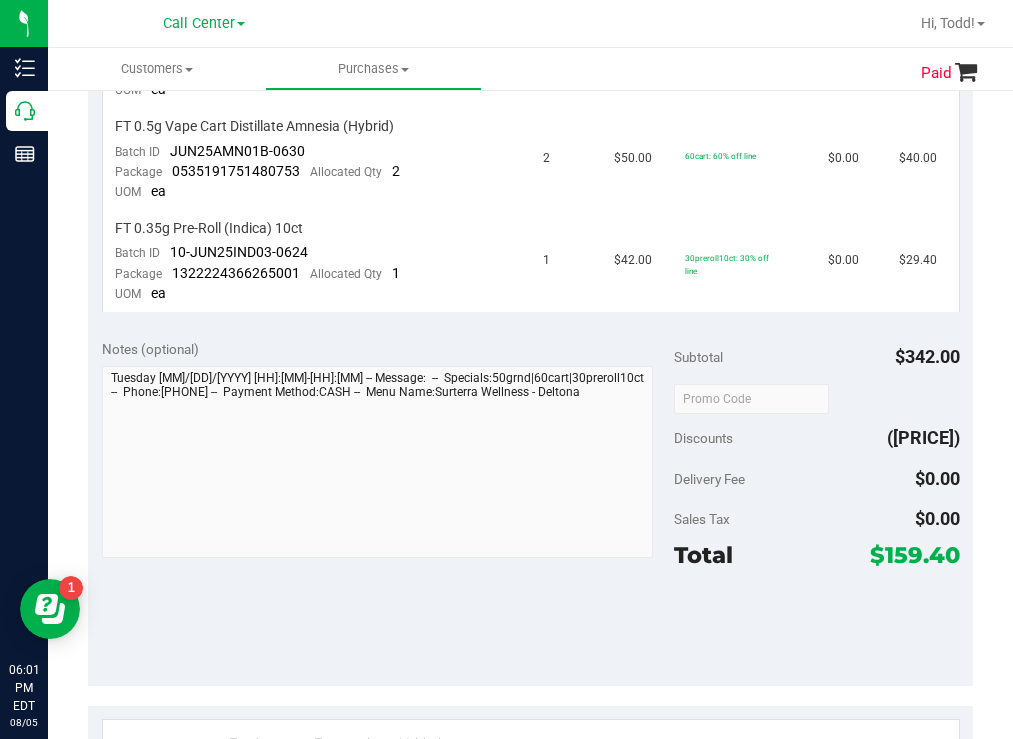 scroll, scrollTop: 400, scrollLeft: 0, axis: vertical 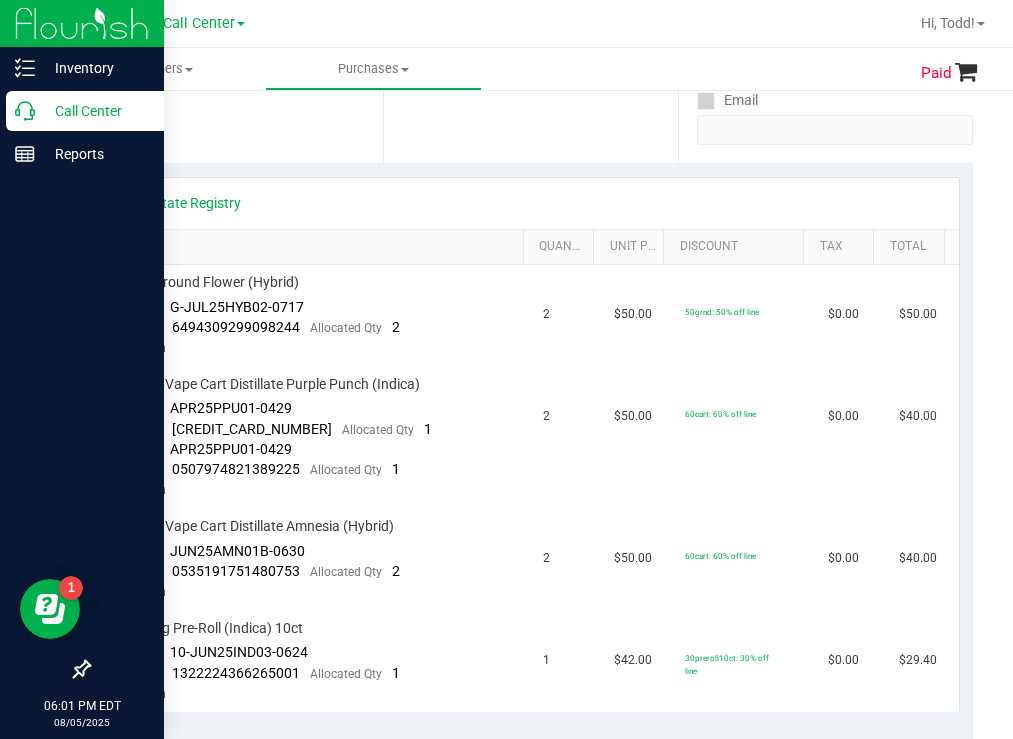 click on "Call Center" at bounding box center (95, 111) 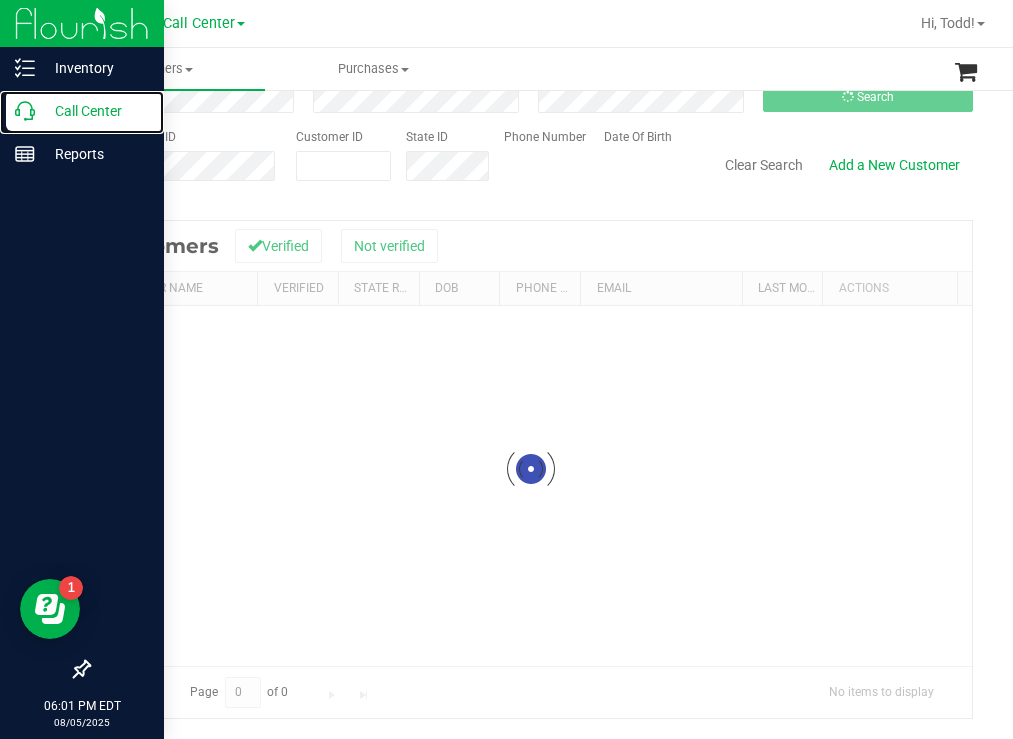 scroll, scrollTop: 0, scrollLeft: 0, axis: both 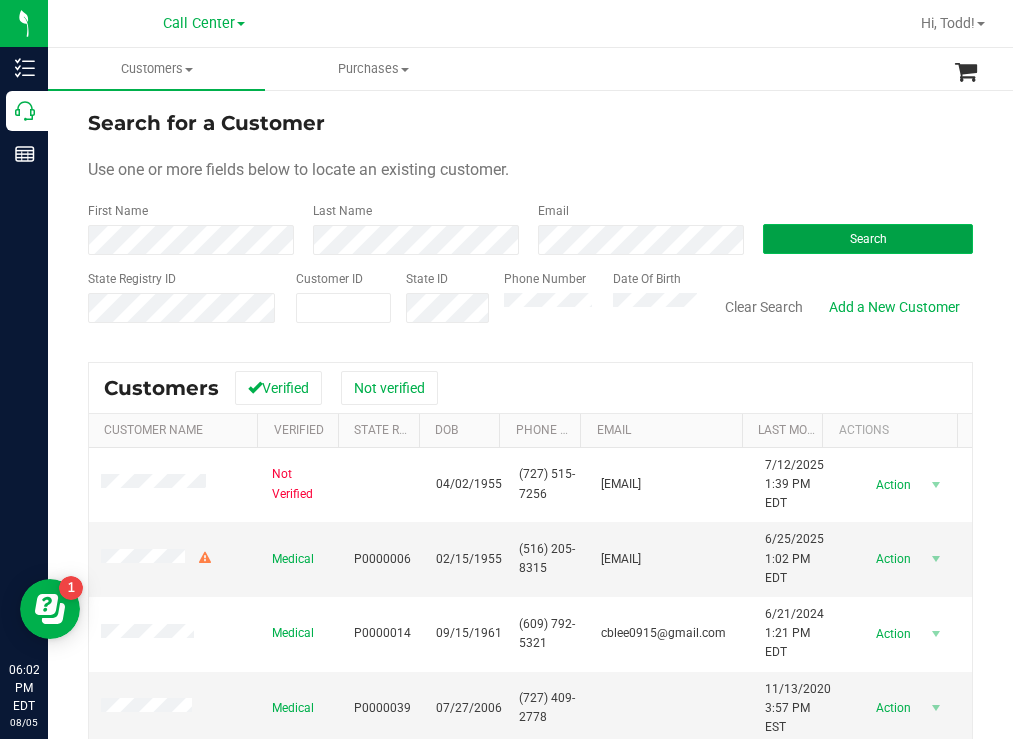 click on "Search" at bounding box center [868, 239] 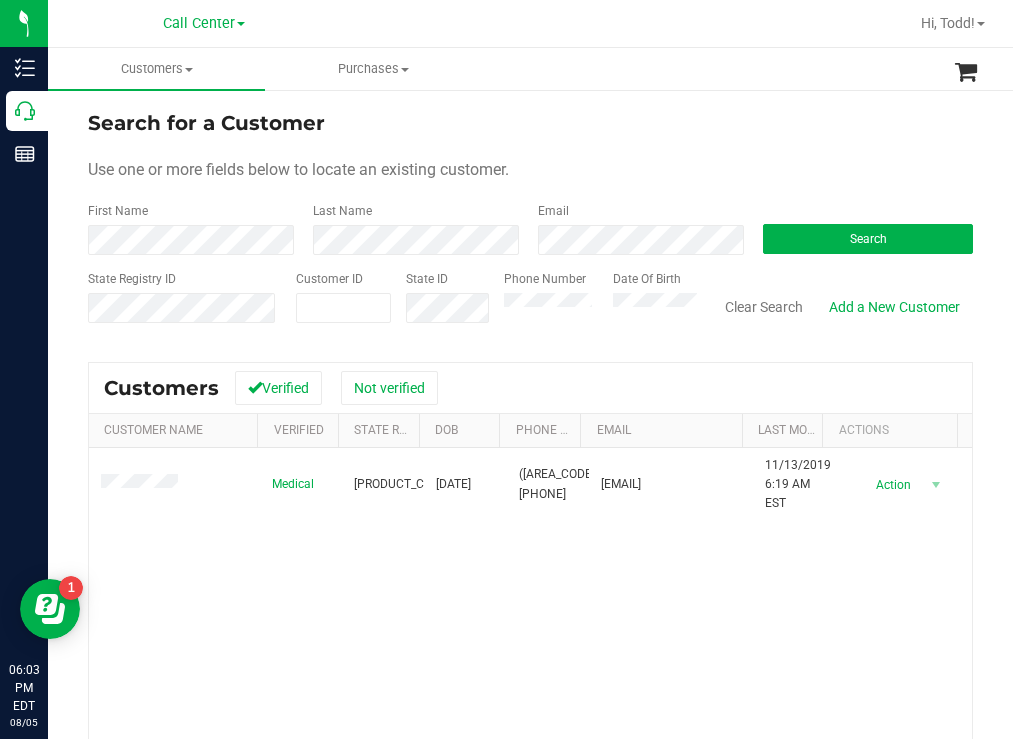 click on "Phone Number
Date Of Birth" at bounding box center (593, 305) 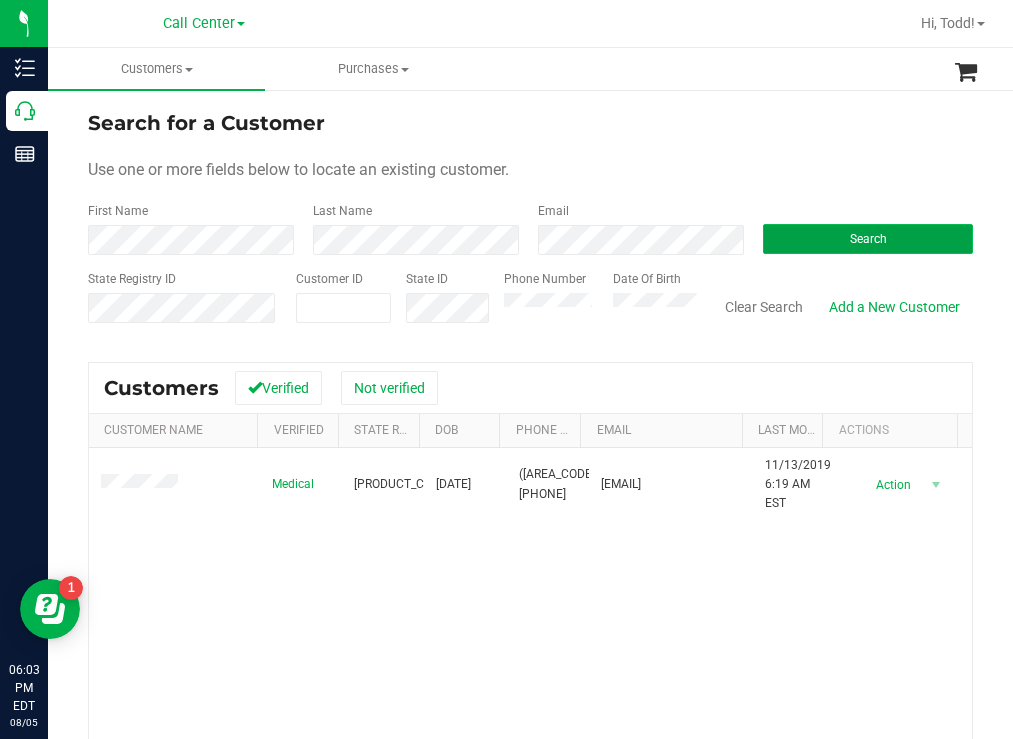click on "Search" at bounding box center [868, 239] 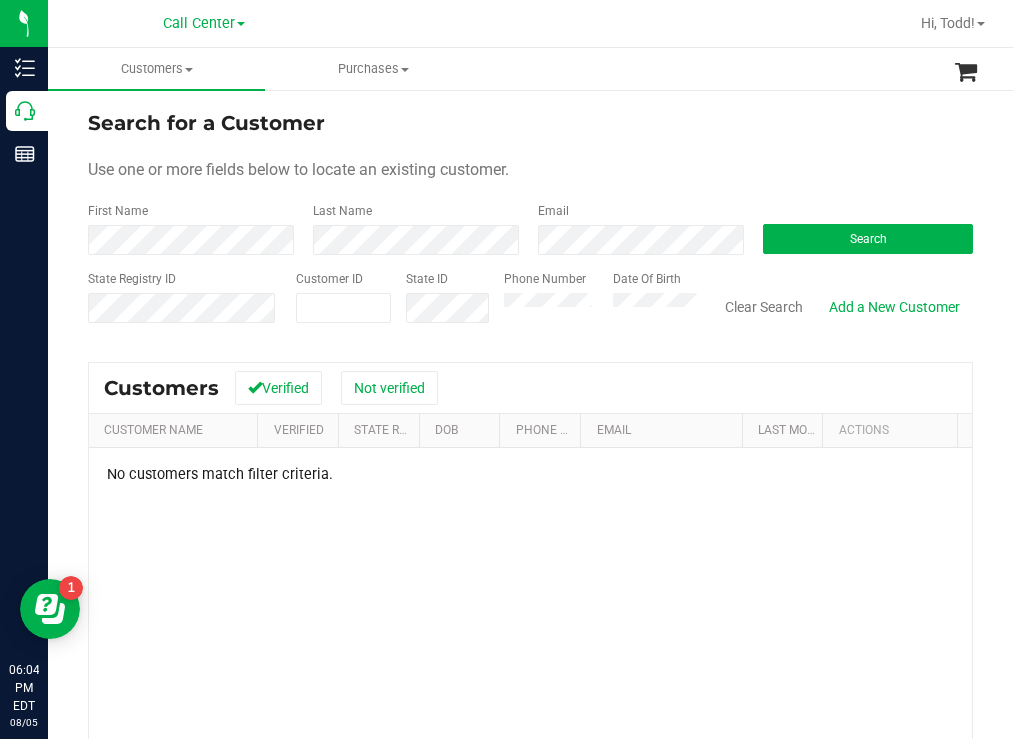 click on "Phone Number
Date Of Birth" at bounding box center [593, 305] 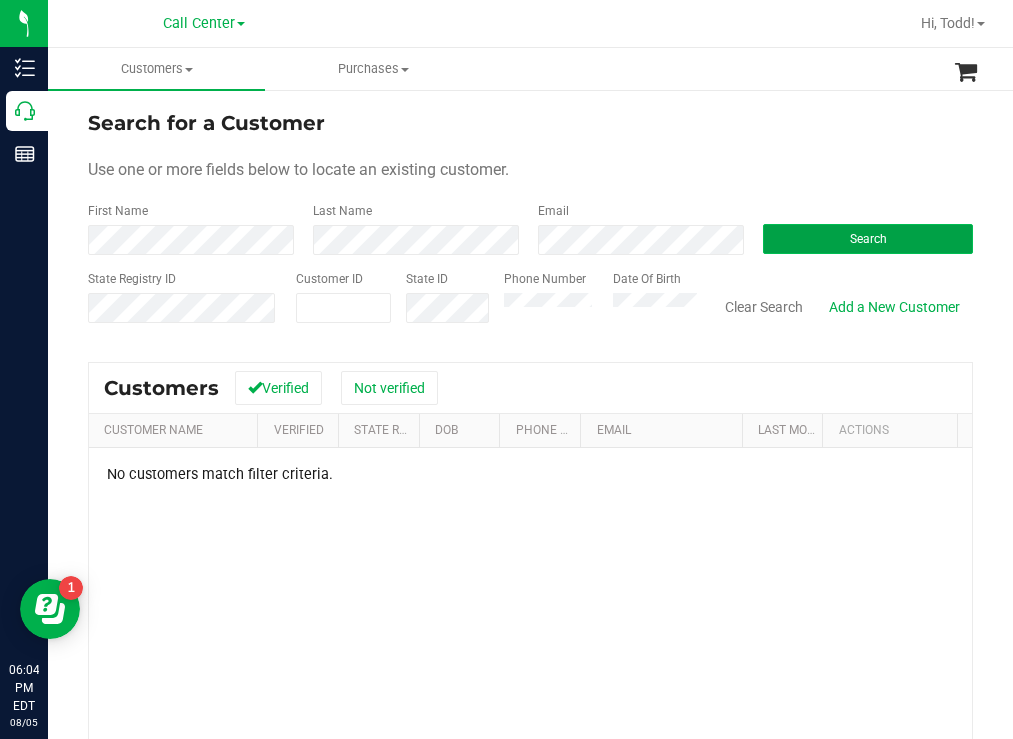 click on "Search" at bounding box center (868, 239) 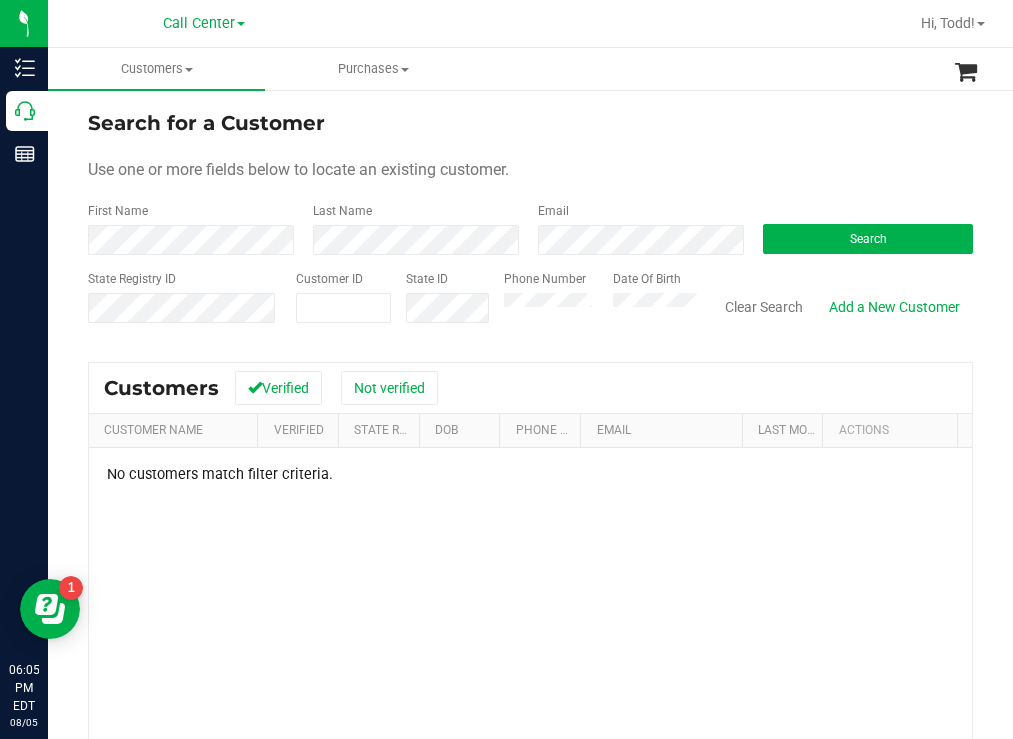 click on "Phone Number
Date Of Birth" at bounding box center [593, 305] 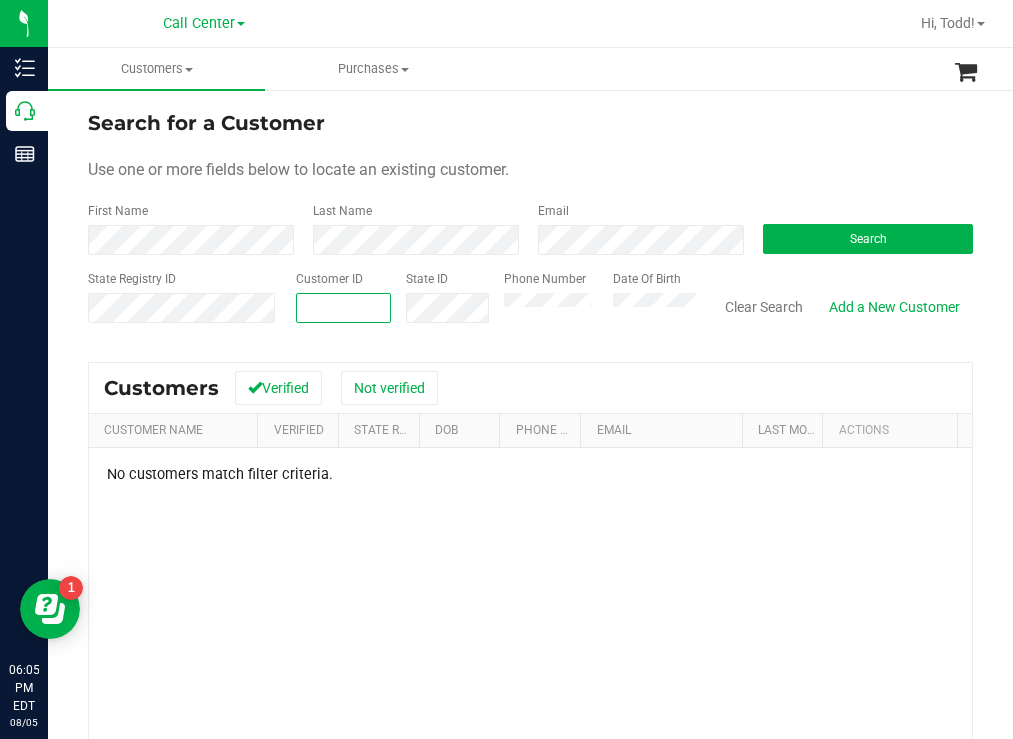 paste on "[NUMBER]" 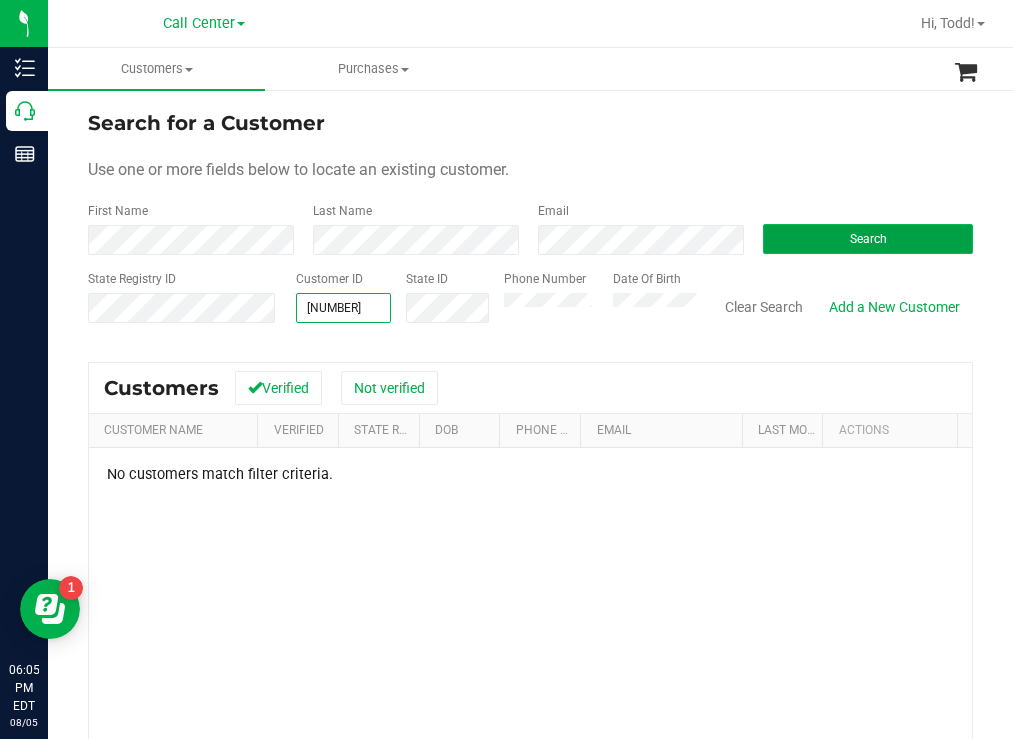 type on "[NUMBER]" 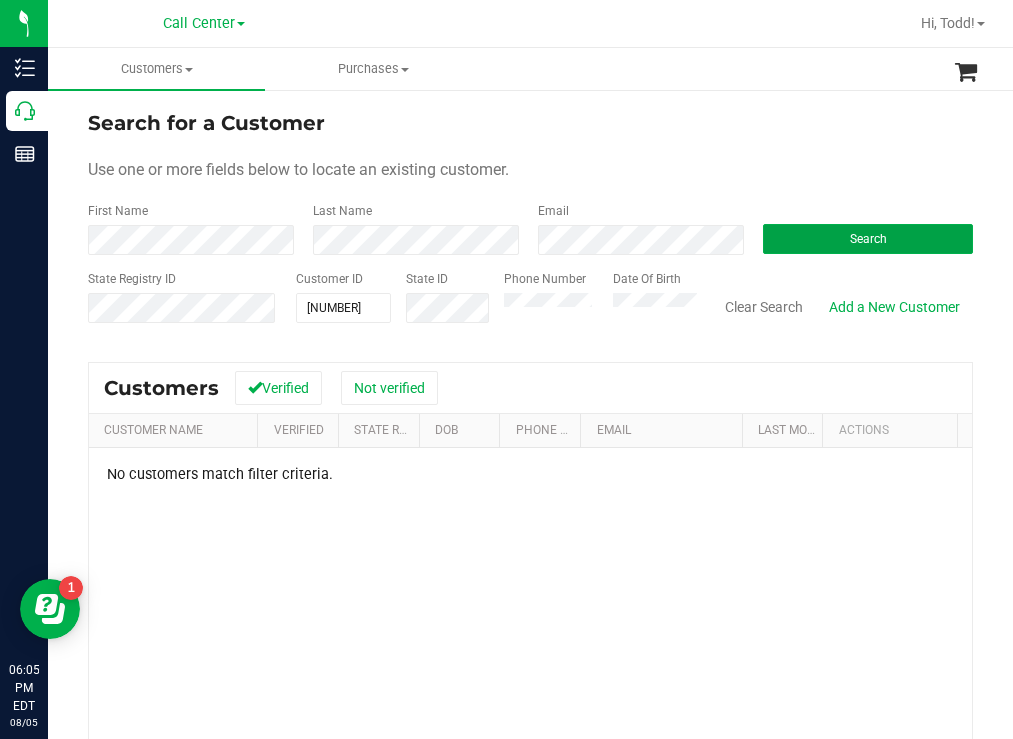 drag, startPoint x: 835, startPoint y: 233, endPoint x: 742, endPoint y: 195, distance: 100.46392 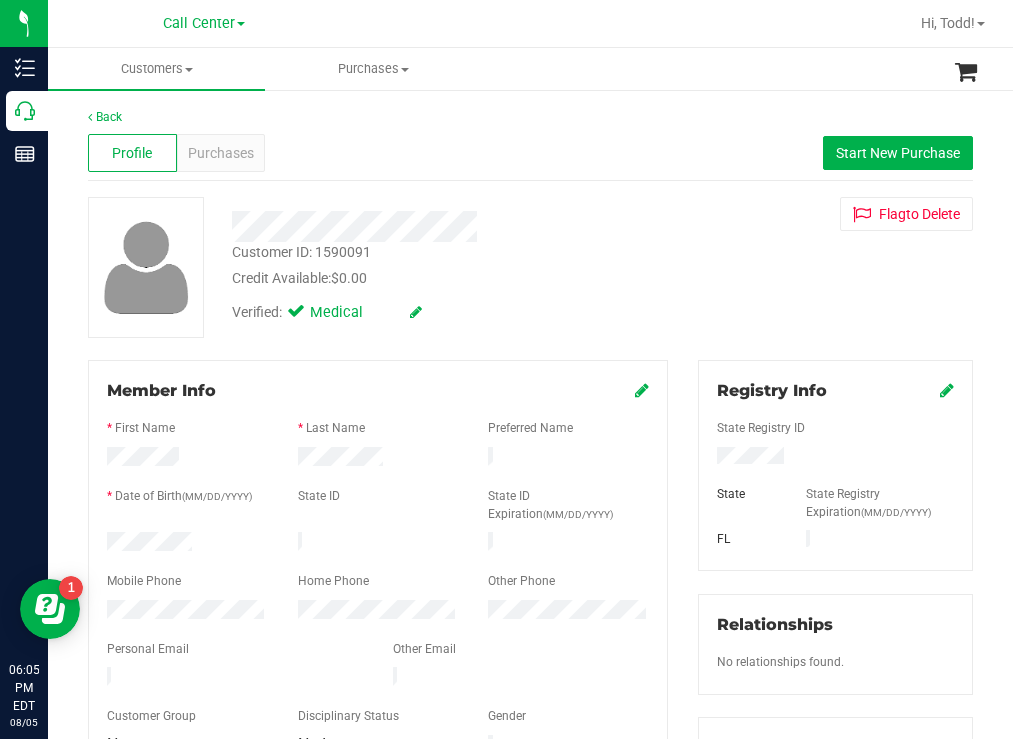 drag, startPoint x: 211, startPoint y: 540, endPoint x: 103, endPoint y: 538, distance: 108.01852 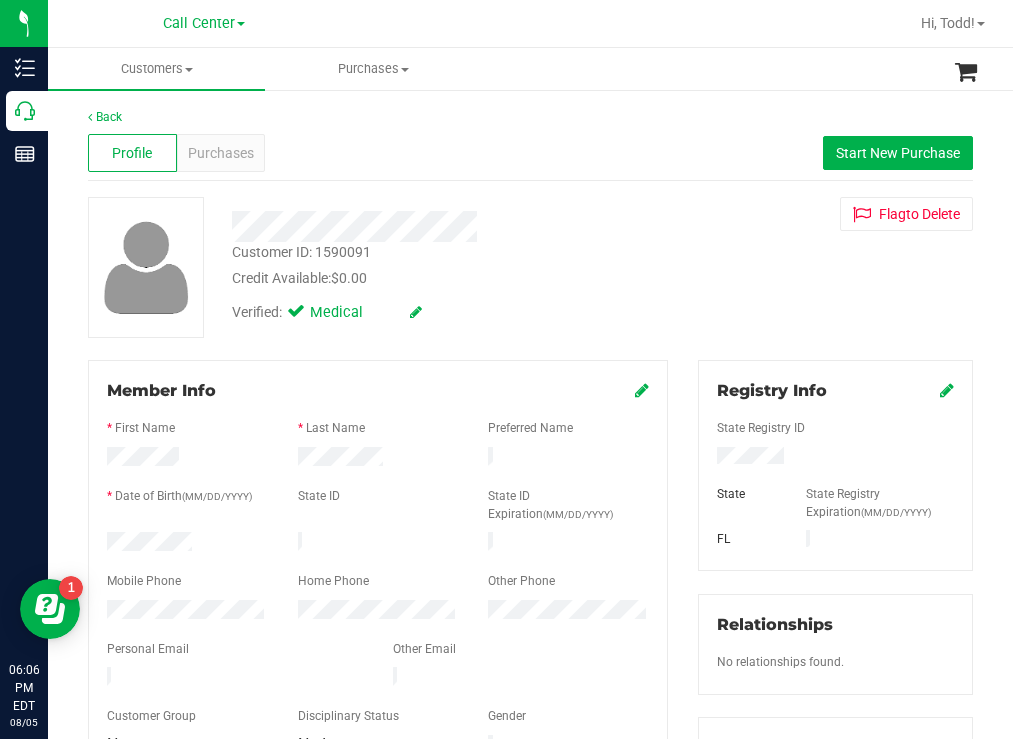 click on "Credit Available:
$0.00" at bounding box center [446, 278] 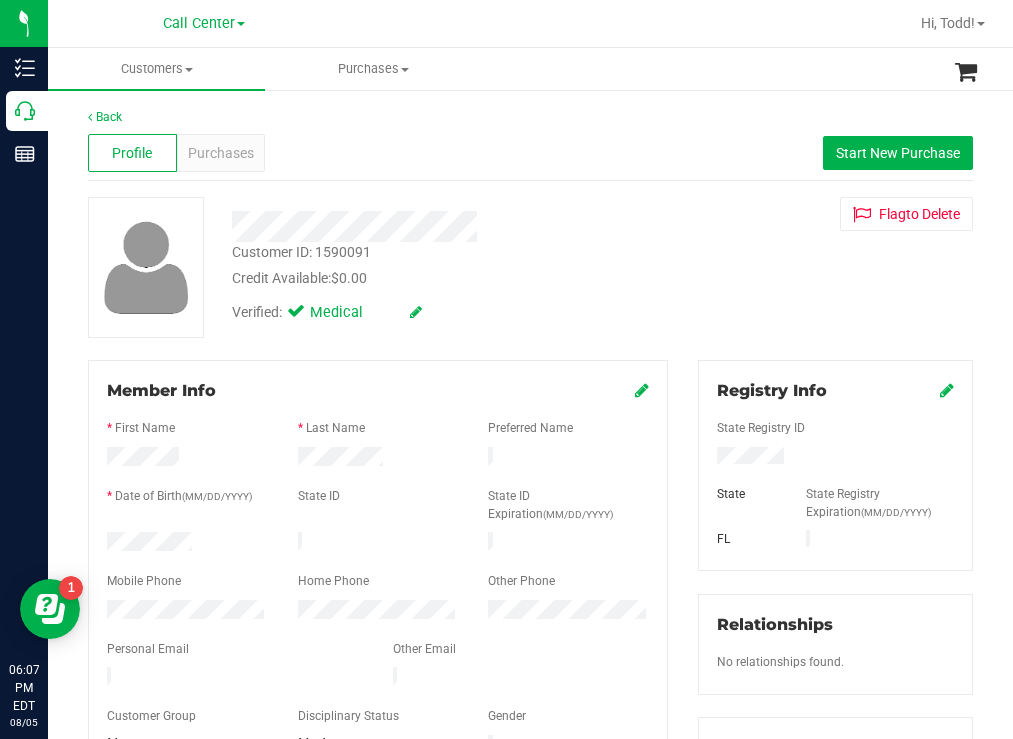 drag, startPoint x: 577, startPoint y: 277, endPoint x: 557, endPoint y: 255, distance: 29.732138 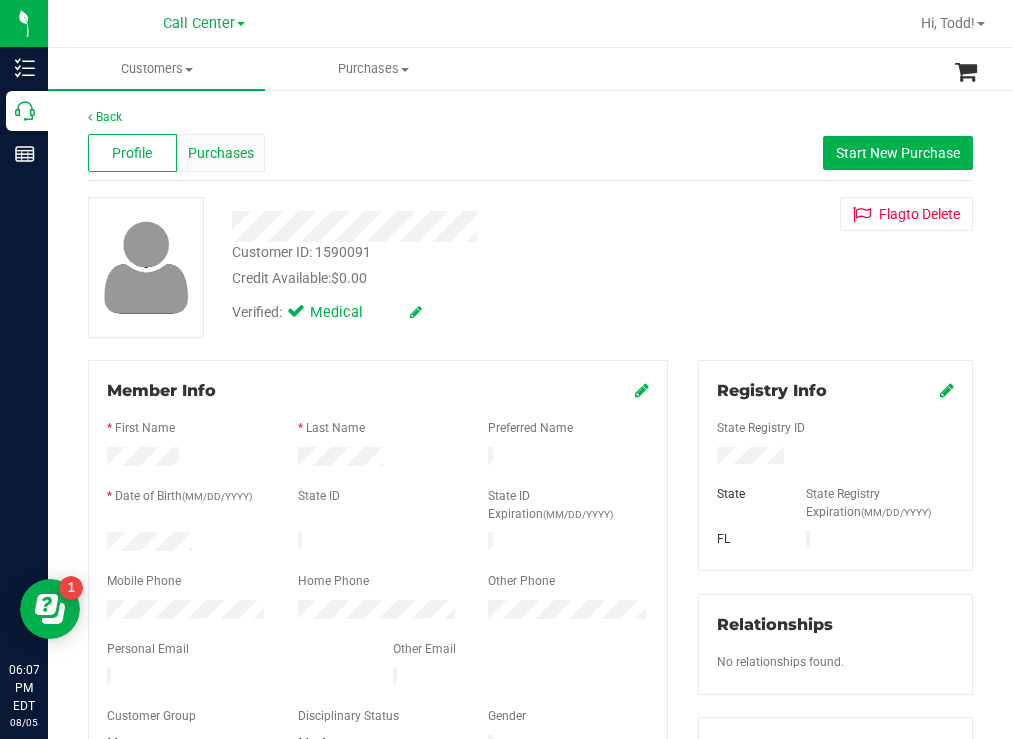 click on "Purchases" at bounding box center [221, 153] 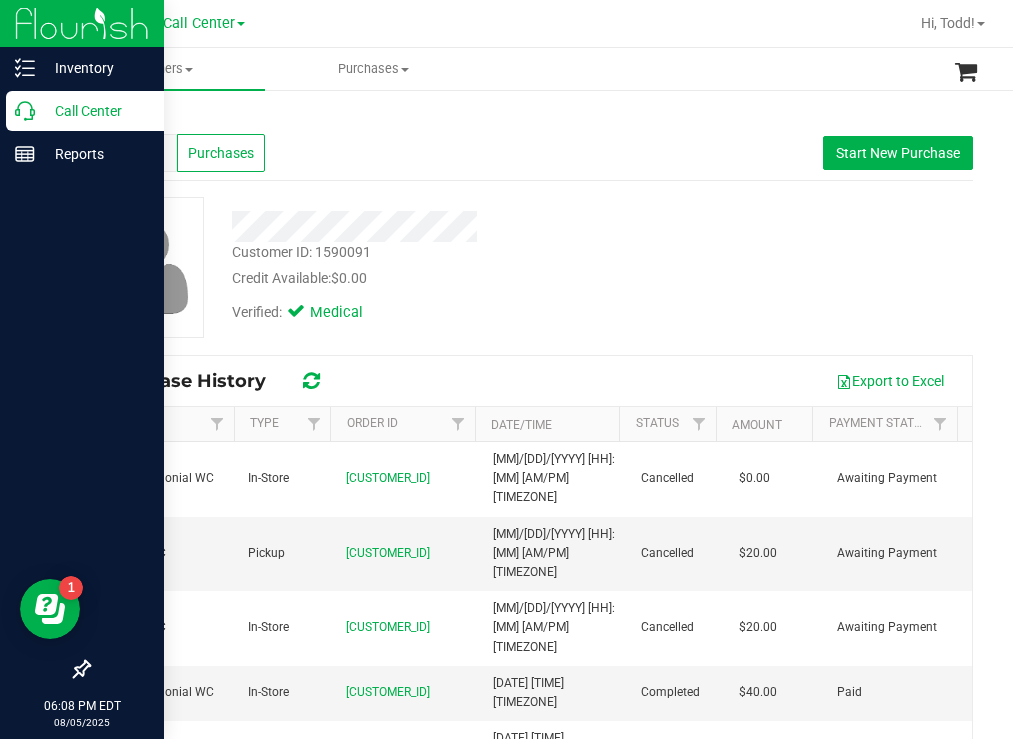 click on "Call Center" at bounding box center [95, 111] 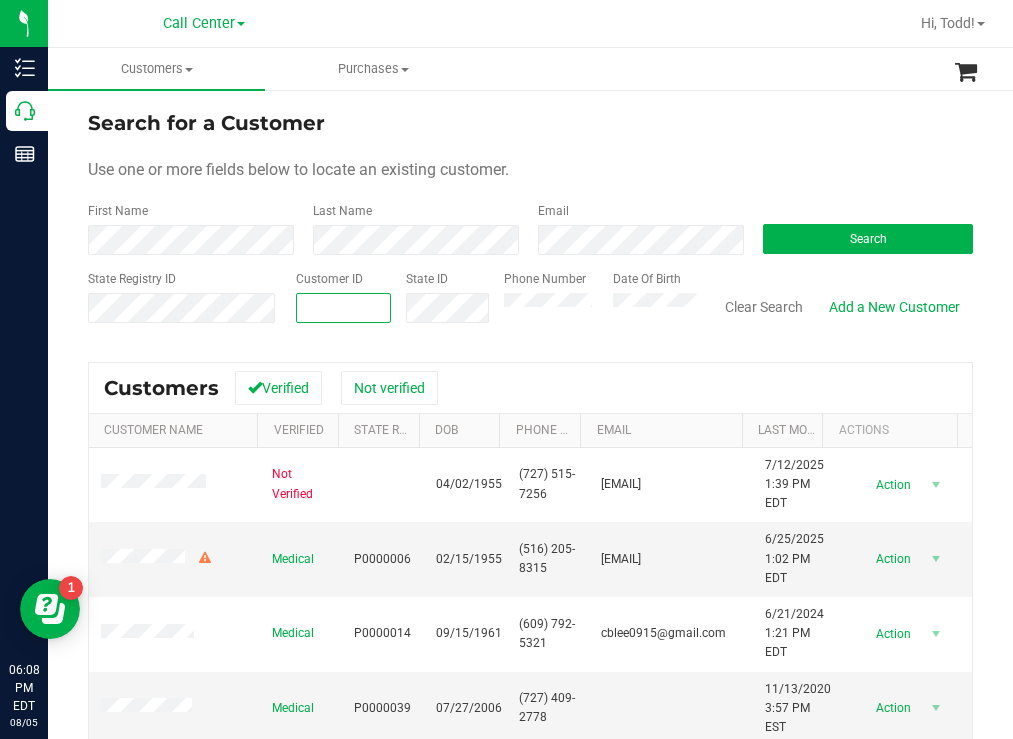 paste on "[CUSTOMER_ID]" 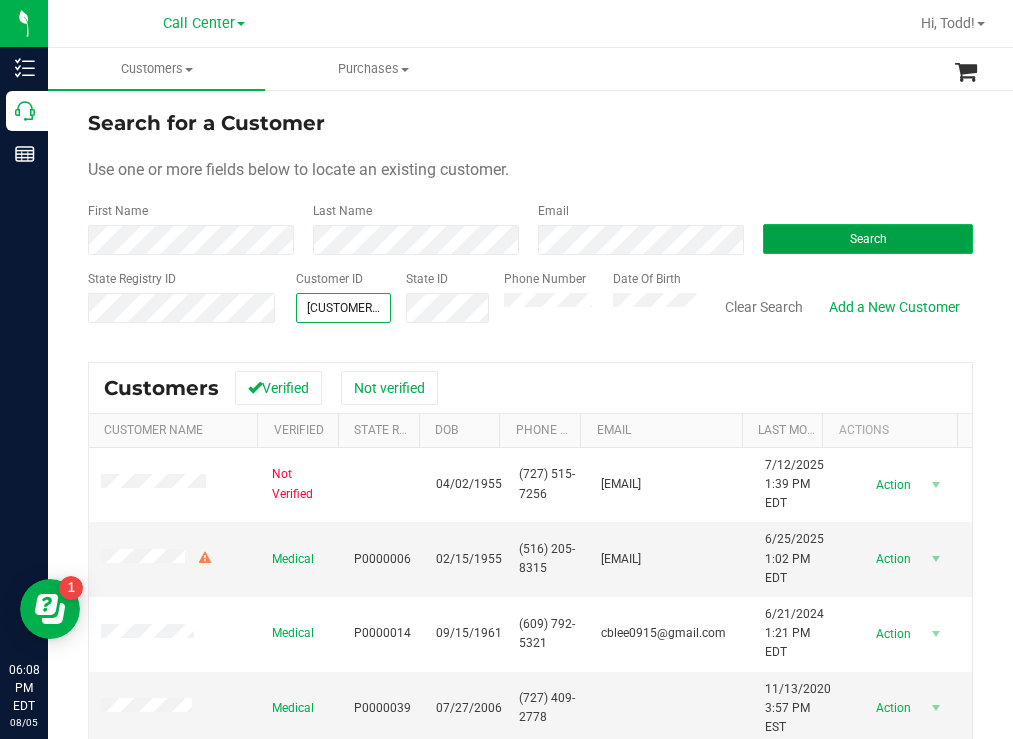 type on "[CUSTOMER_ID]" 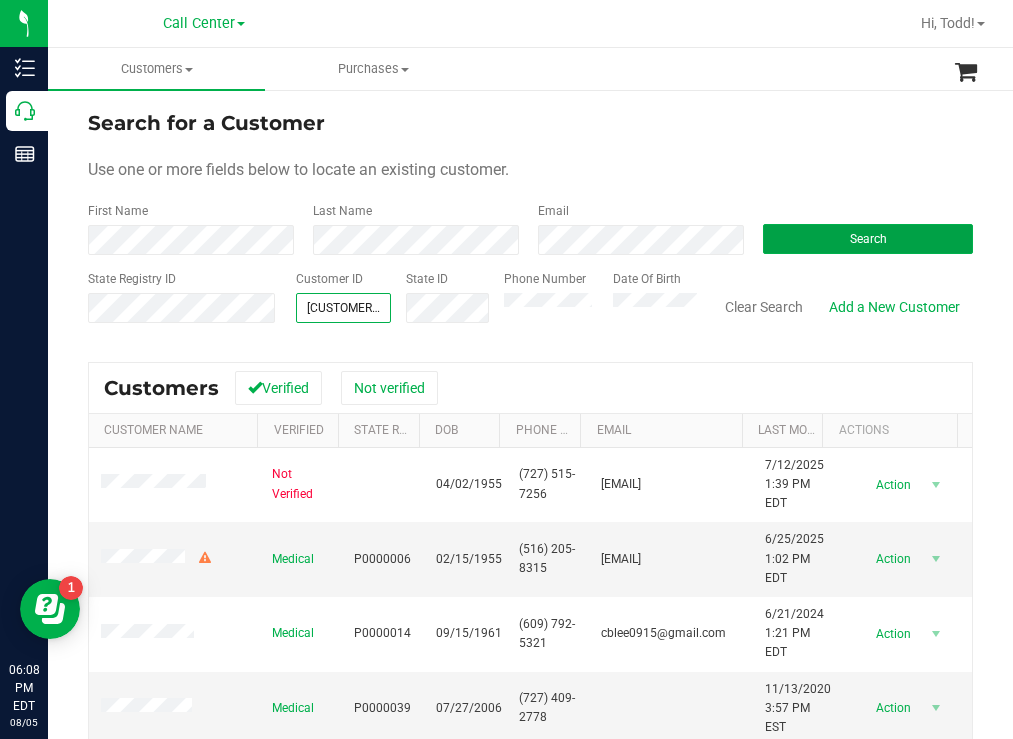 drag, startPoint x: 799, startPoint y: 240, endPoint x: 704, endPoint y: 193, distance: 105.99056 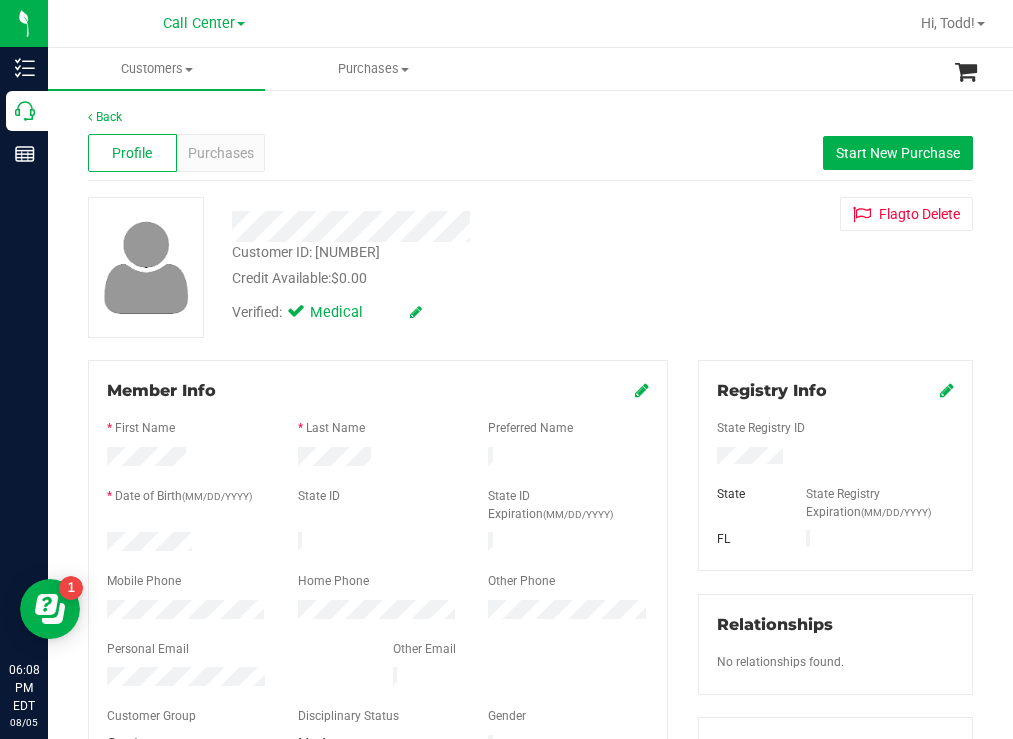 click at bounding box center (187, 544) 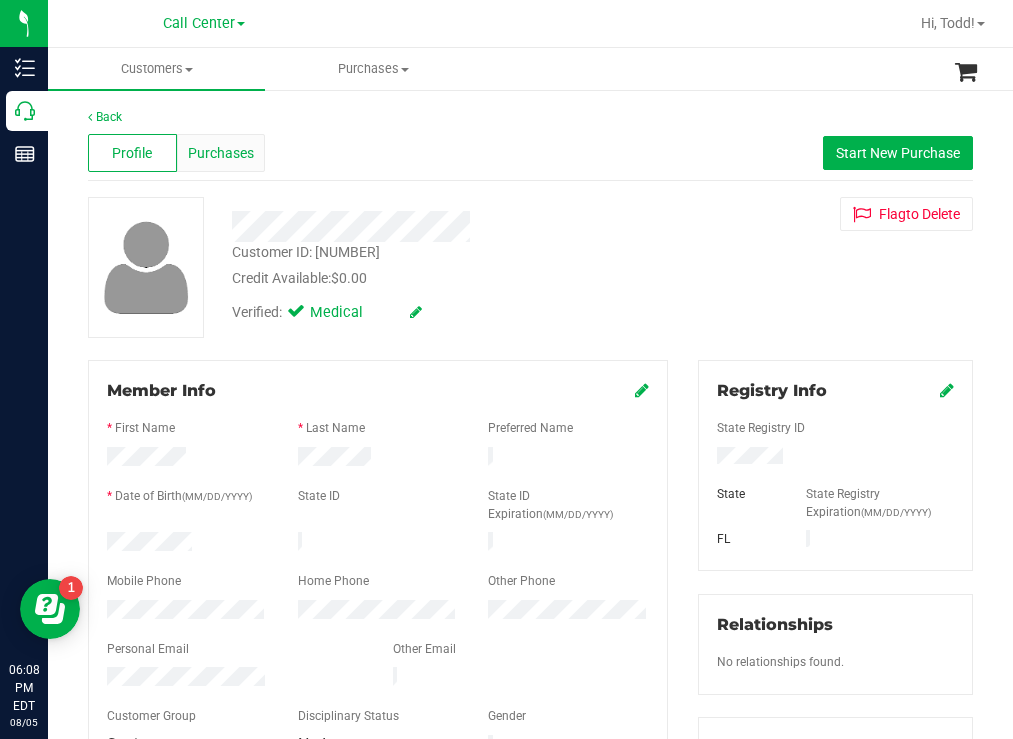 click on "Purchases" at bounding box center (221, 153) 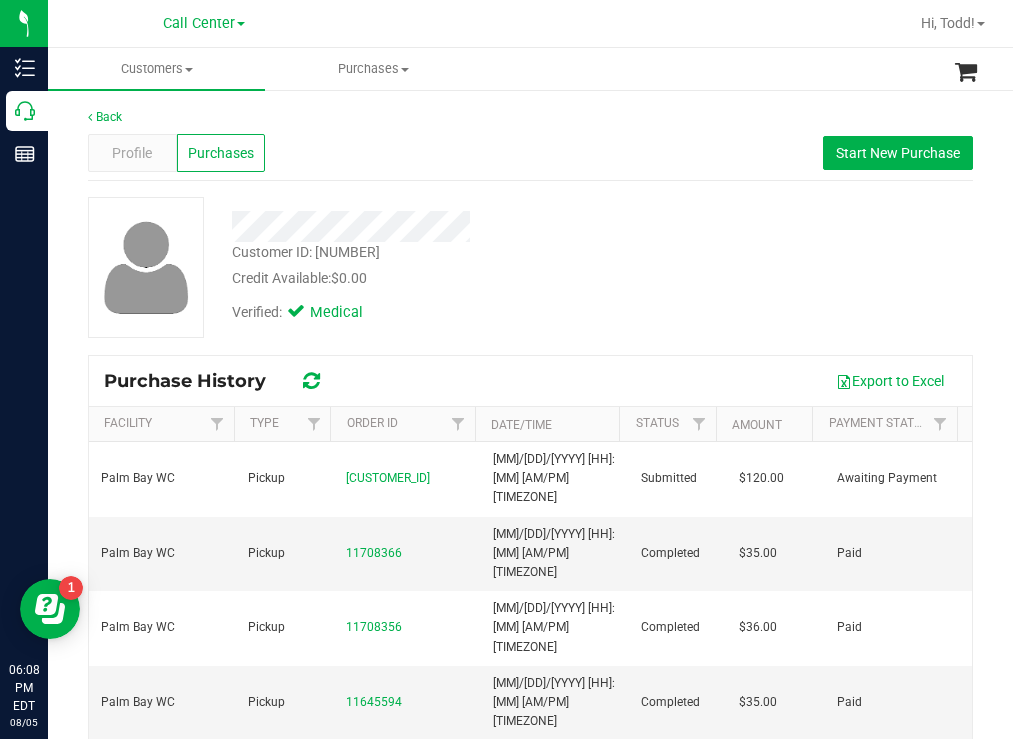 drag, startPoint x: 558, startPoint y: 251, endPoint x: 507, endPoint y: 267, distance: 53.450912 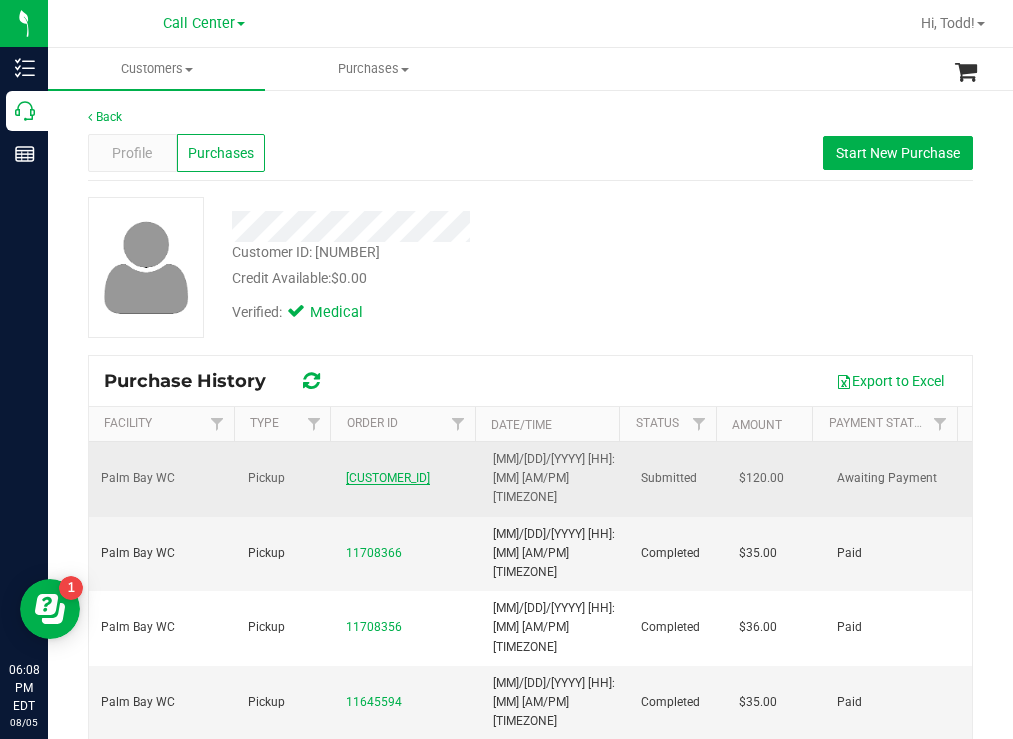 click on "[CUSTOMER_ID]" at bounding box center (388, 478) 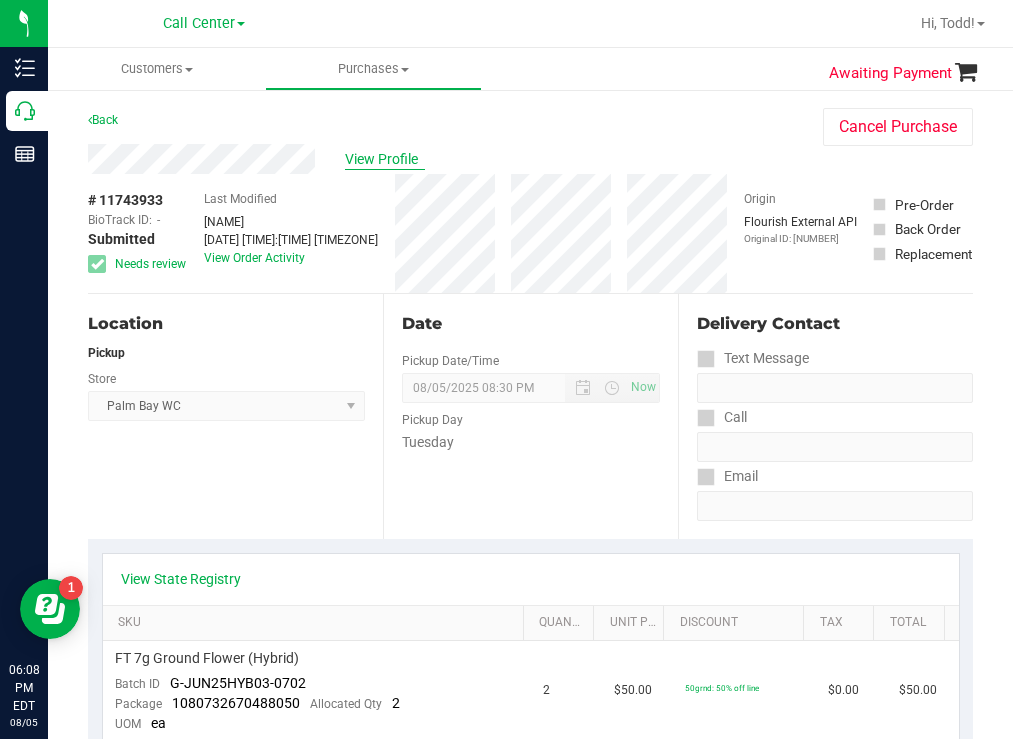 click on "View Profile" at bounding box center [385, 159] 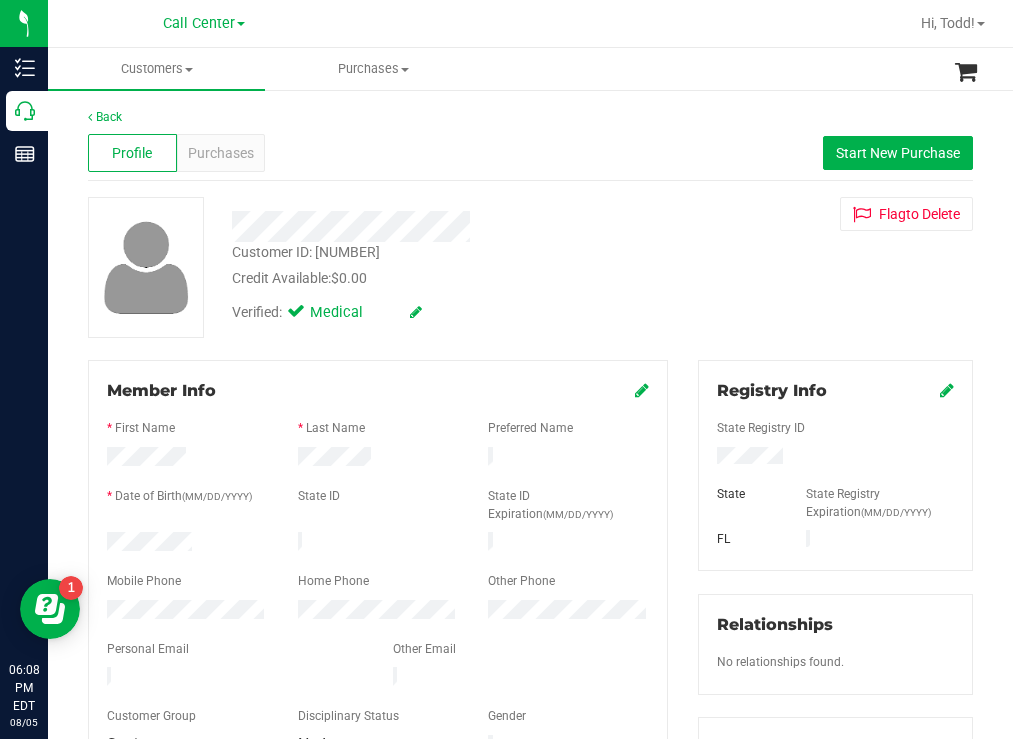 click at bounding box center (187, 612) 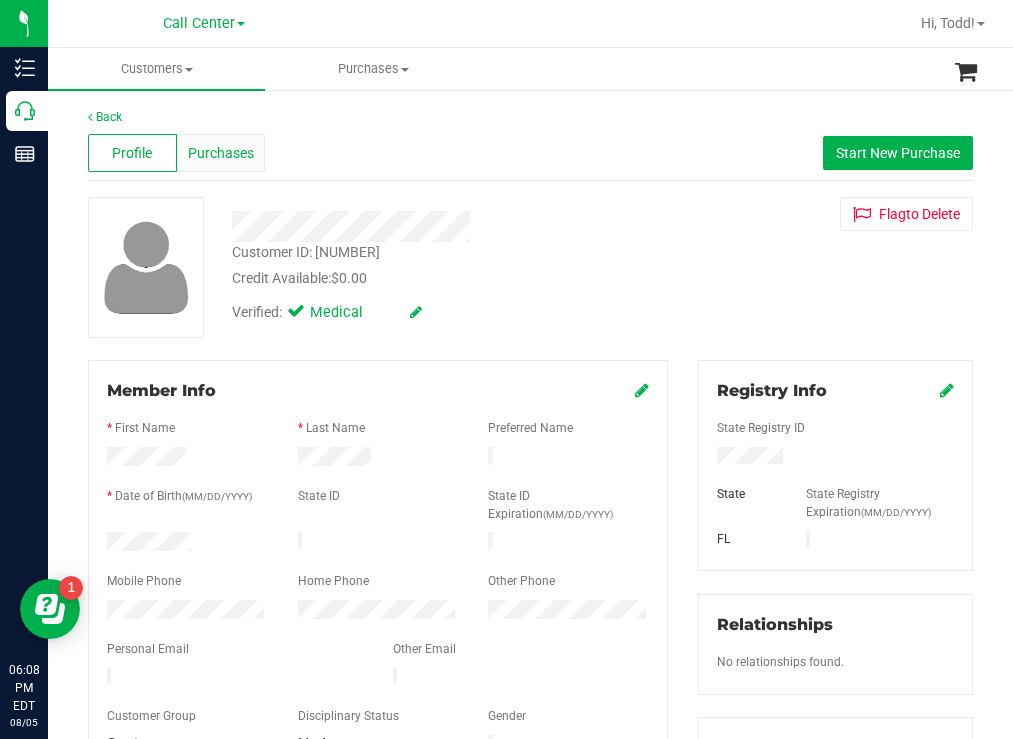 click on "Purchases" at bounding box center (221, 153) 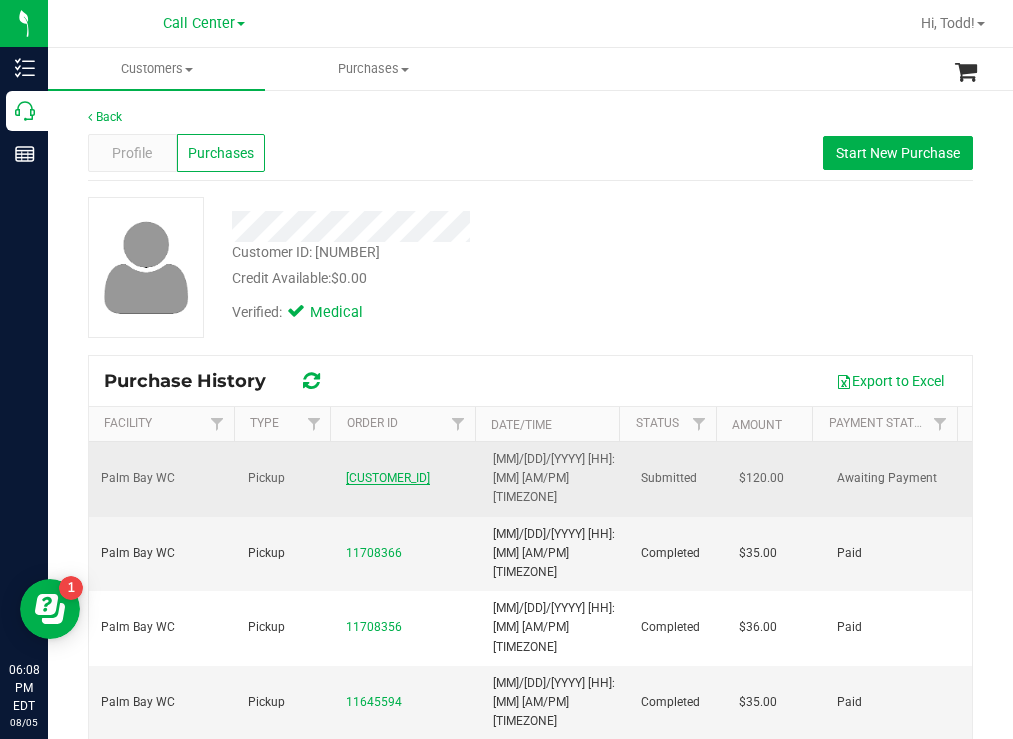 click on "[CUSTOMER_ID]" at bounding box center [388, 478] 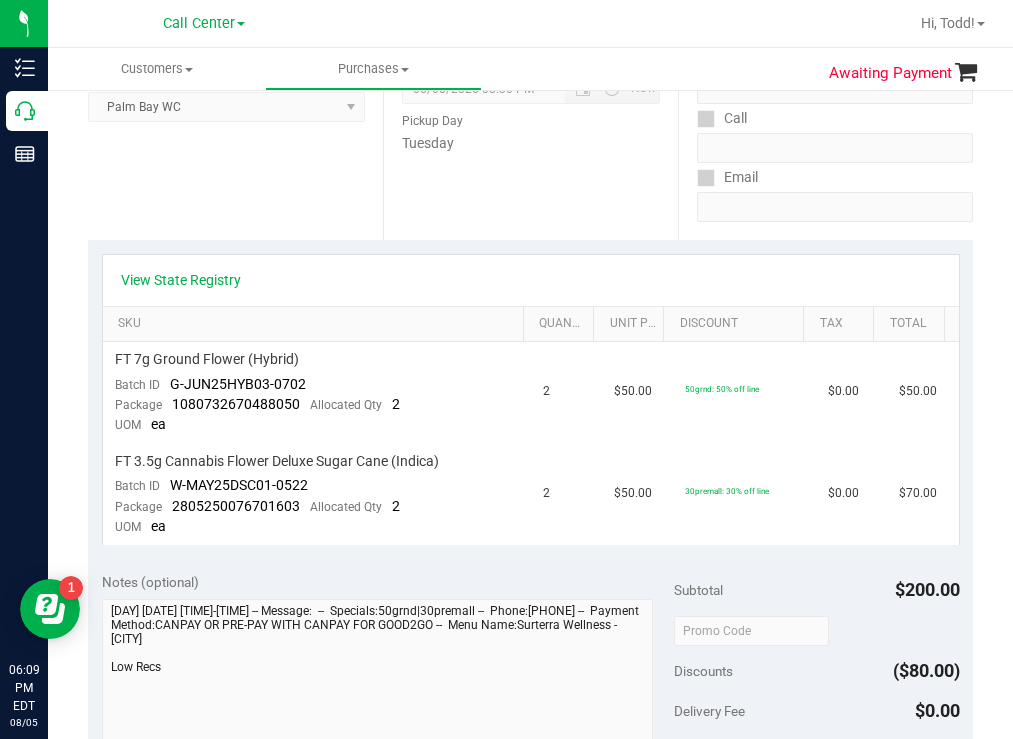 scroll, scrollTop: 0, scrollLeft: 0, axis: both 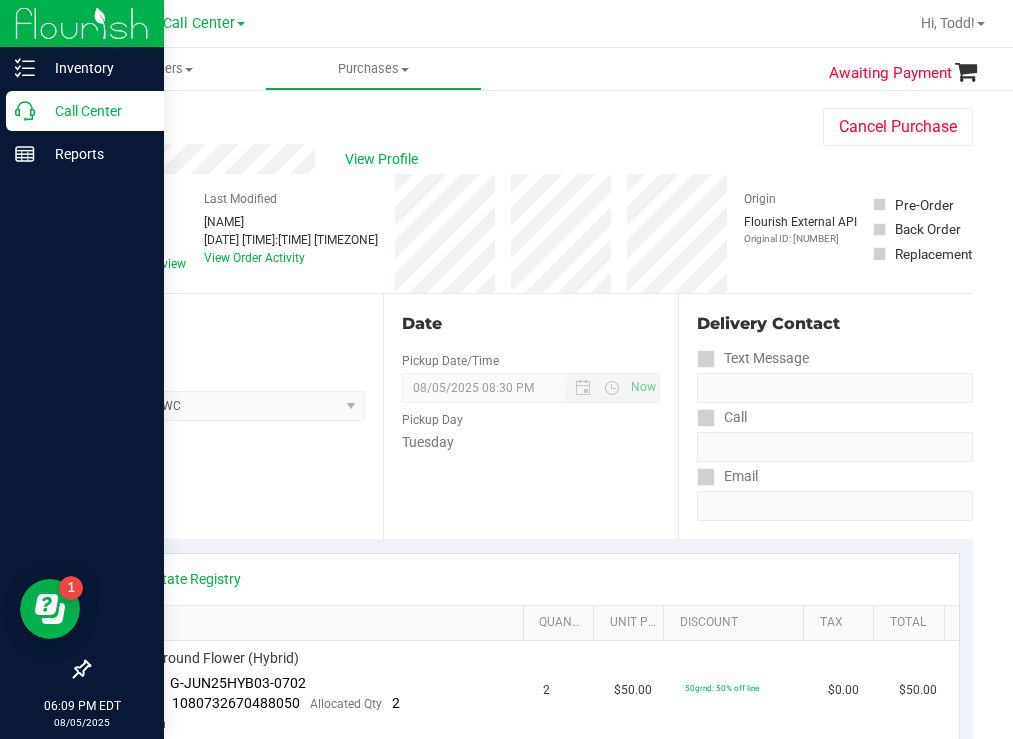 click on "Call Center" at bounding box center (95, 111) 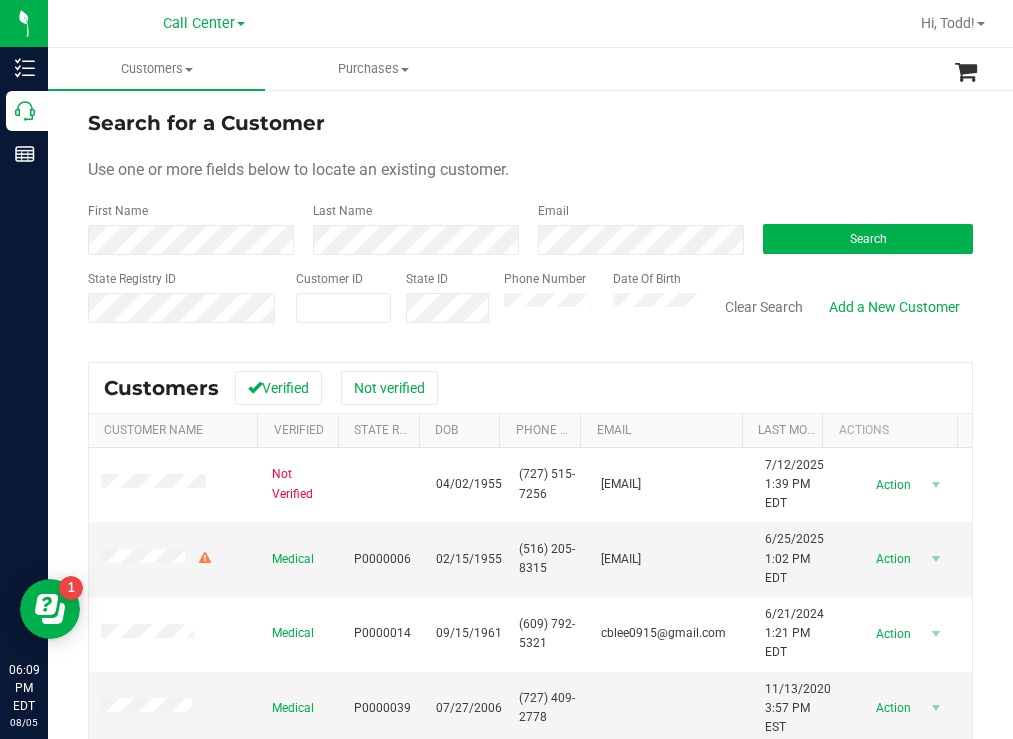 drag, startPoint x: 602, startPoint y: 143, endPoint x: 389, endPoint y: 155, distance: 213.33775 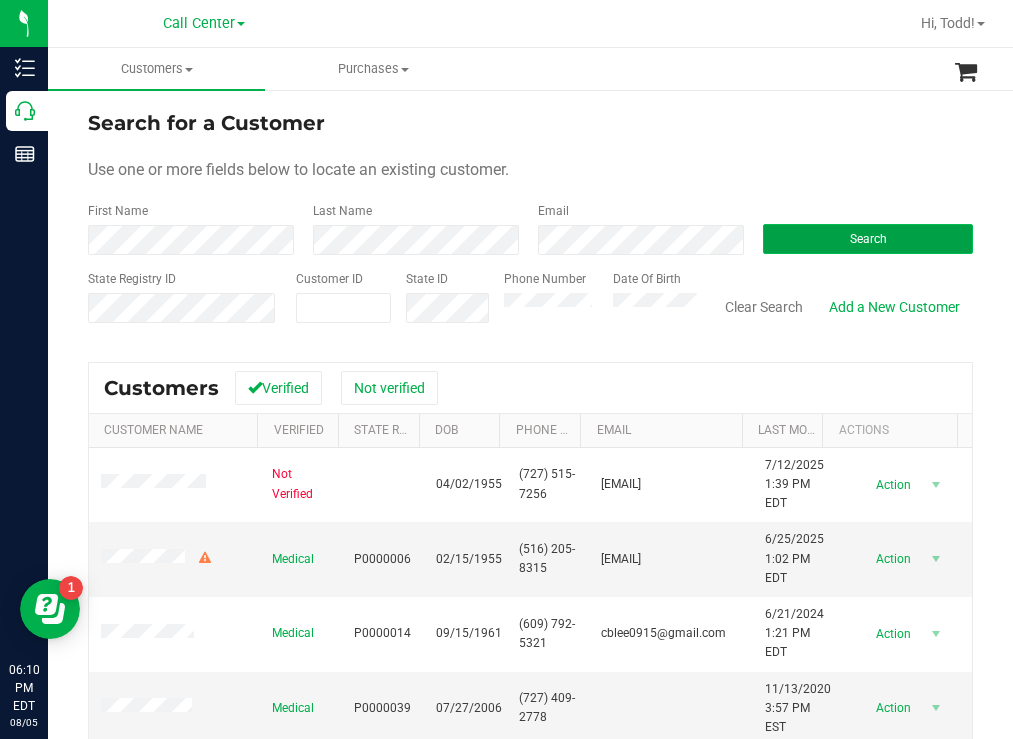 drag, startPoint x: 810, startPoint y: 228, endPoint x: 793, endPoint y: 226, distance: 17.117243 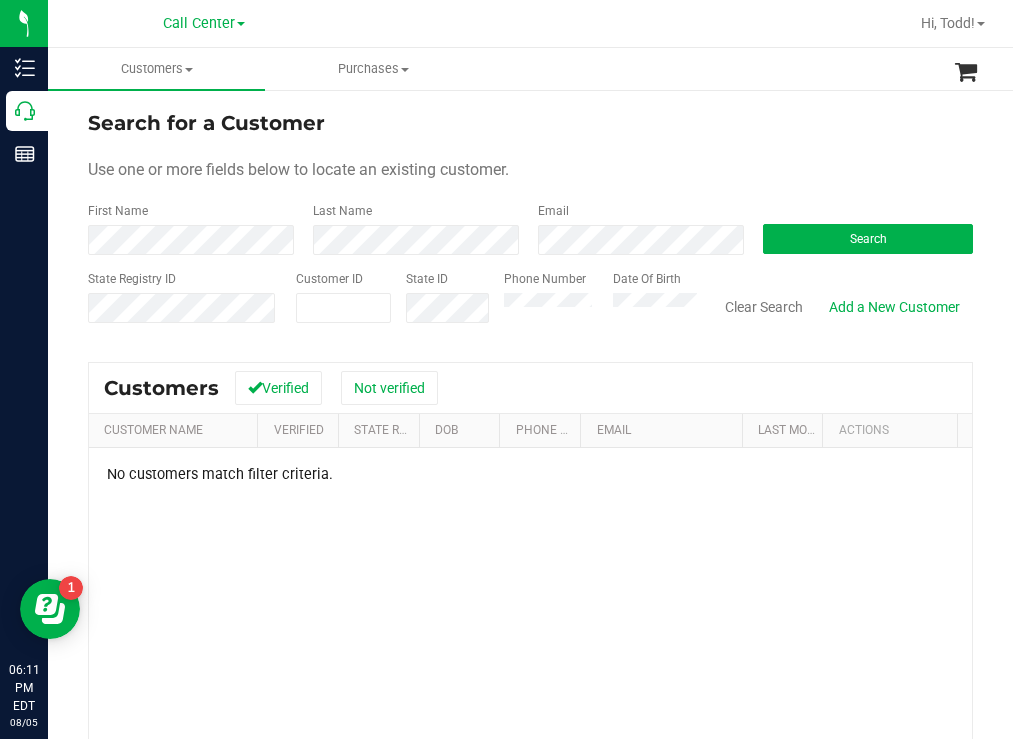 click on "Phone Number
Date Of Birth" at bounding box center [593, 305] 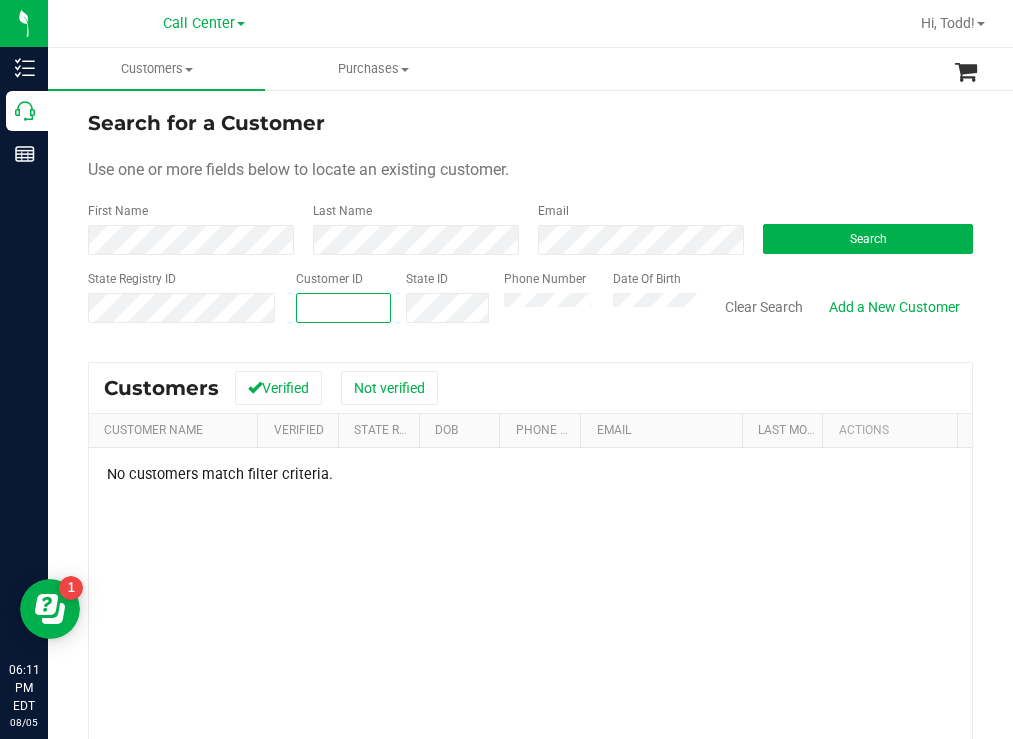 paste on "[NUMBER]" 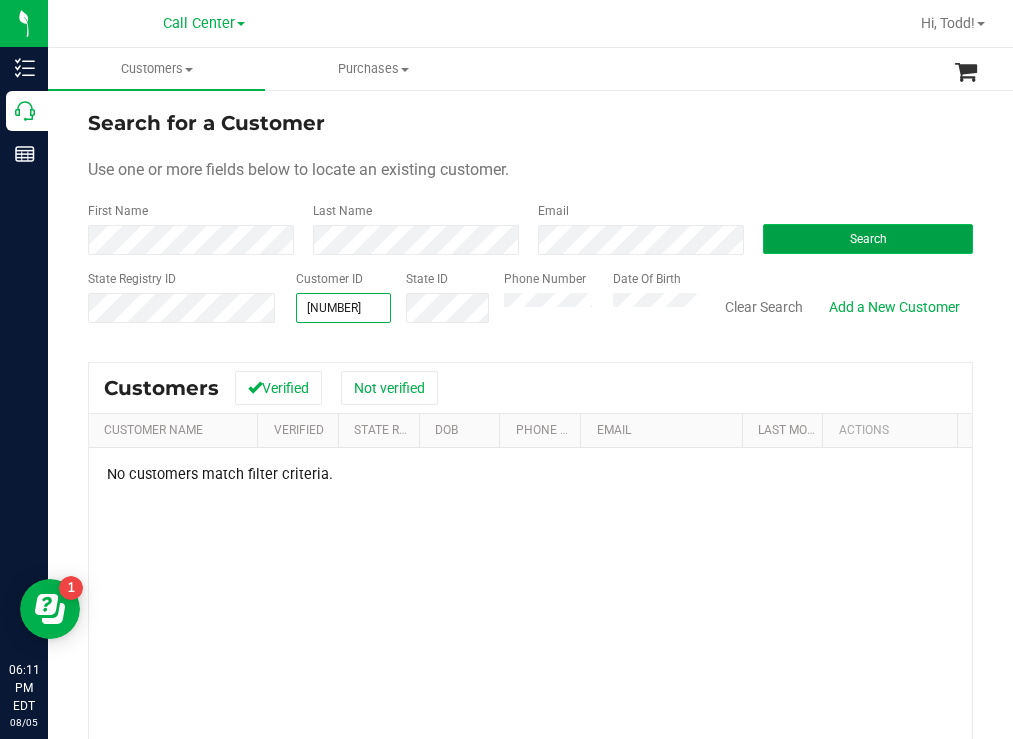 type on "[NUMBER]" 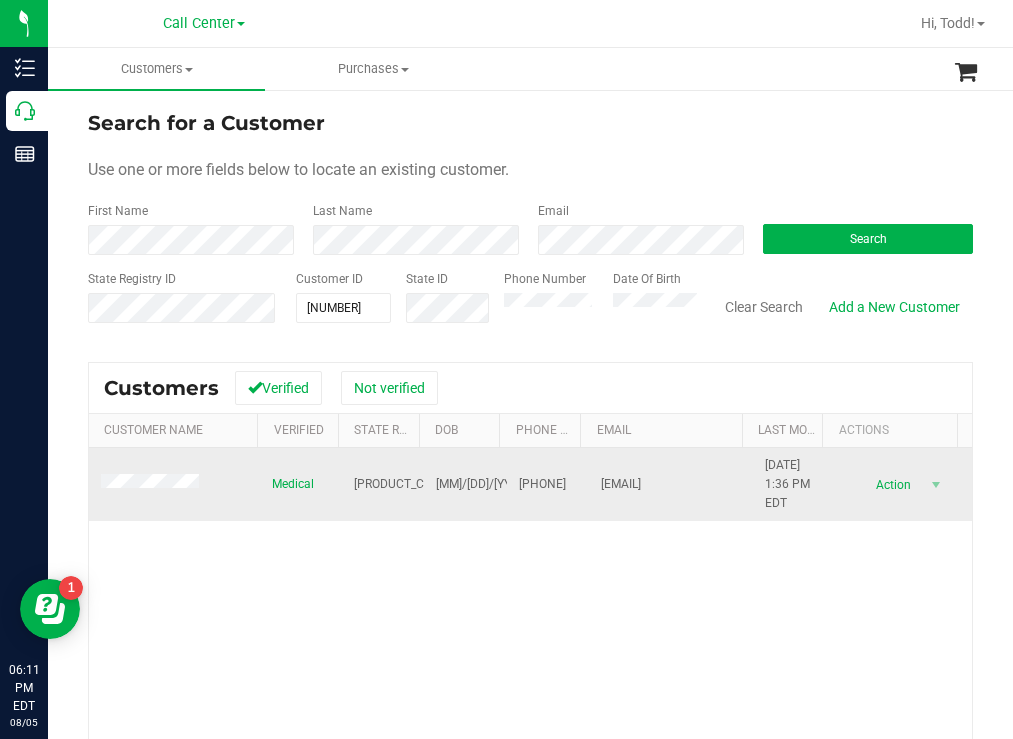 click at bounding box center [153, 484] 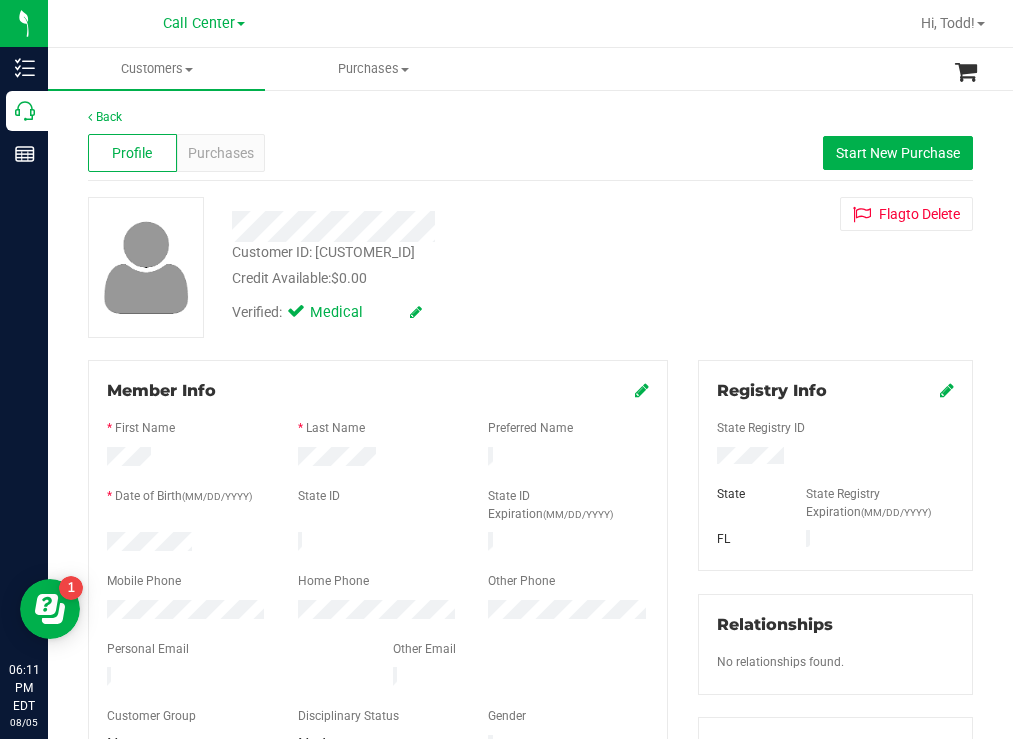 click at bounding box center [187, 544] 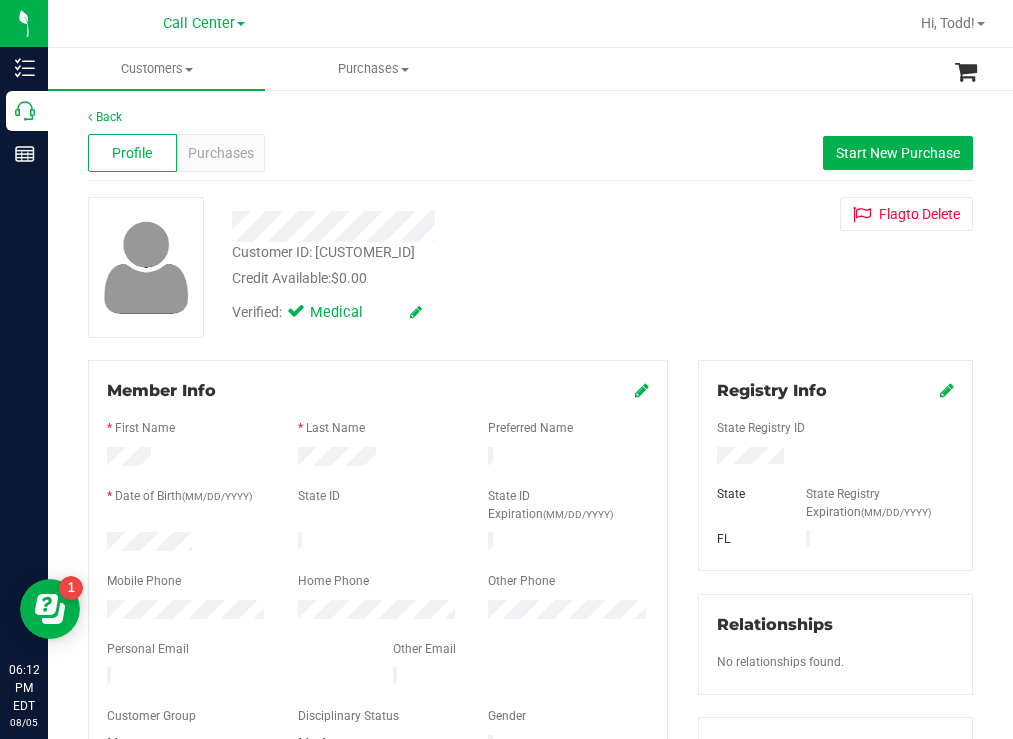 drag, startPoint x: 759, startPoint y: 269, endPoint x: 738, endPoint y: 264, distance: 21.587032 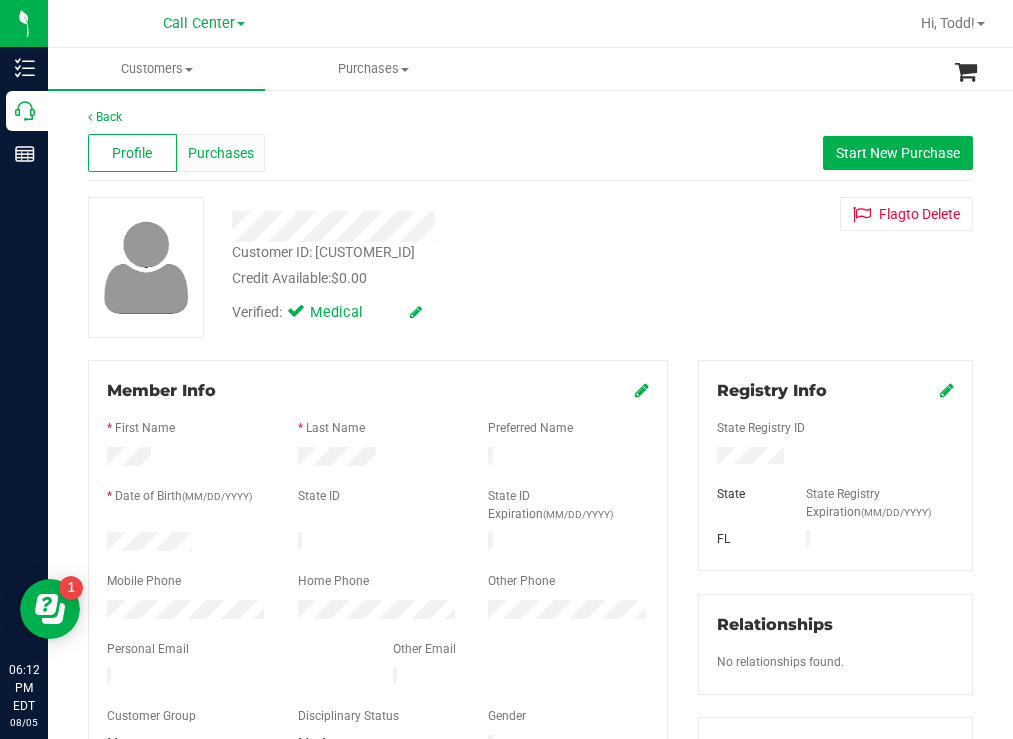 click on "Purchases" at bounding box center [221, 153] 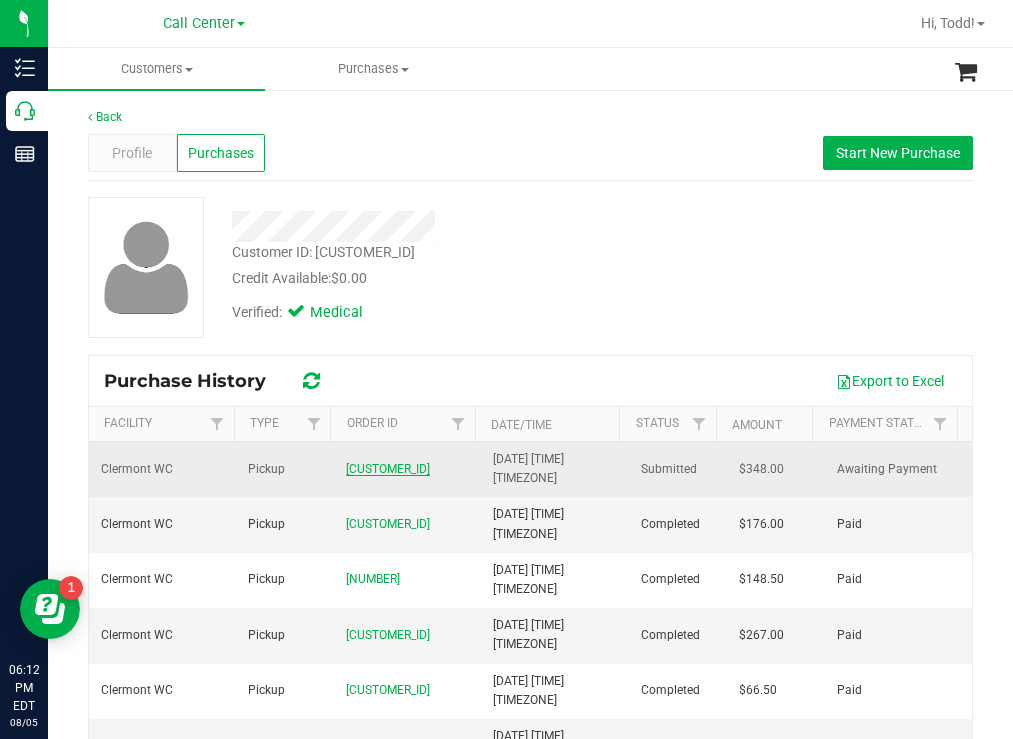 click on "[CUSTOMER_ID]" at bounding box center (388, 469) 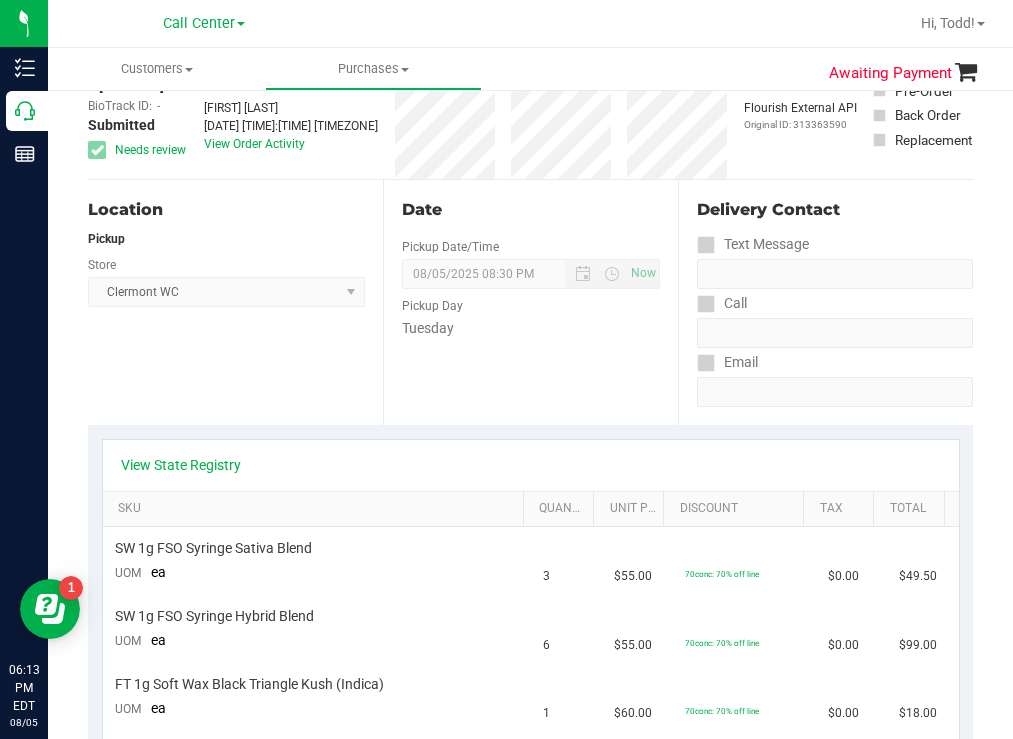 scroll, scrollTop: 0, scrollLeft: 0, axis: both 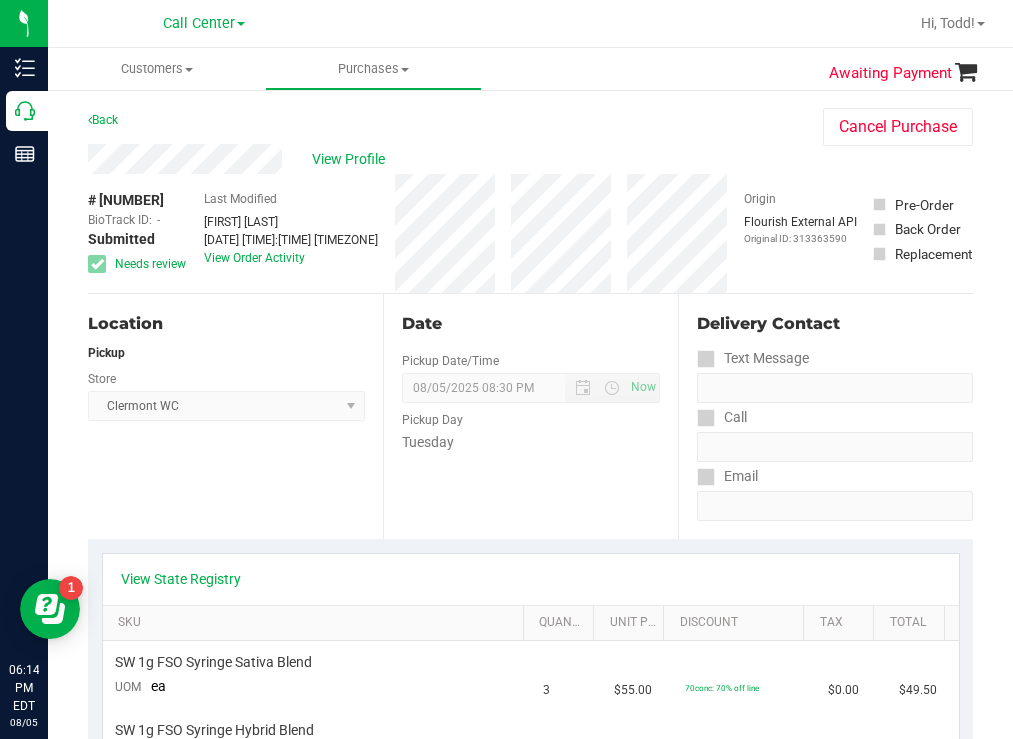 click on "View Profile" at bounding box center (530, 892) 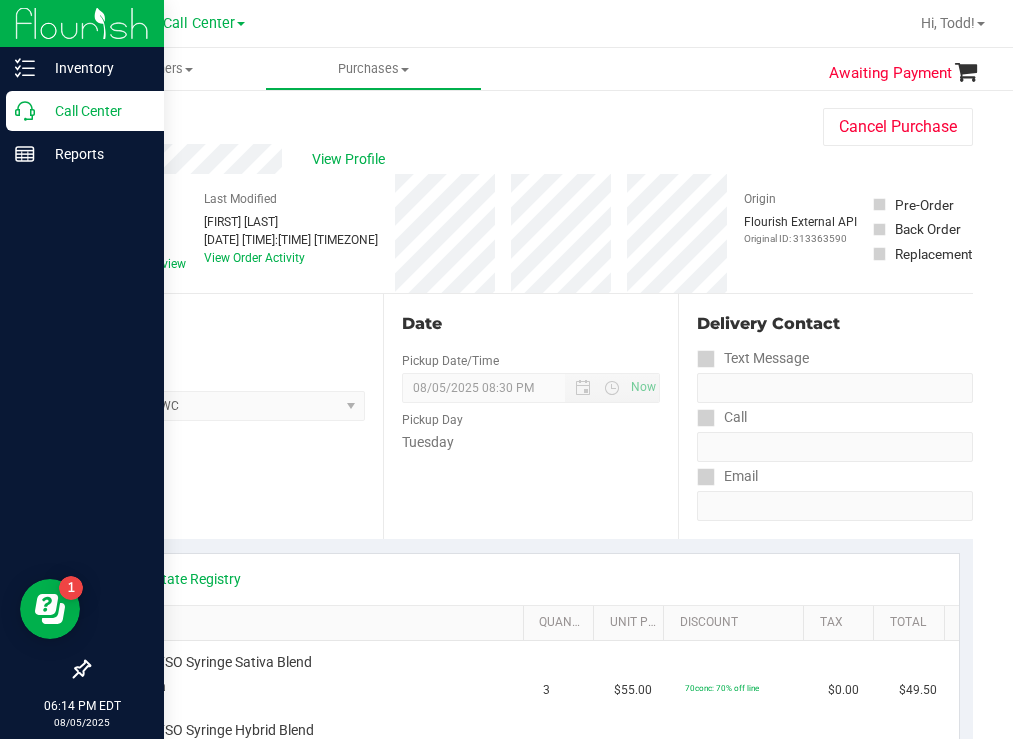 click on "Call Center" at bounding box center [95, 111] 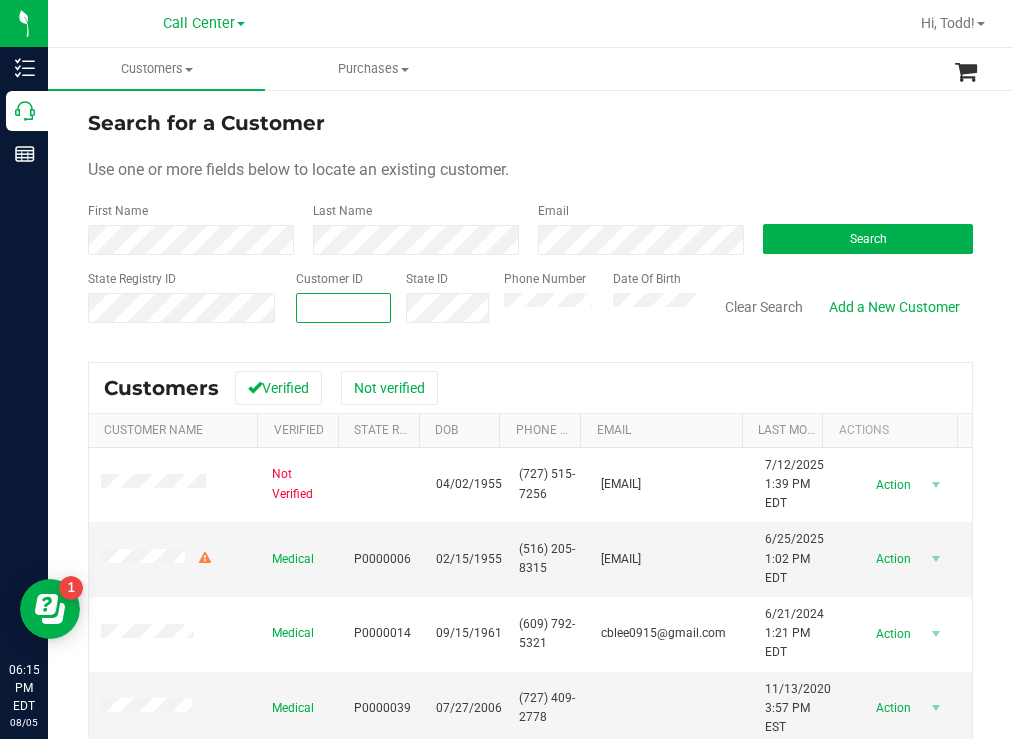 paste on "[CUSTOMER_ID]" 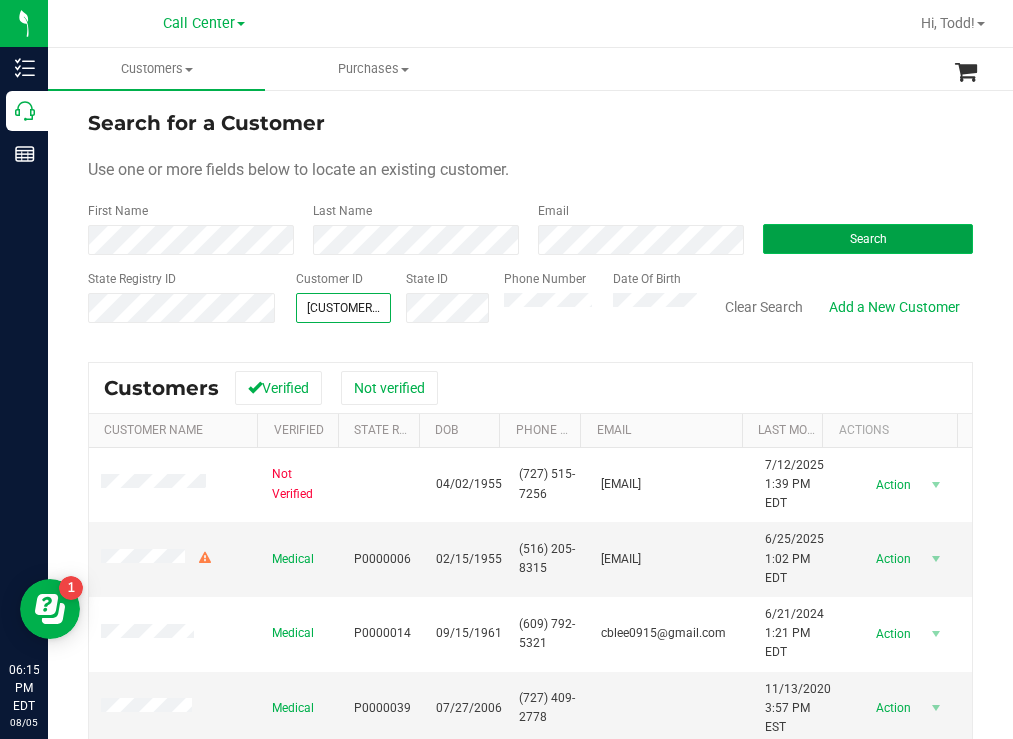 type on "[CUSTOMER_ID]" 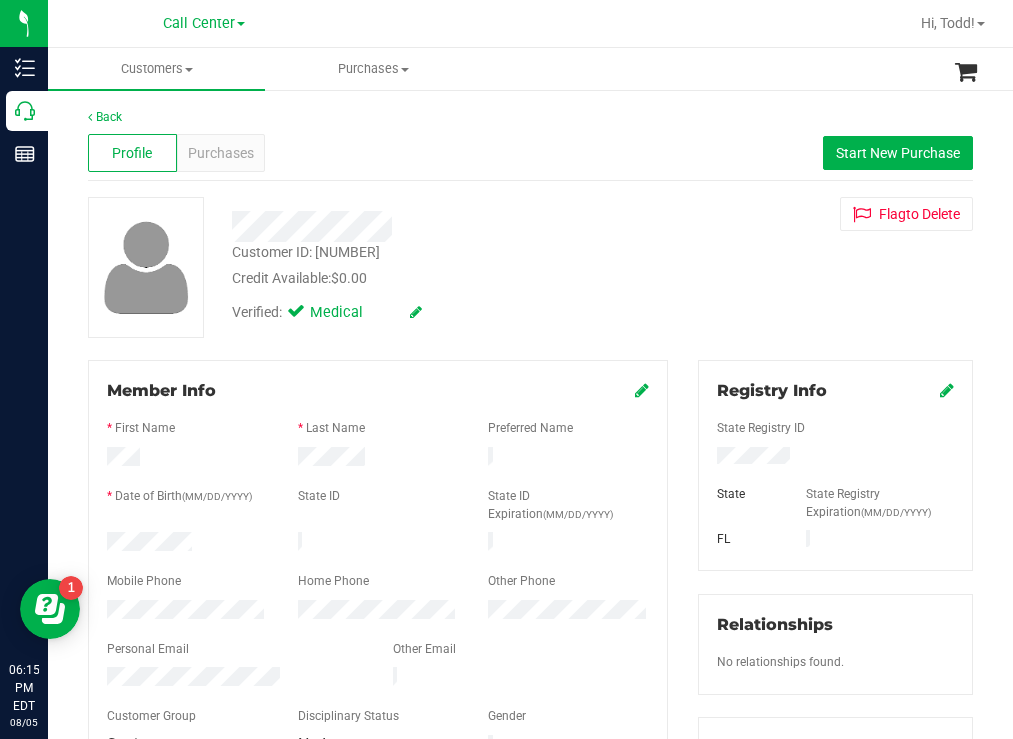drag, startPoint x: 205, startPoint y: 530, endPoint x: 103, endPoint y: 529, distance: 102.0049 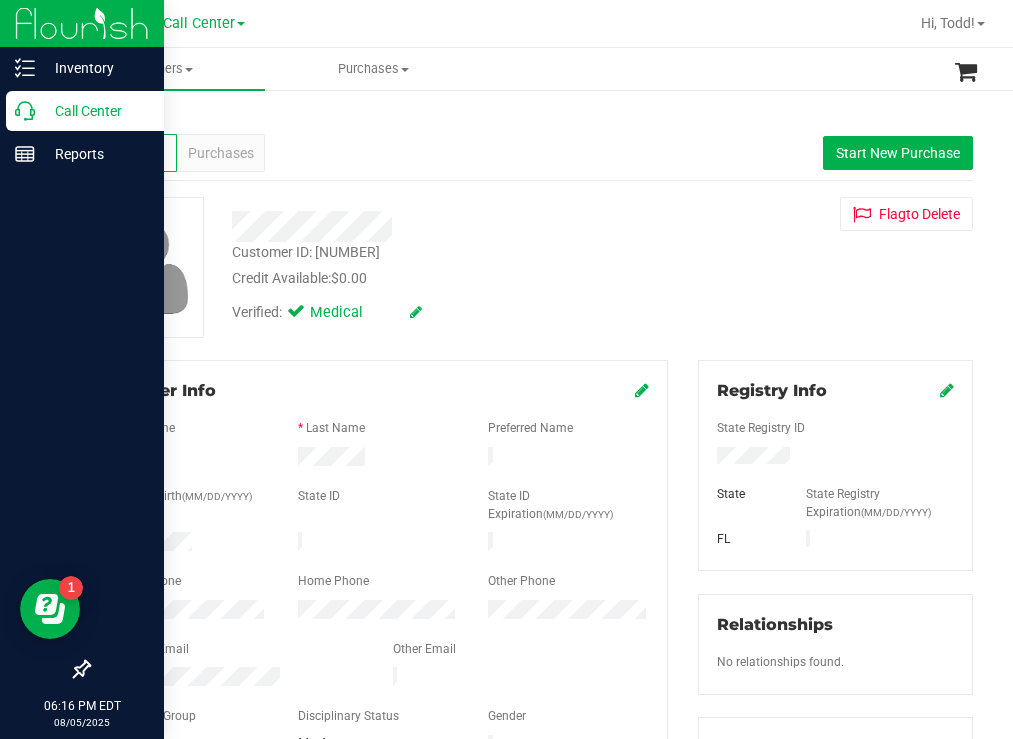 click on "Call Center" at bounding box center [95, 111] 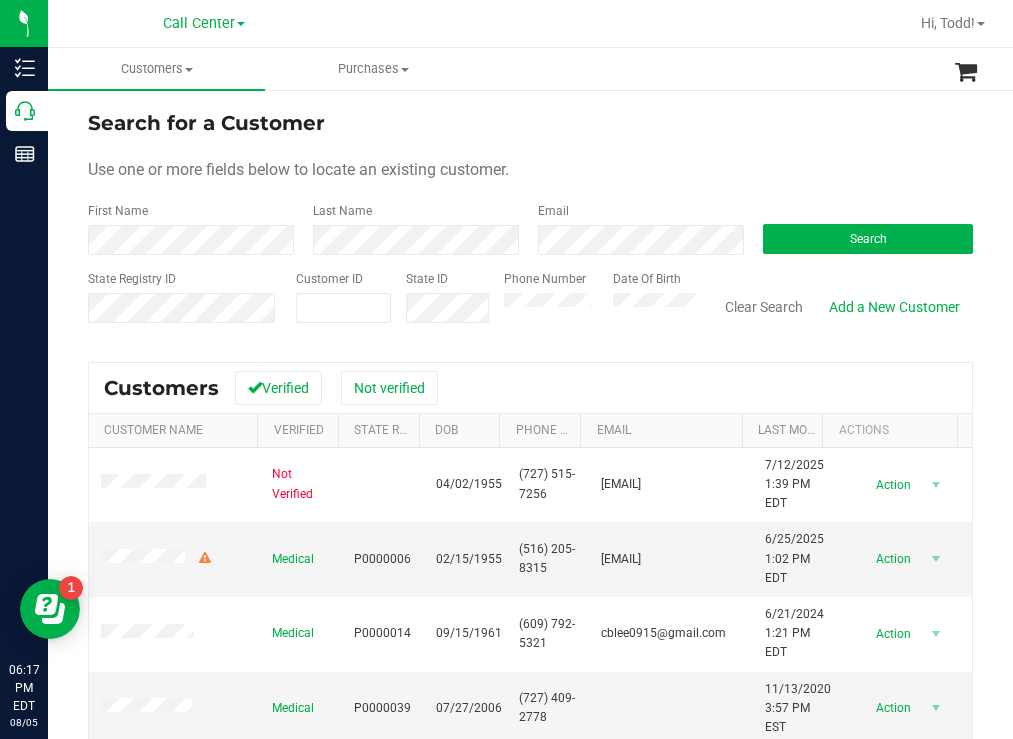 click on "Search for a Customer
Use one or more fields below to locate an existing customer.
First Name
Last Name
Email
Search
State Registry ID
Customer ID
State ID
Phone Number
Date Of Birth" at bounding box center (530, 224) 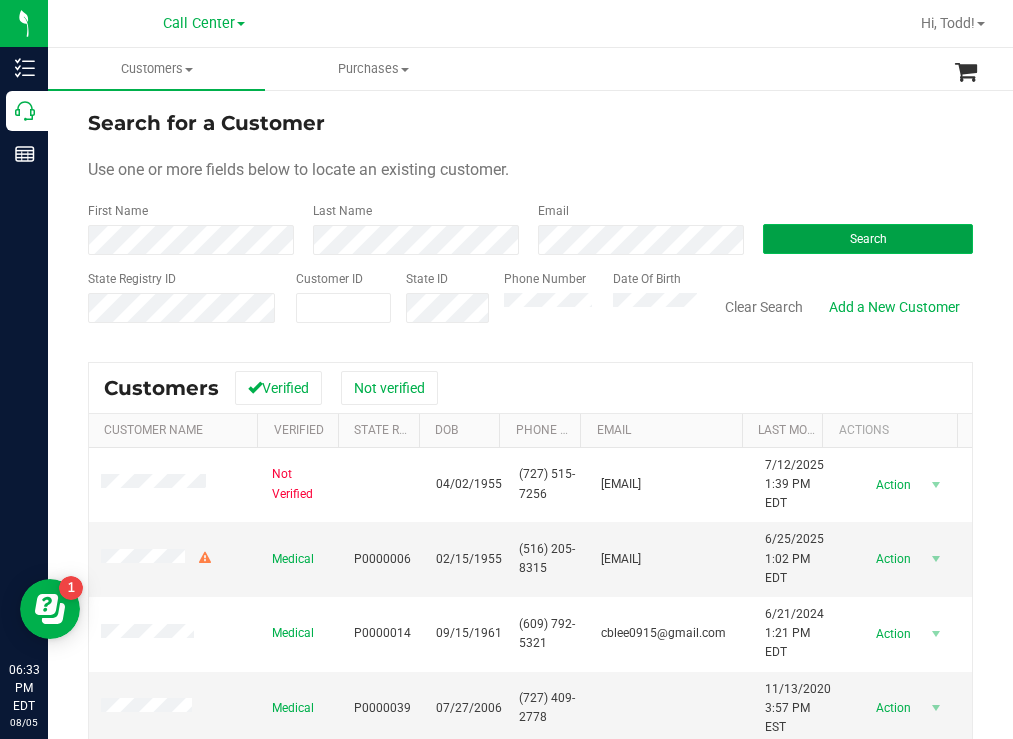 click on "Search" at bounding box center [868, 239] 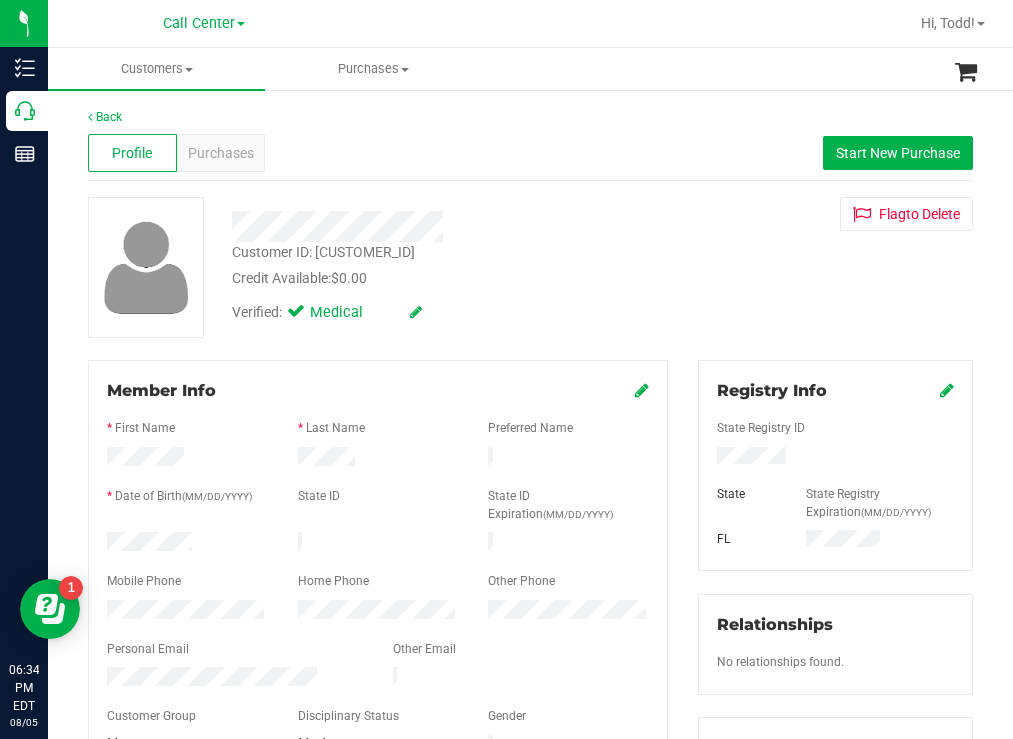 drag, startPoint x: 193, startPoint y: 538, endPoint x: 95, endPoint y: 539, distance: 98.005104 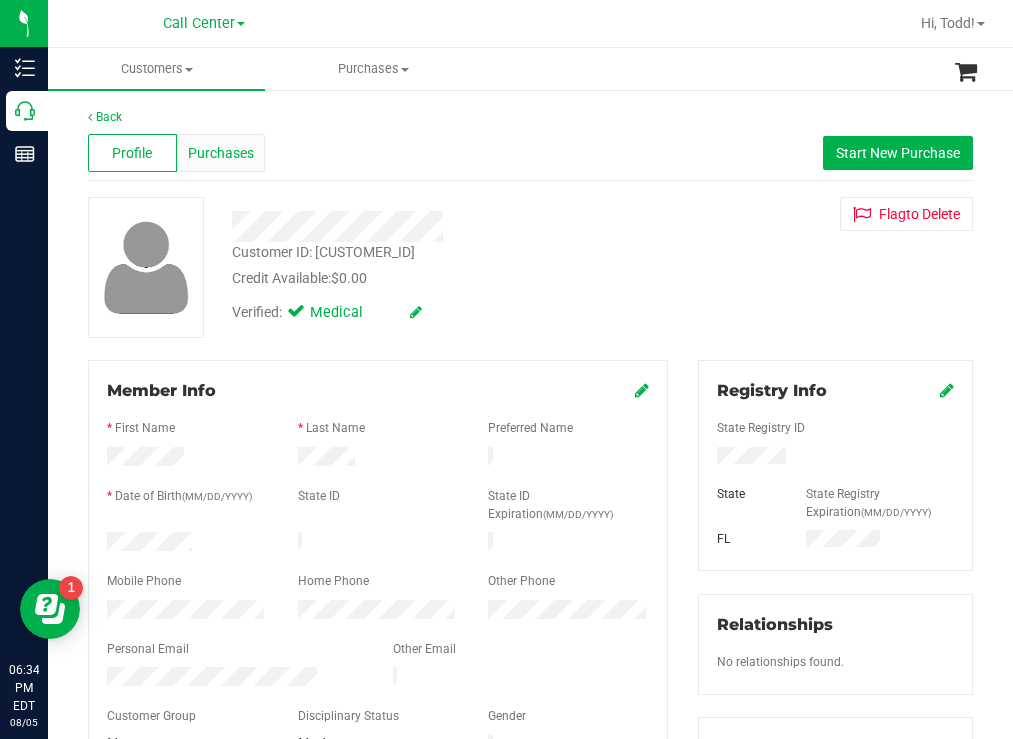 click on "Purchases" at bounding box center [221, 153] 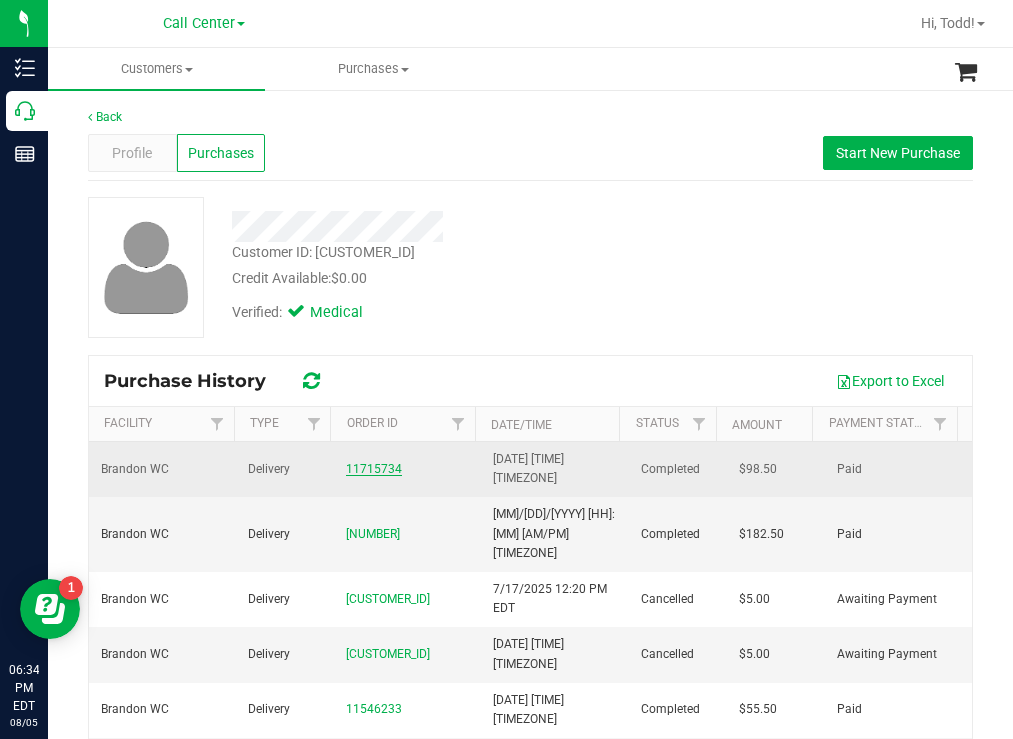 click on "11715734" at bounding box center [374, 469] 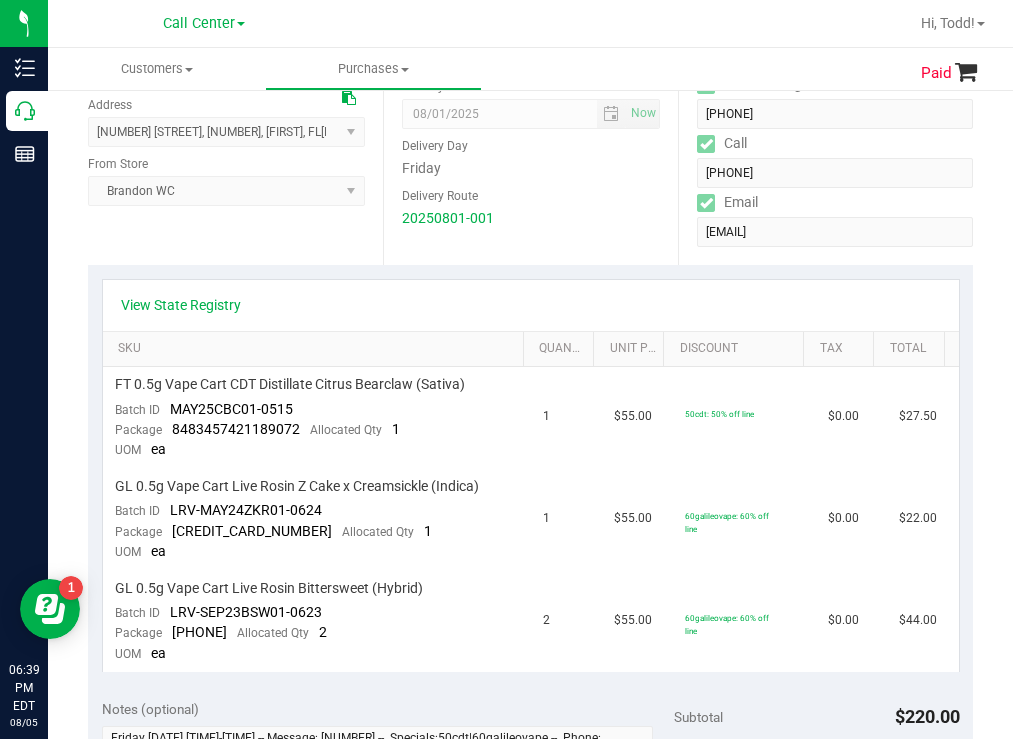 scroll, scrollTop: 300, scrollLeft: 0, axis: vertical 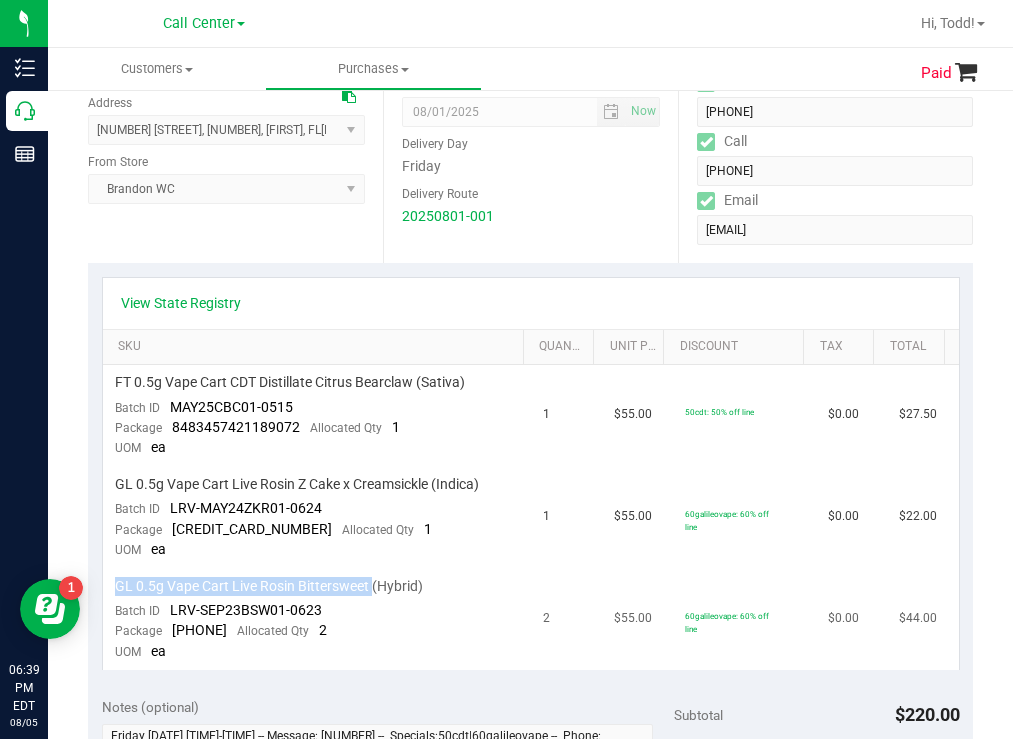 drag, startPoint x: 370, startPoint y: 581, endPoint x: 113, endPoint y: 591, distance: 257.1945 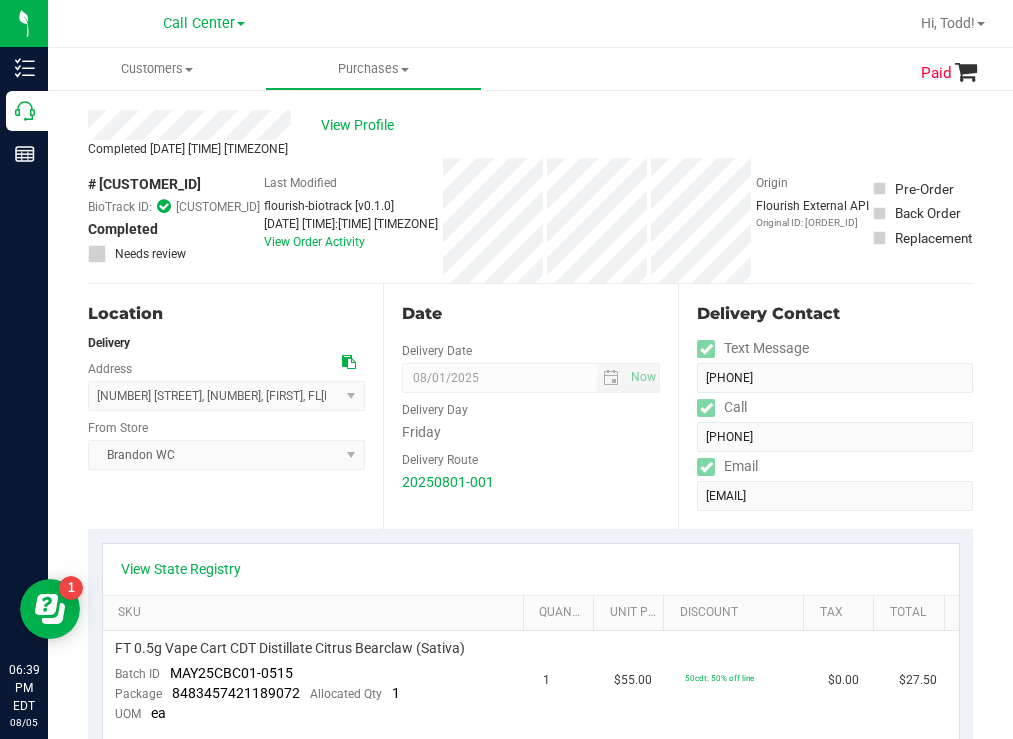 scroll, scrollTop: 0, scrollLeft: 0, axis: both 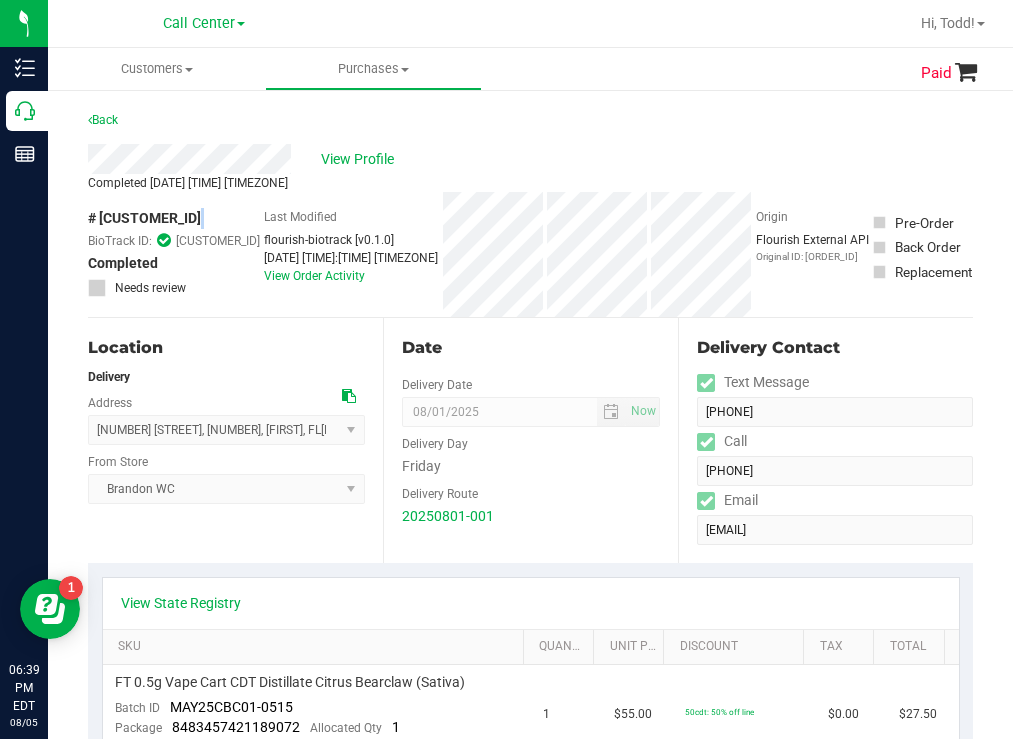 drag, startPoint x: 167, startPoint y: 214, endPoint x: 103, endPoint y: 213, distance: 64.00781 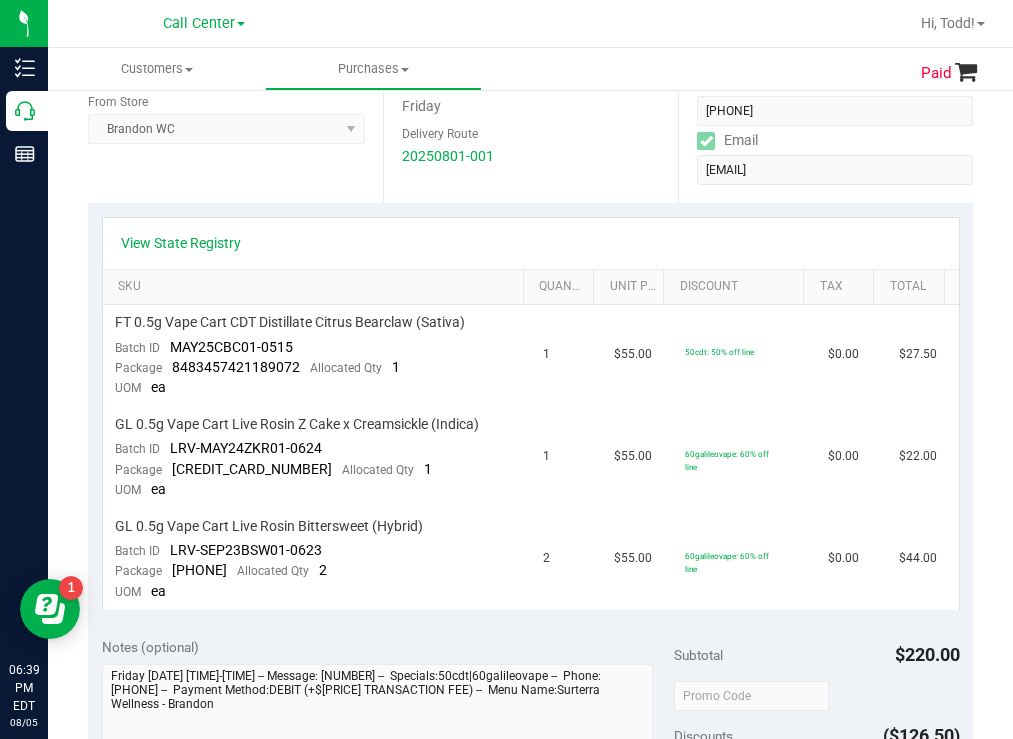 scroll, scrollTop: 500, scrollLeft: 0, axis: vertical 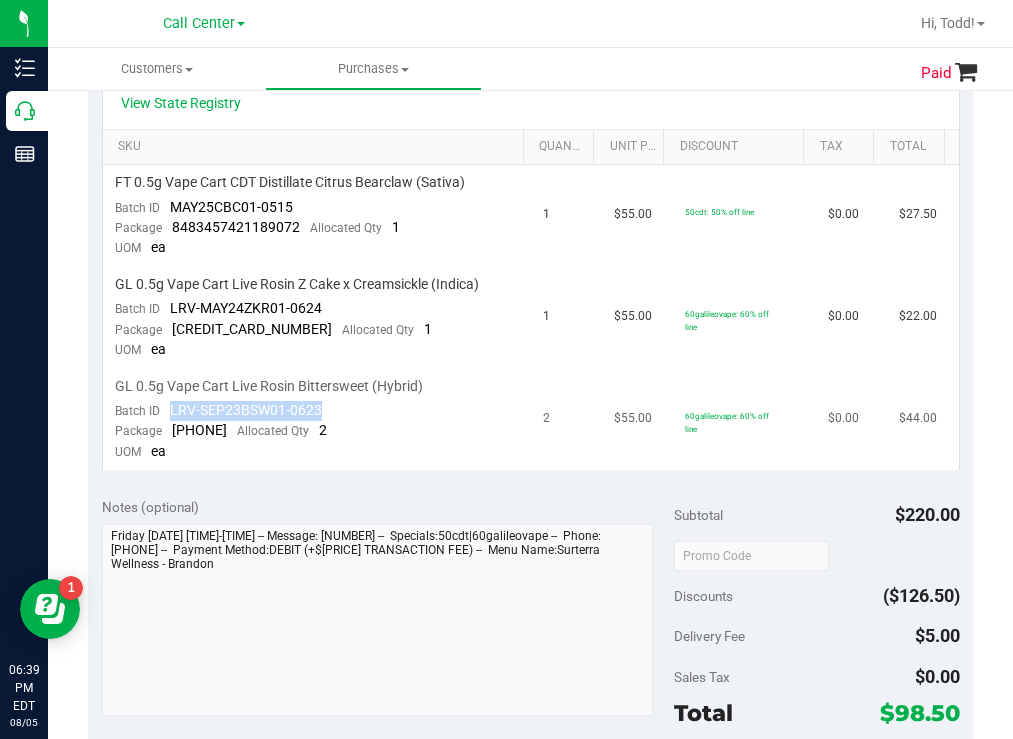 drag, startPoint x: 326, startPoint y: 404, endPoint x: 171, endPoint y: 407, distance: 155.02902 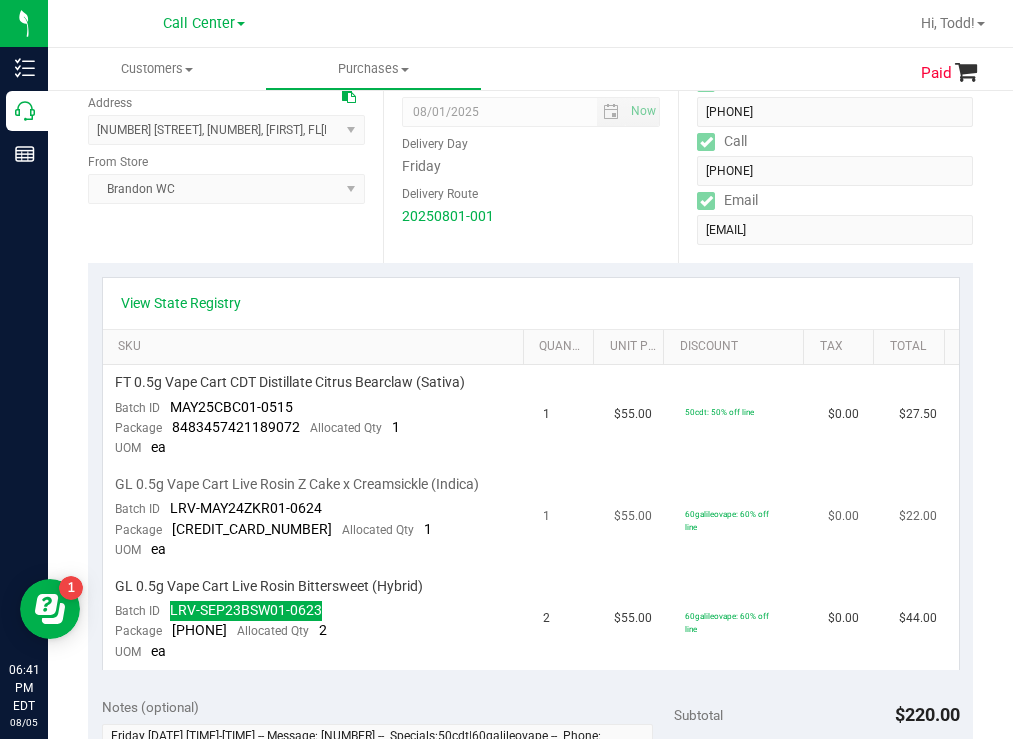 scroll, scrollTop: 400, scrollLeft: 0, axis: vertical 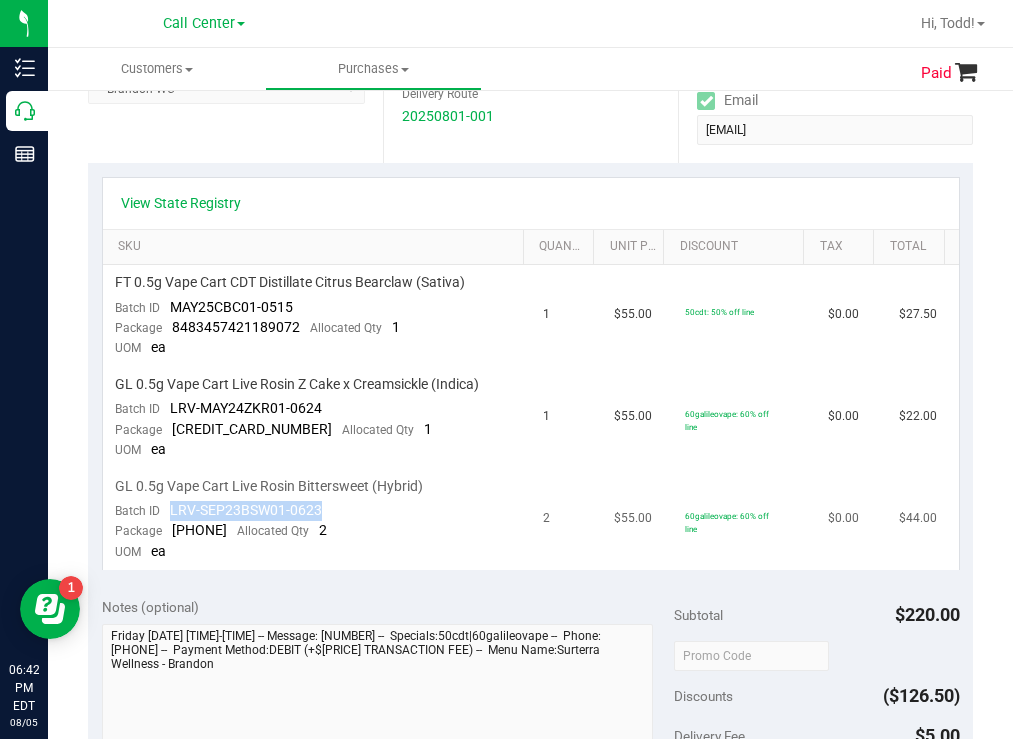 drag, startPoint x: 320, startPoint y: 506, endPoint x: 171, endPoint y: 507, distance: 149.00336 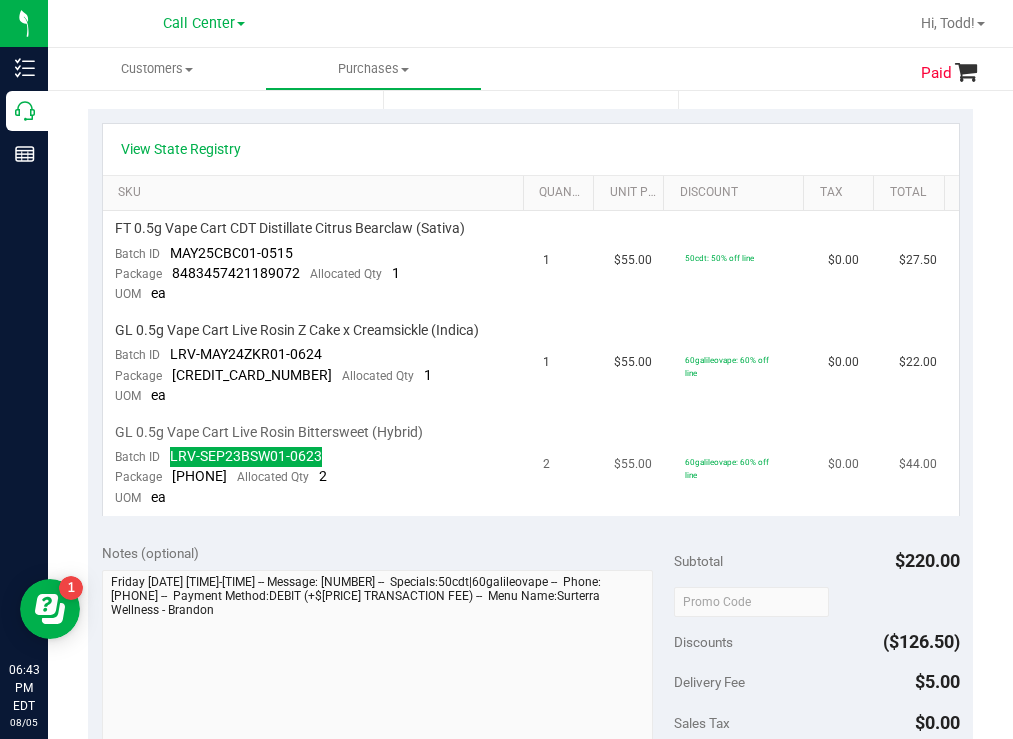 scroll, scrollTop: 500, scrollLeft: 0, axis: vertical 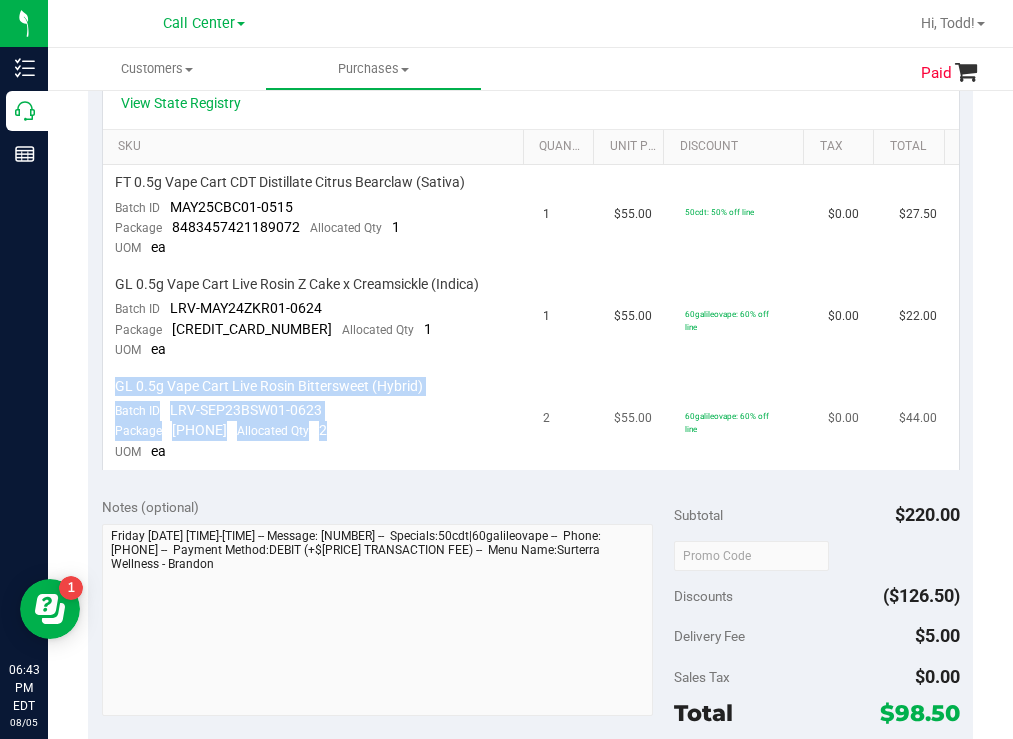 drag, startPoint x: 438, startPoint y: 425, endPoint x: 112, endPoint y: 390, distance: 327.87344 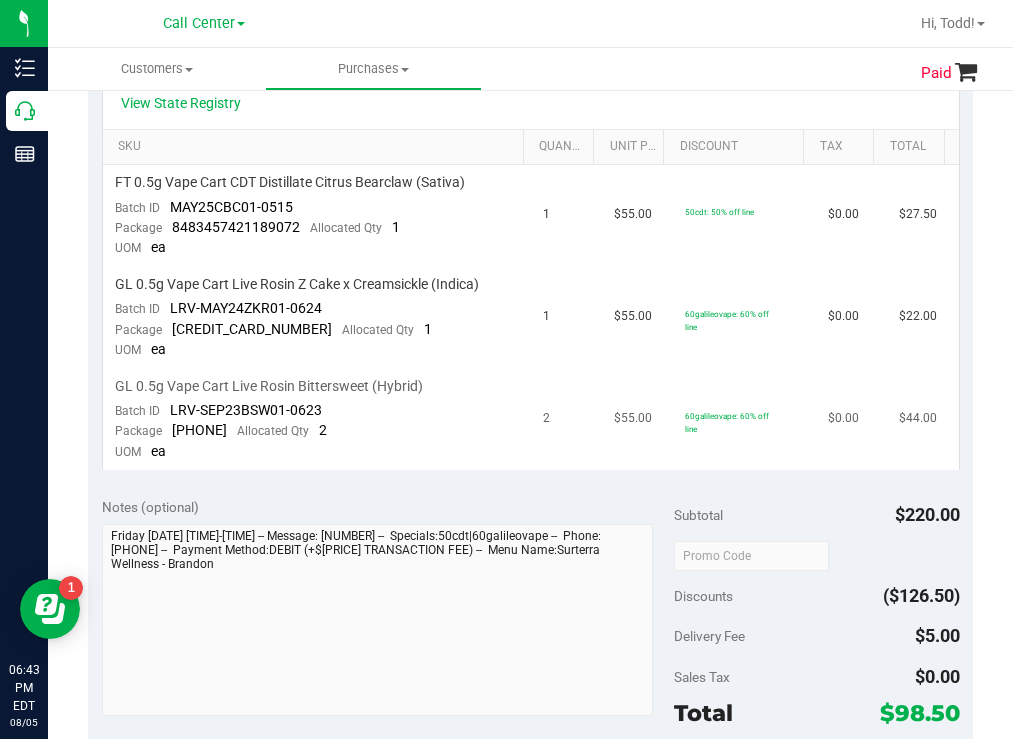 drag, startPoint x: 113, startPoint y: 392, endPoint x: 421, endPoint y: 413, distance: 308.7151 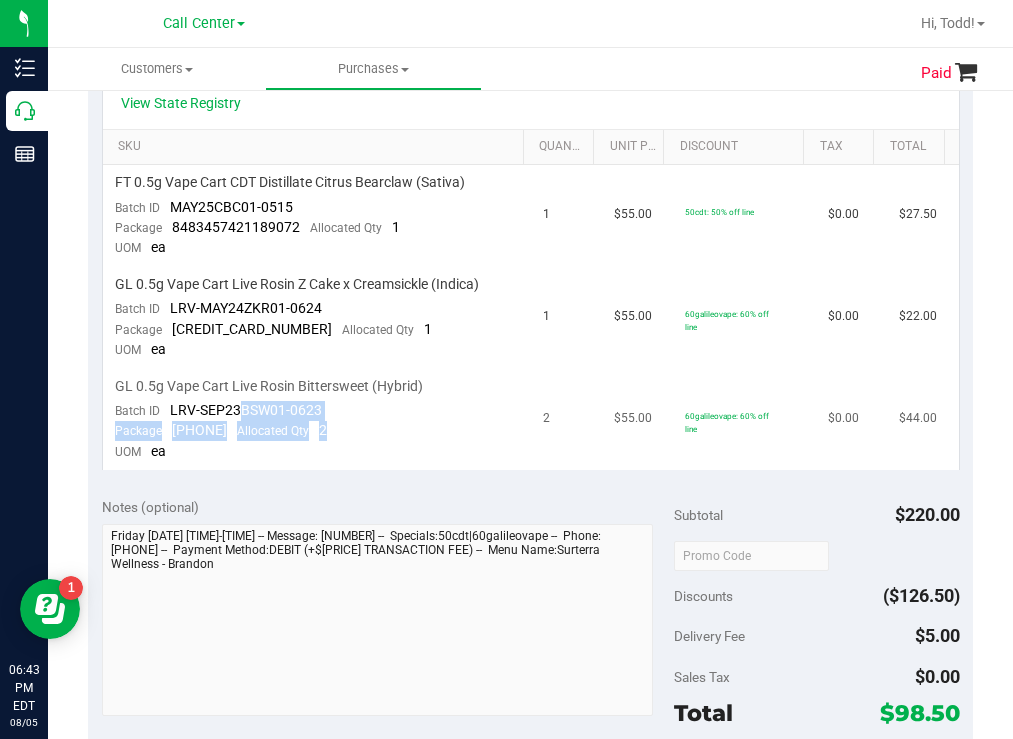 drag, startPoint x: 419, startPoint y: 426, endPoint x: 240, endPoint y: 409, distance: 179.80545 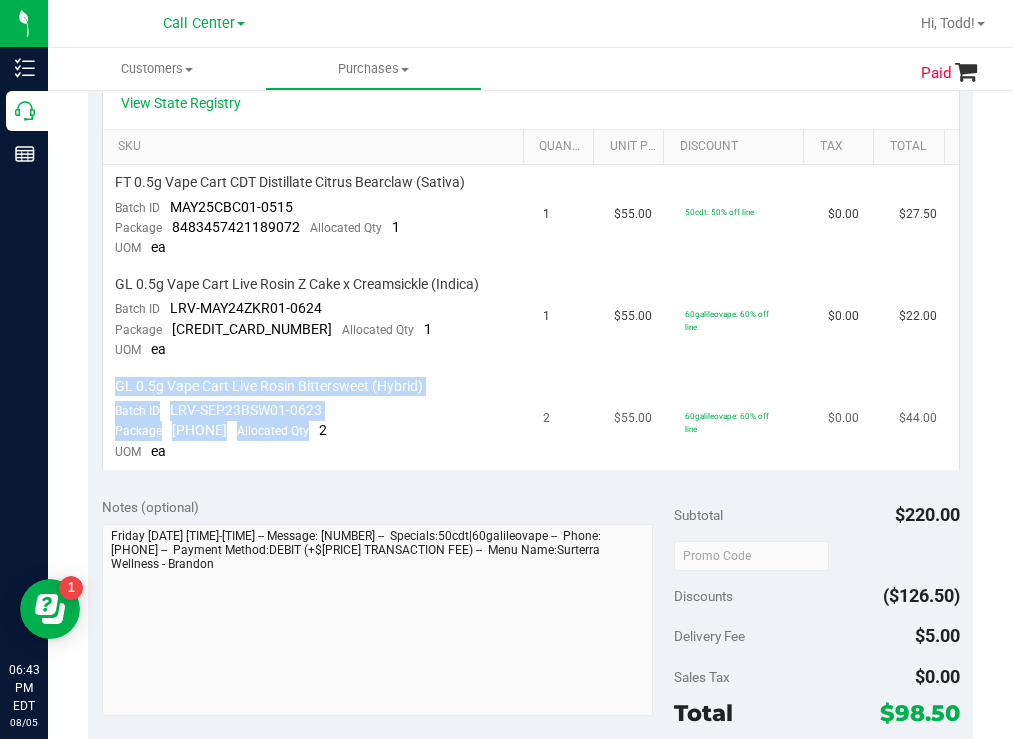 drag, startPoint x: 377, startPoint y: 435, endPoint x: 113, endPoint y: 390, distance: 267.80777 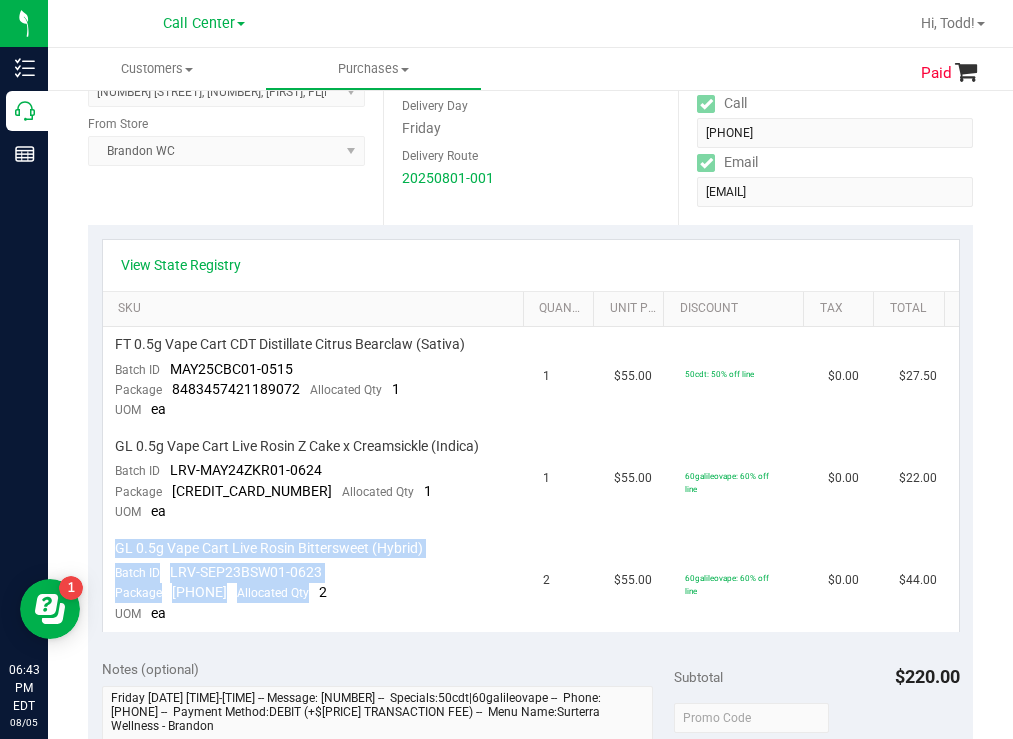 scroll, scrollTop: 0, scrollLeft: 0, axis: both 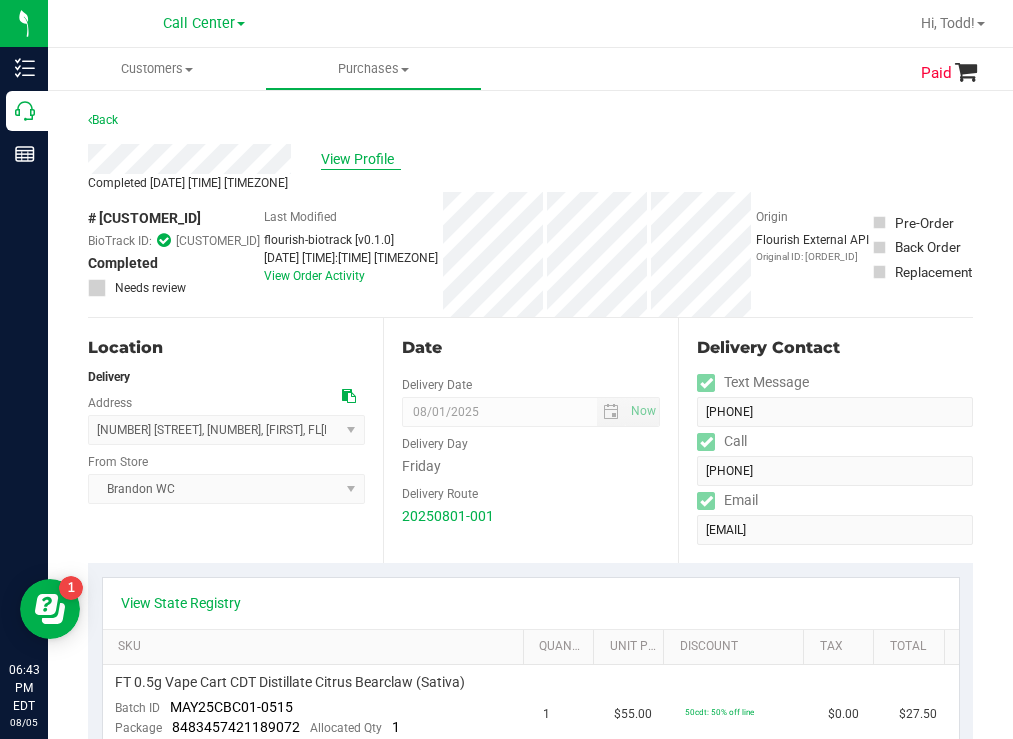 click on "View Profile" at bounding box center (361, 159) 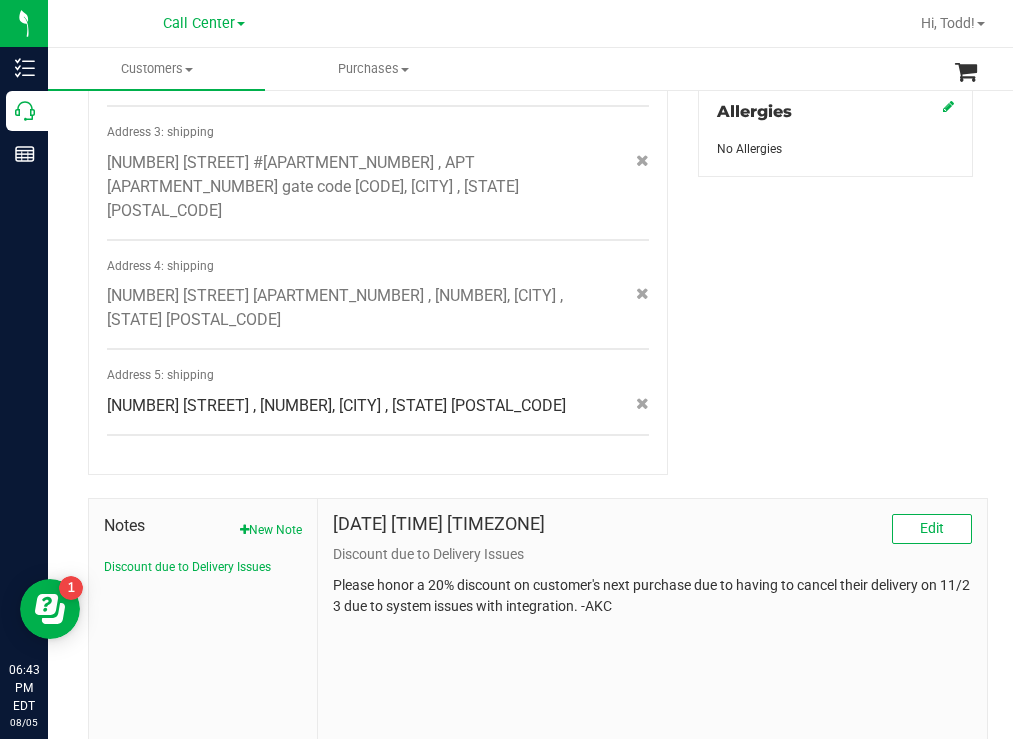 scroll, scrollTop: 933, scrollLeft: 0, axis: vertical 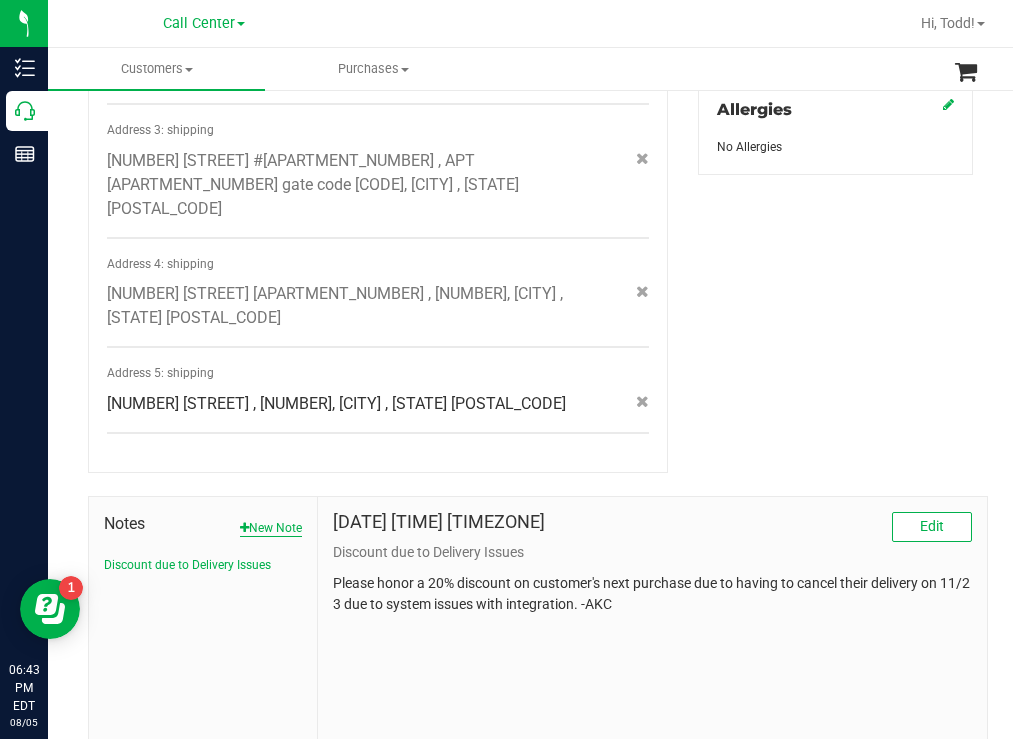 click on "New Note" at bounding box center (271, 528) 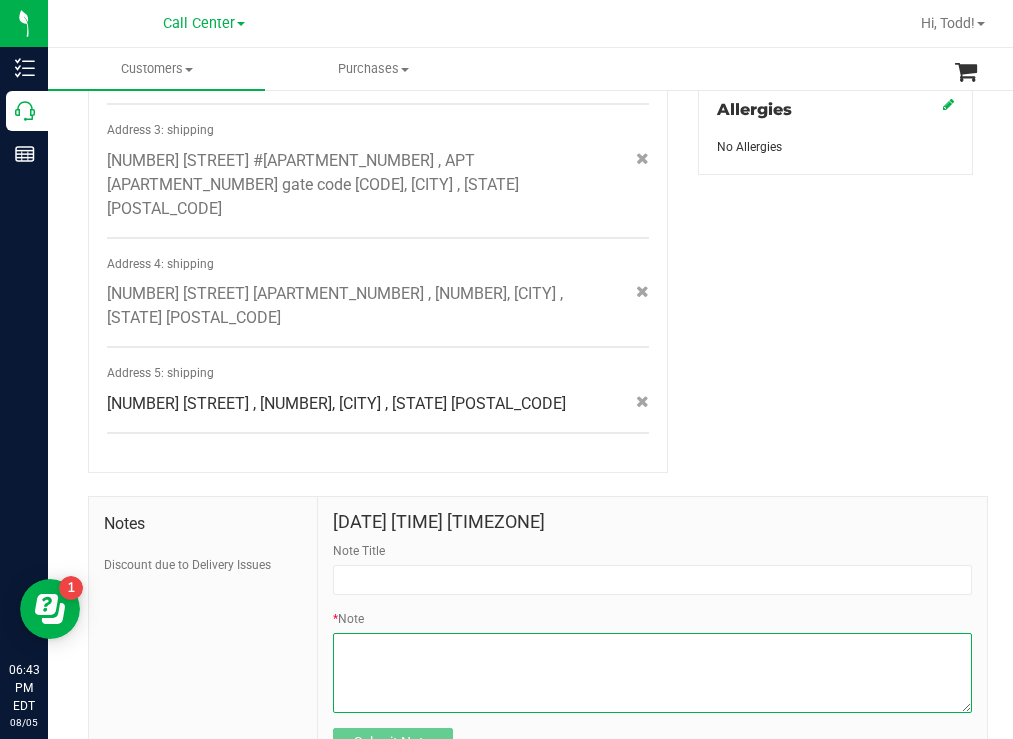 paste on "GL 0.5g Vape Cart Live Rosin Bittersweet (Hybrid)
Batch IDLRV-SEP23BSW01-0623
Package[NUMBER]Allocated Qty" 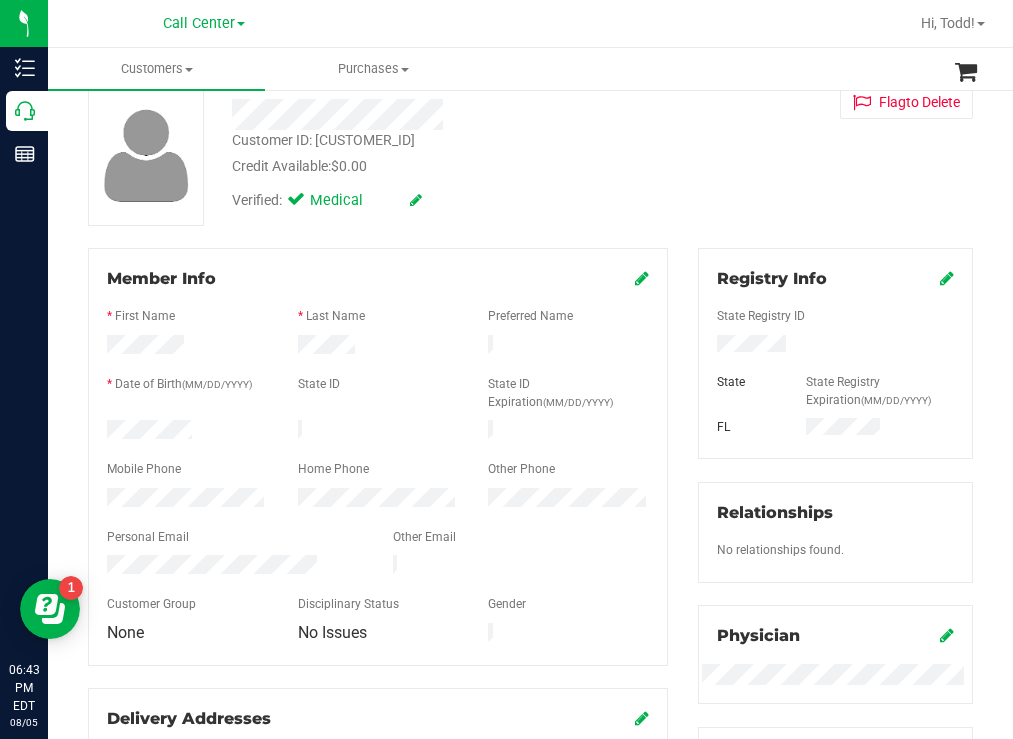 scroll, scrollTop: 0, scrollLeft: 0, axis: both 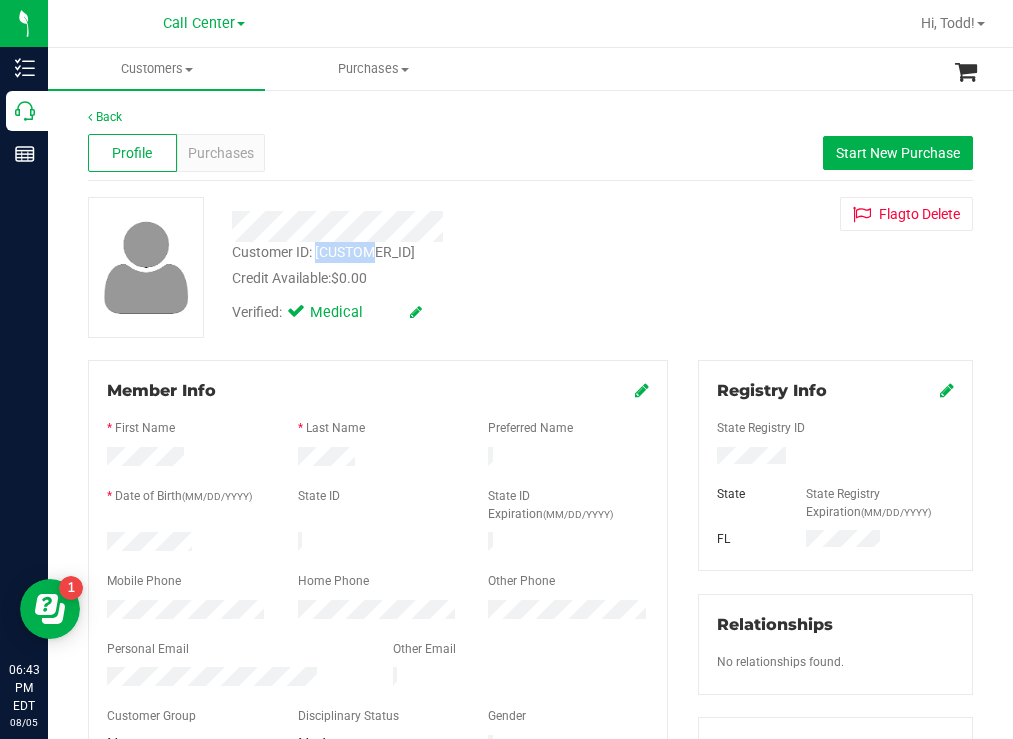 drag, startPoint x: 377, startPoint y: 245, endPoint x: 320, endPoint y: 244, distance: 57.00877 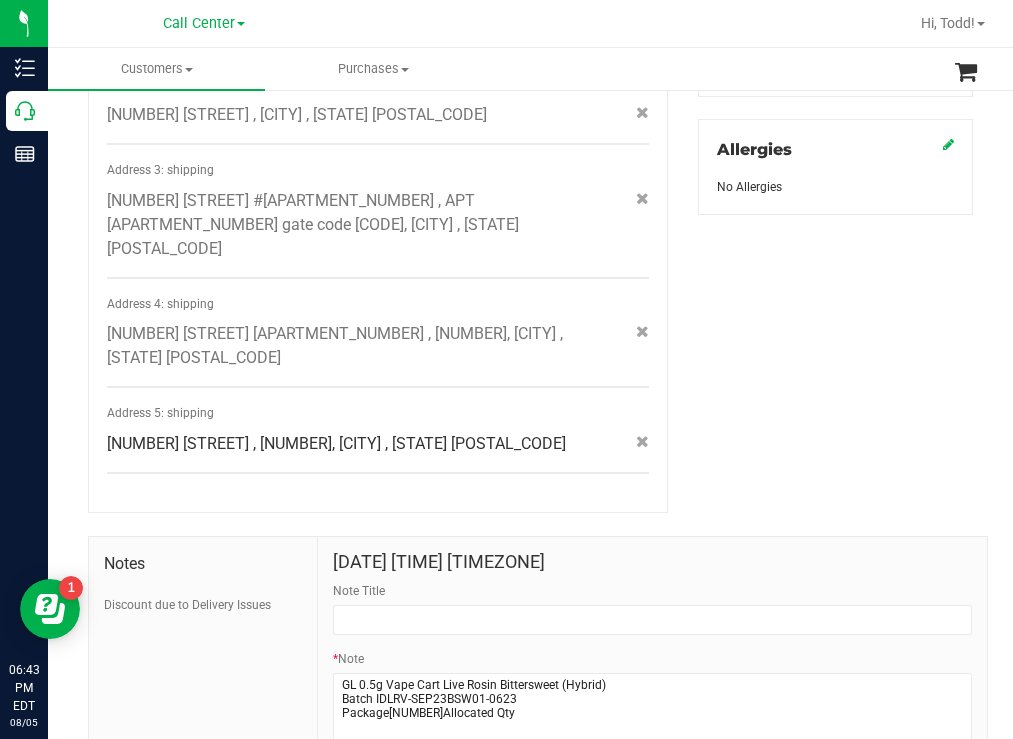 scroll, scrollTop: 900, scrollLeft: 0, axis: vertical 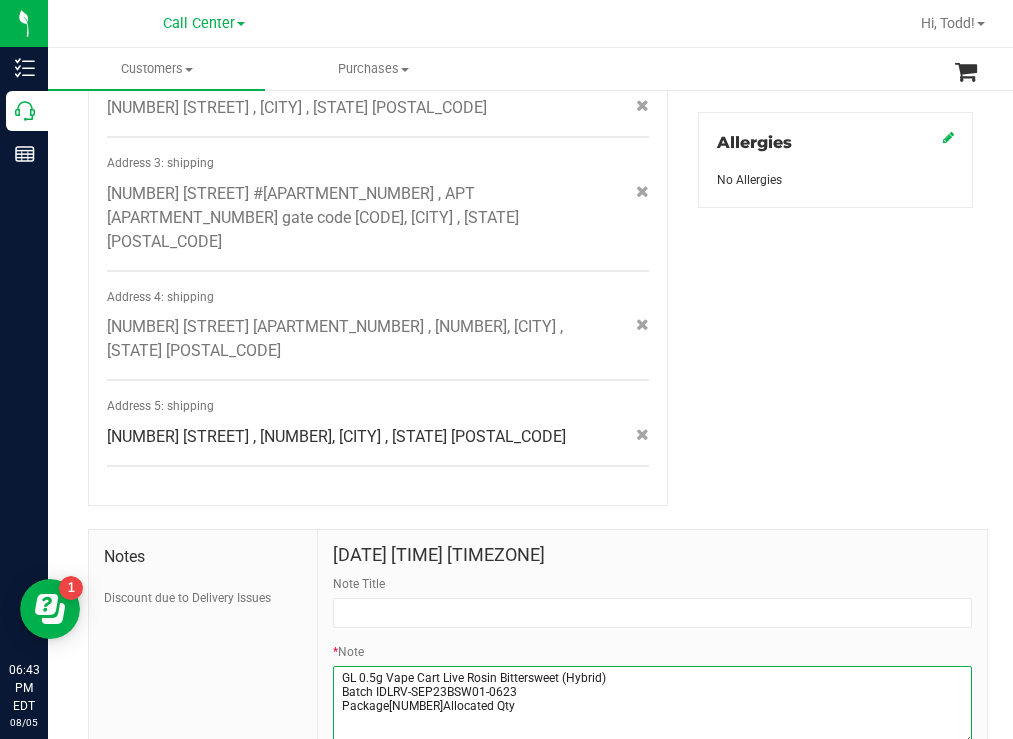 click on "*
Note" at bounding box center (652, 706) 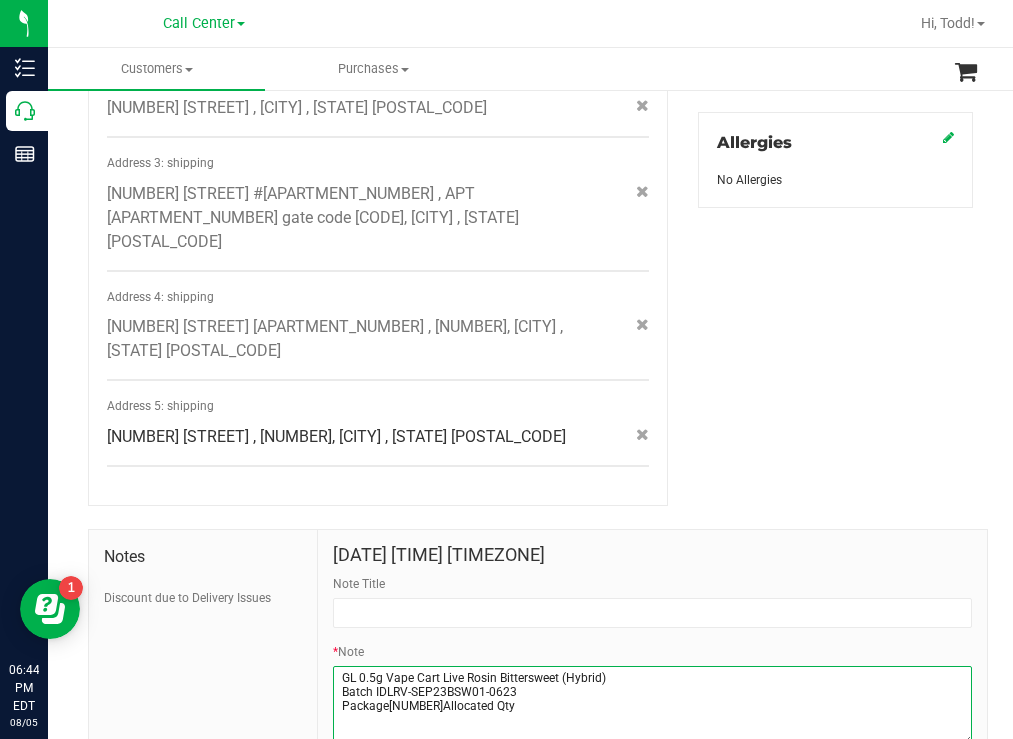 paste on "customer said cartridge does not work on his battery" 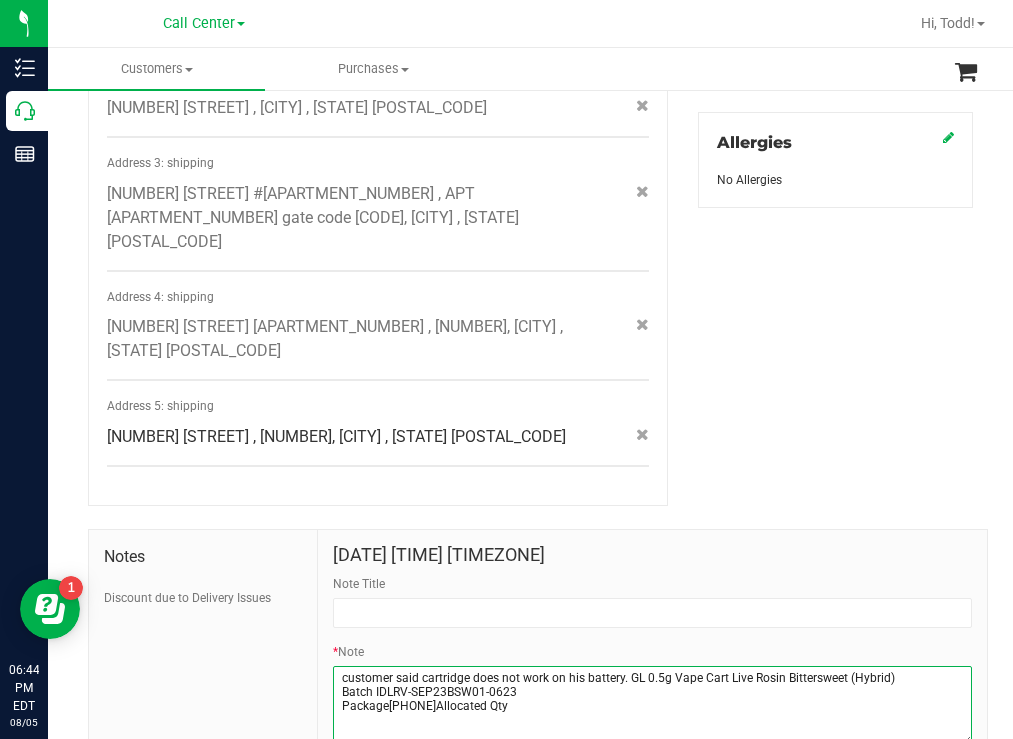 click on "*
Note" at bounding box center [652, 706] 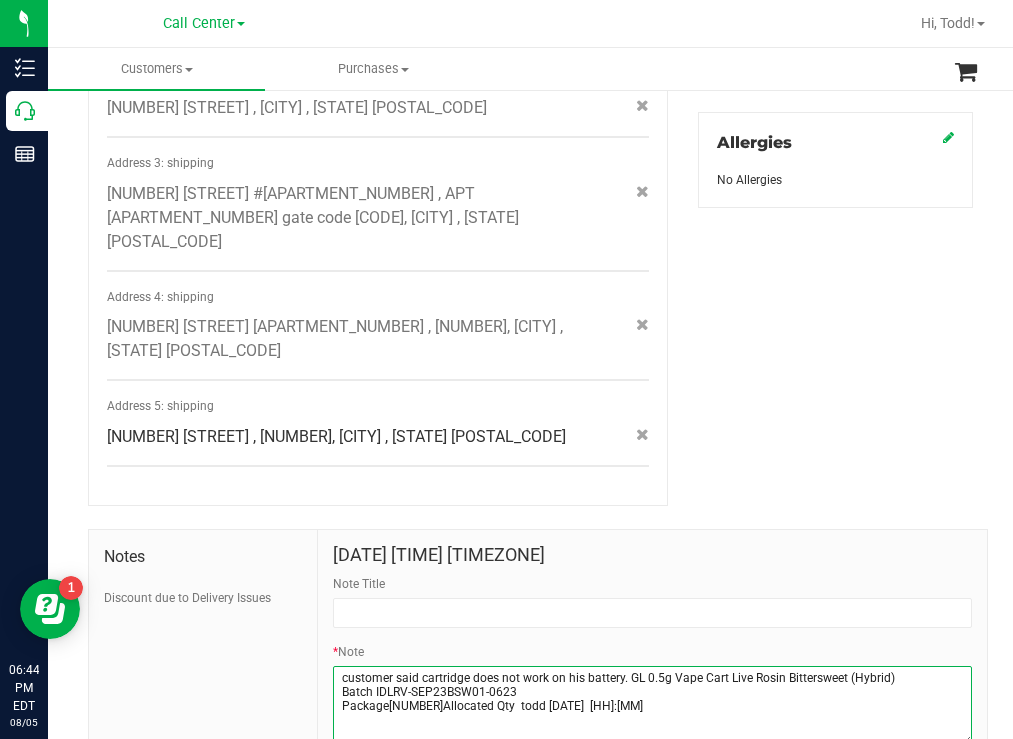 type on "customer said cartridge does not work on his battery. GL 0.5g Vape Cart Live Rosin Bittersweet (Hybrid)
Batch IDLRV-SEP23BSW01-0623
Package[NUMBER]Allocated Qty  todd [DATE]  [HH]:[MM]" 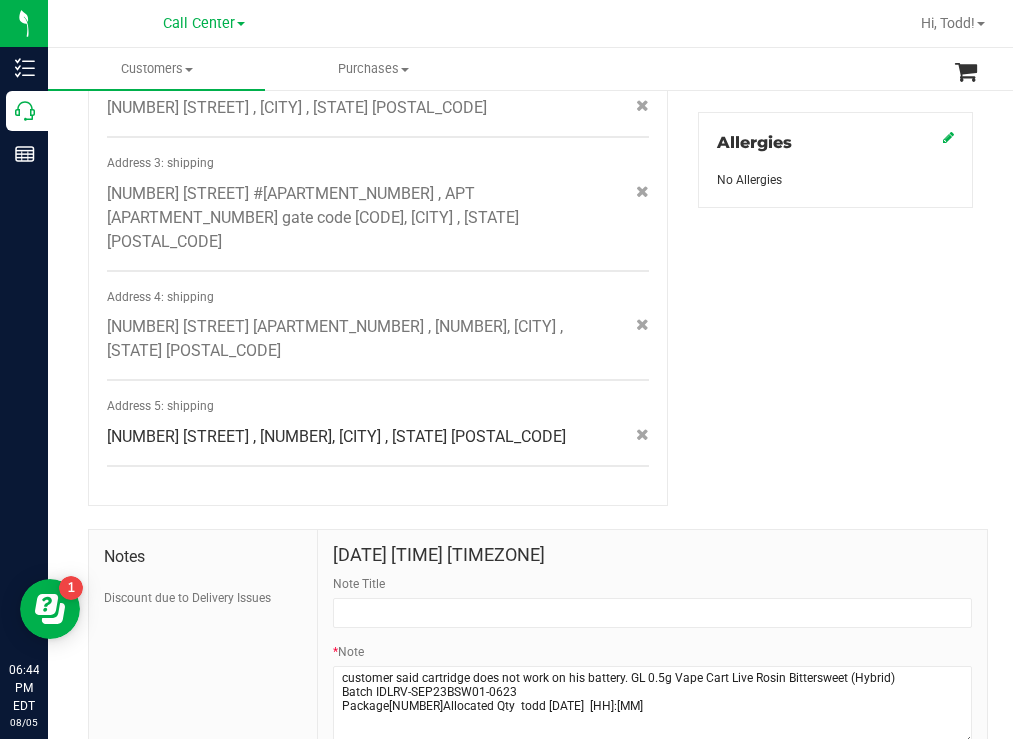 click on "Submit Note" at bounding box center [392, 775] 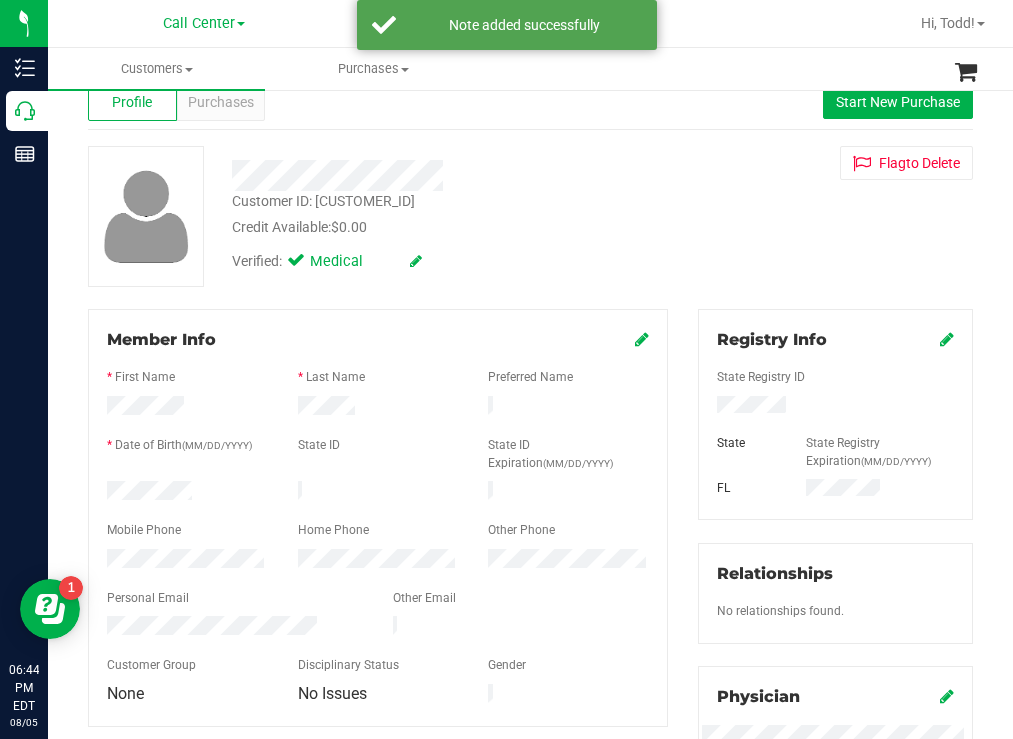 scroll, scrollTop: 0, scrollLeft: 0, axis: both 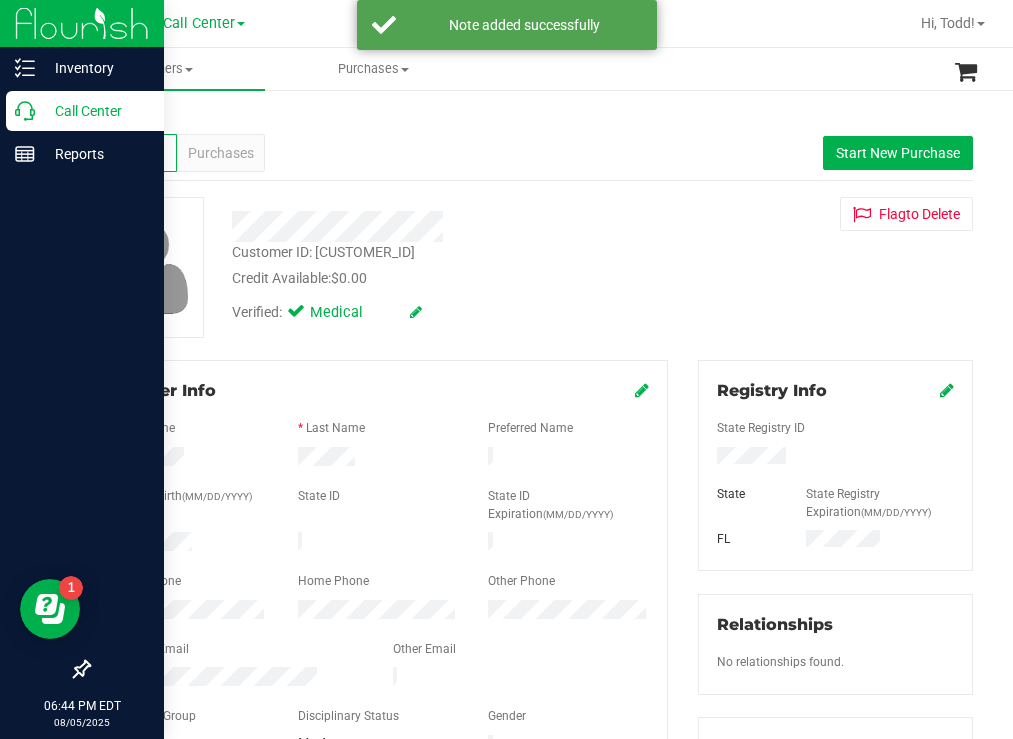 click on "Call Center" at bounding box center (95, 111) 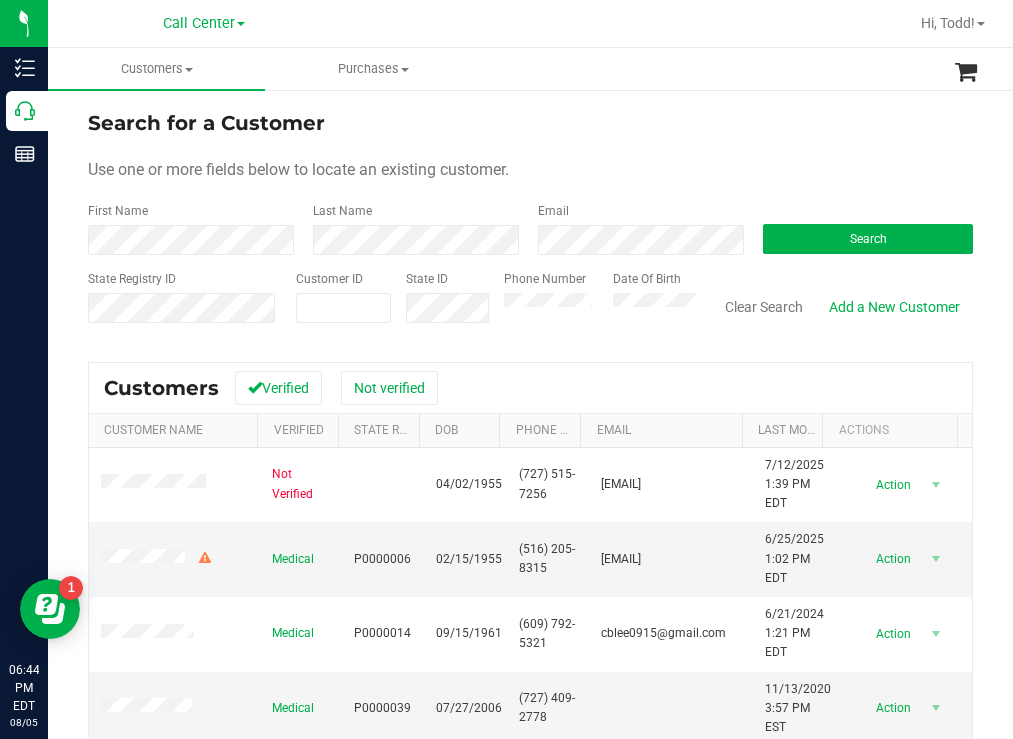 click on "Search for a Customer
Use one or more fields below to locate an existing customer.
First Name
Last Name
Email
Search
State Registry ID
Customer ID
State ID
Phone Number" at bounding box center (530, 537) 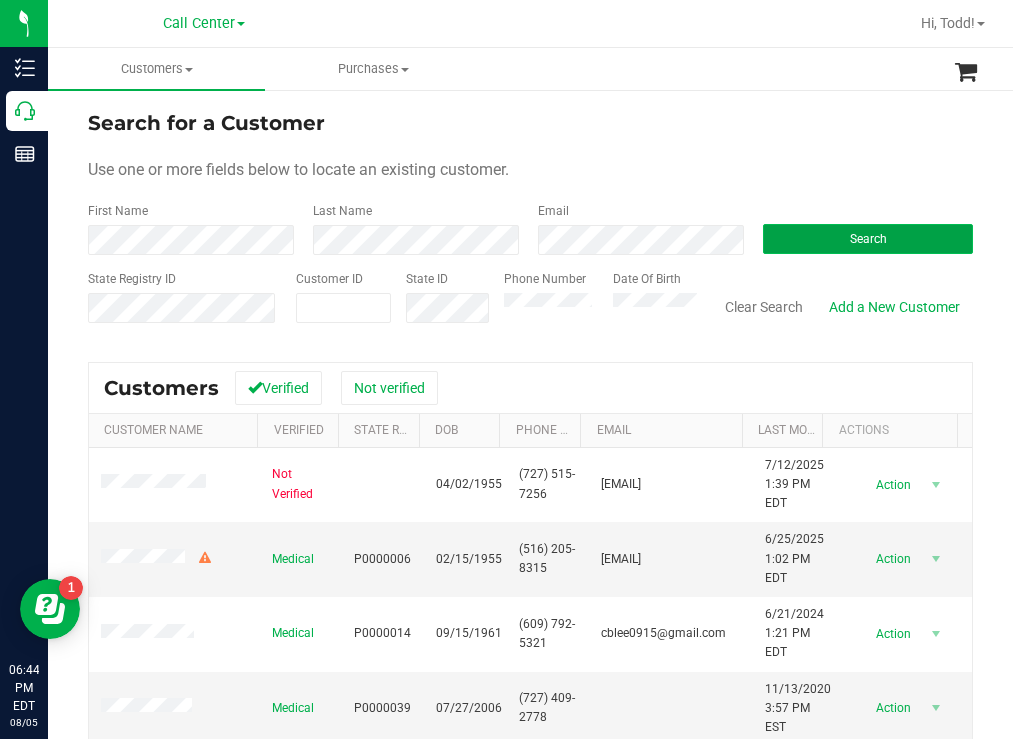 click on "Search" at bounding box center [868, 239] 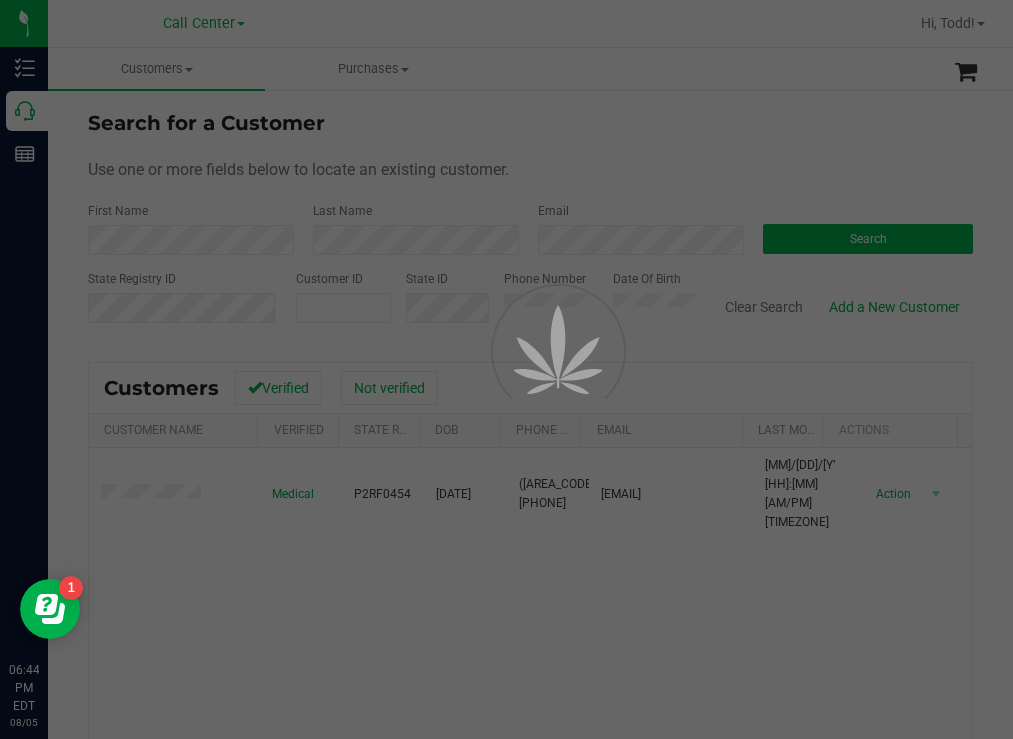 click at bounding box center (506, 369) 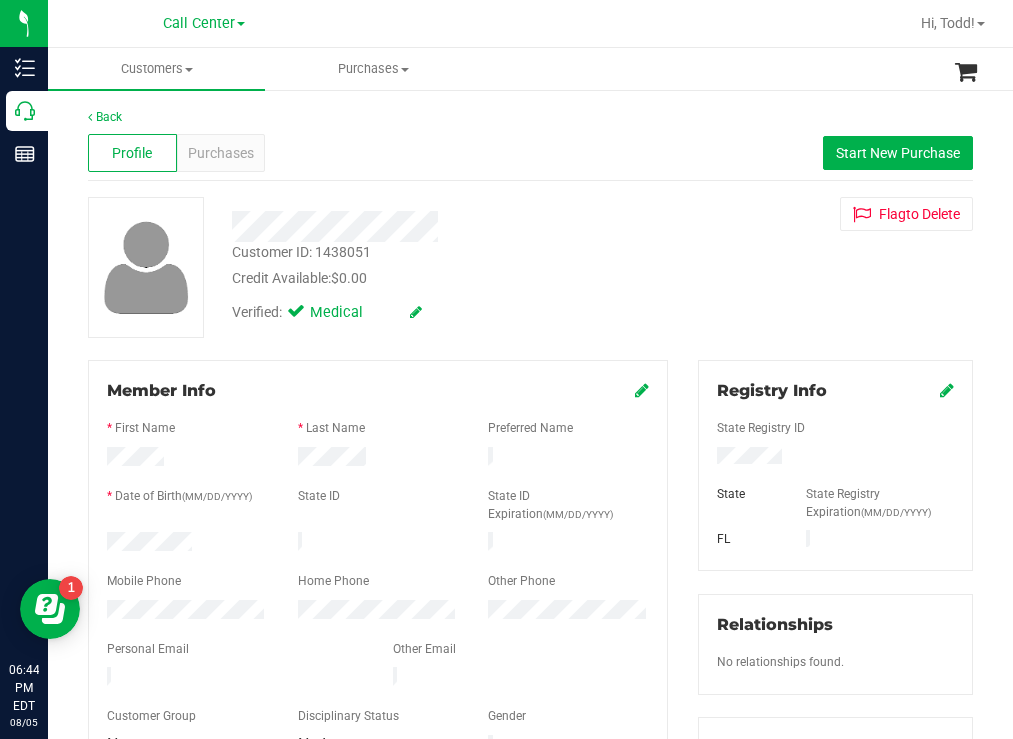 drag, startPoint x: 212, startPoint y: 541, endPoint x: 99, endPoint y: 542, distance: 113.004425 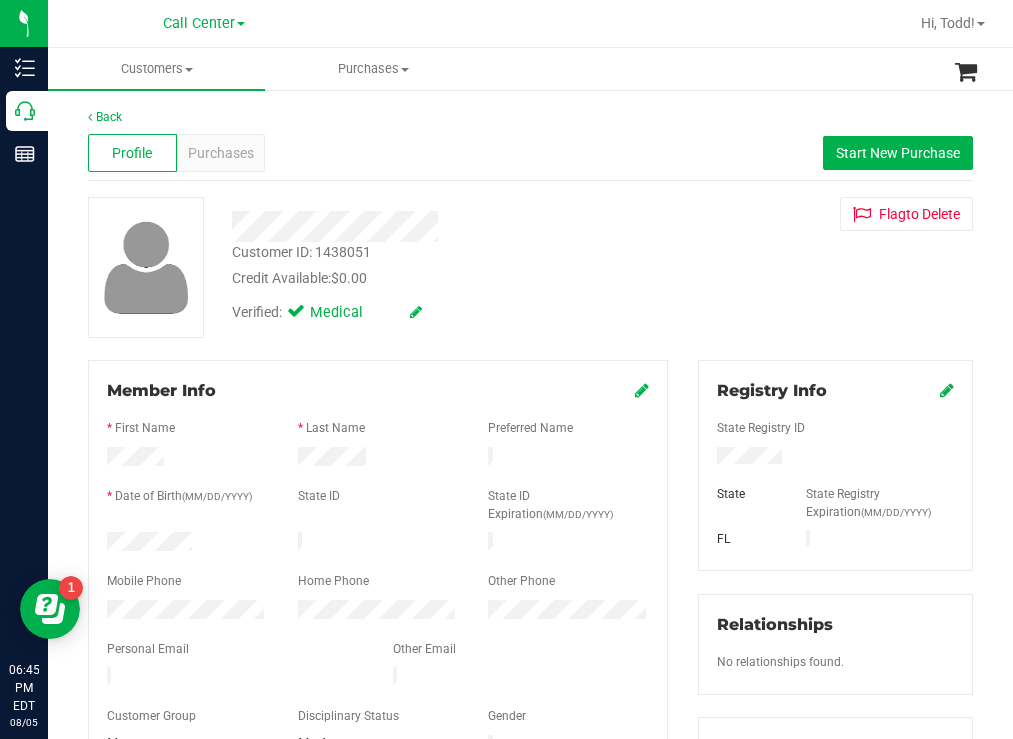 drag, startPoint x: 783, startPoint y: 456, endPoint x: 703, endPoint y: 462, distance: 80.224686 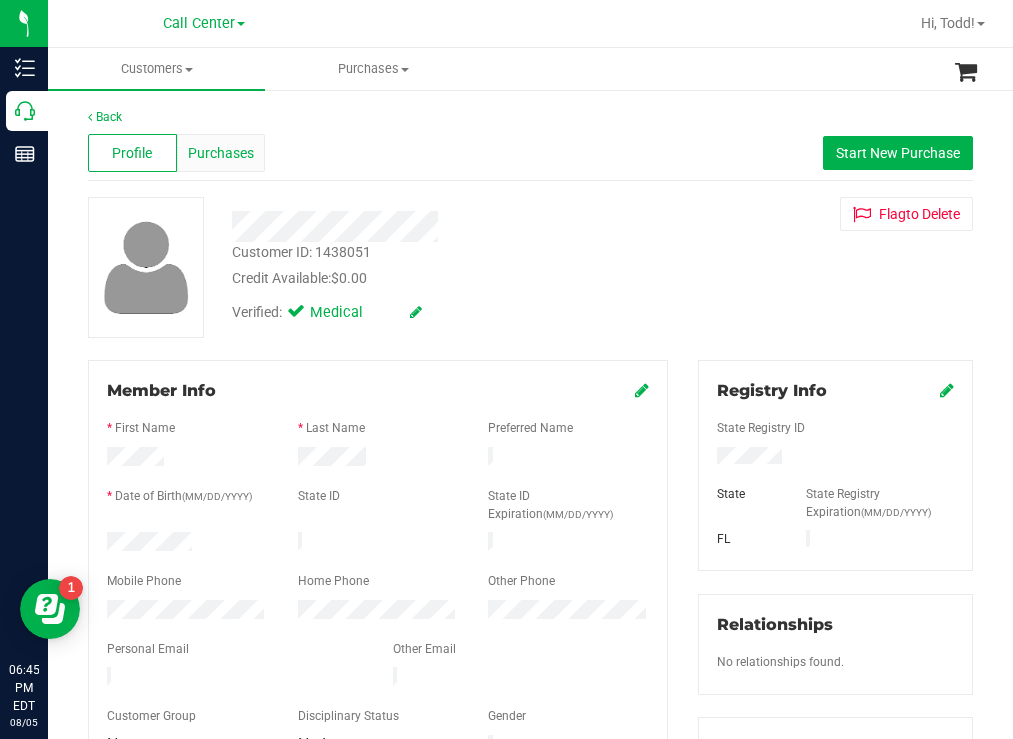 click on "Purchases" at bounding box center [221, 153] 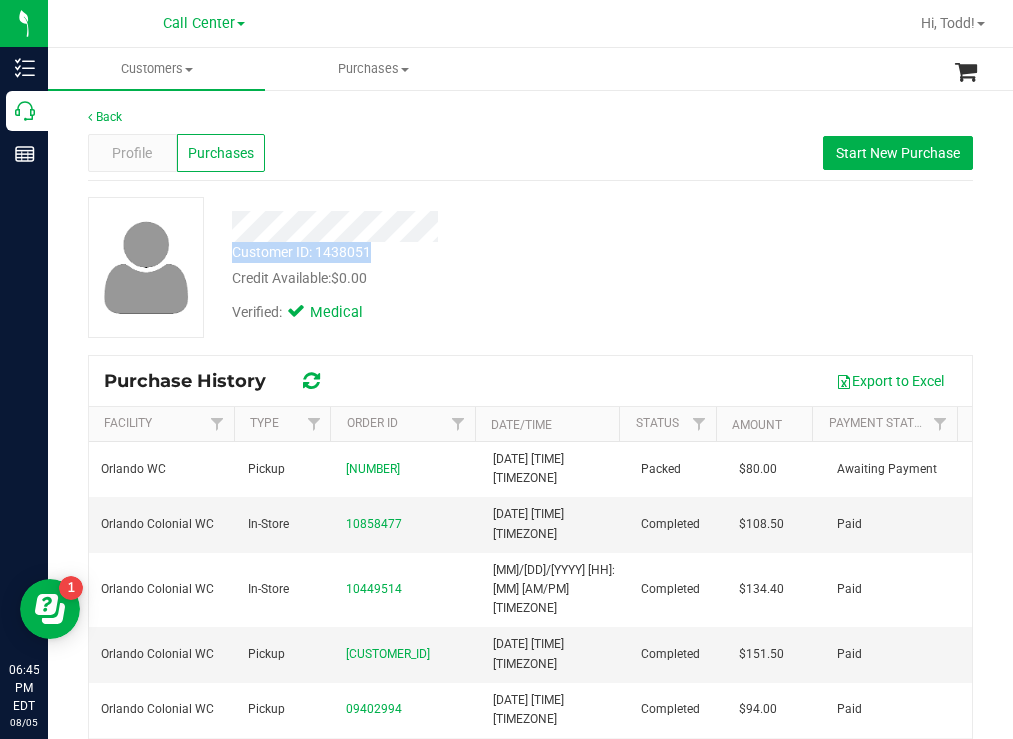 drag, startPoint x: 378, startPoint y: 253, endPoint x: 225, endPoint y: 253, distance: 153 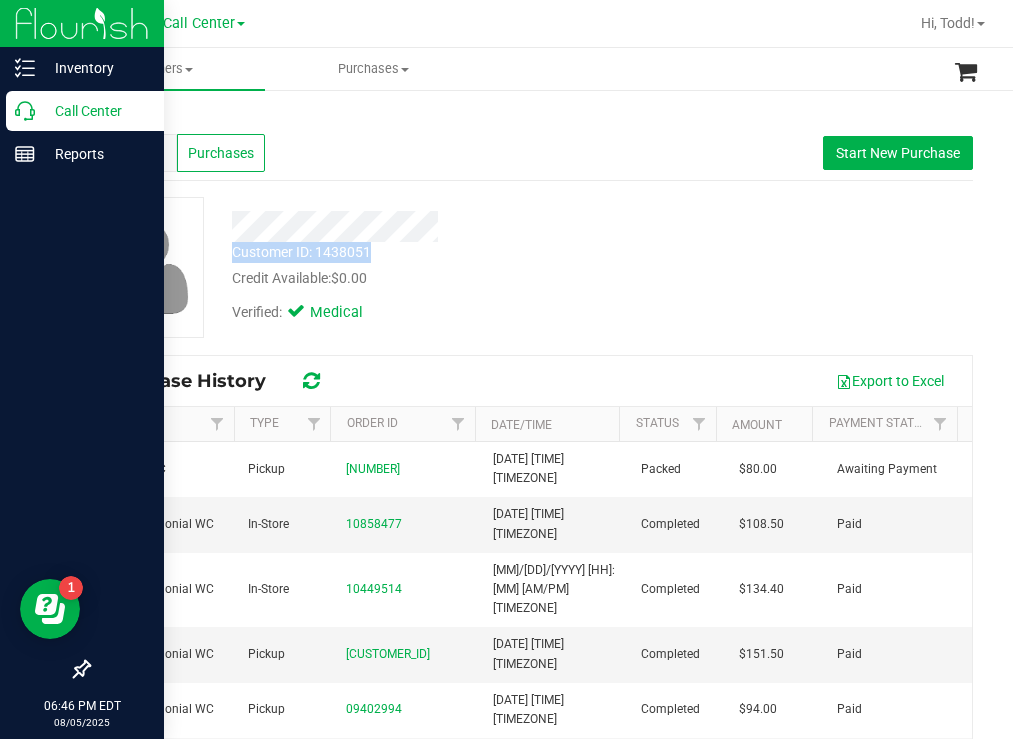 click on "Call Center" at bounding box center [95, 111] 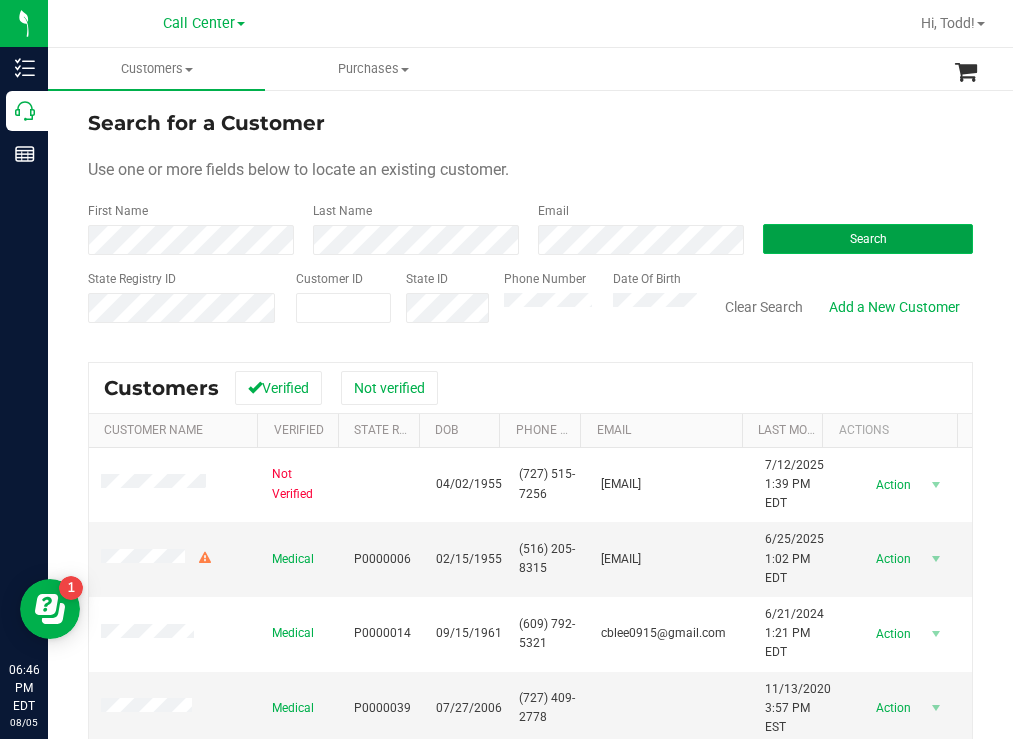 click on "Search" at bounding box center [868, 239] 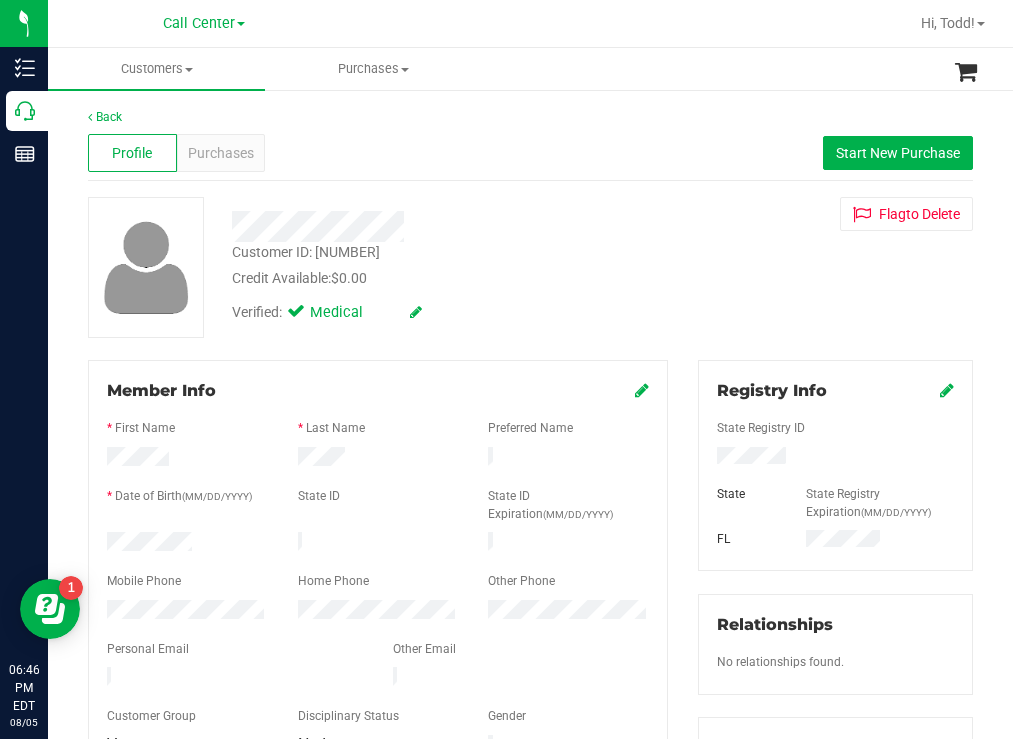 click on "Customer ID: [NUMBER]
Credit Available:
$0.00" at bounding box center (446, 265) 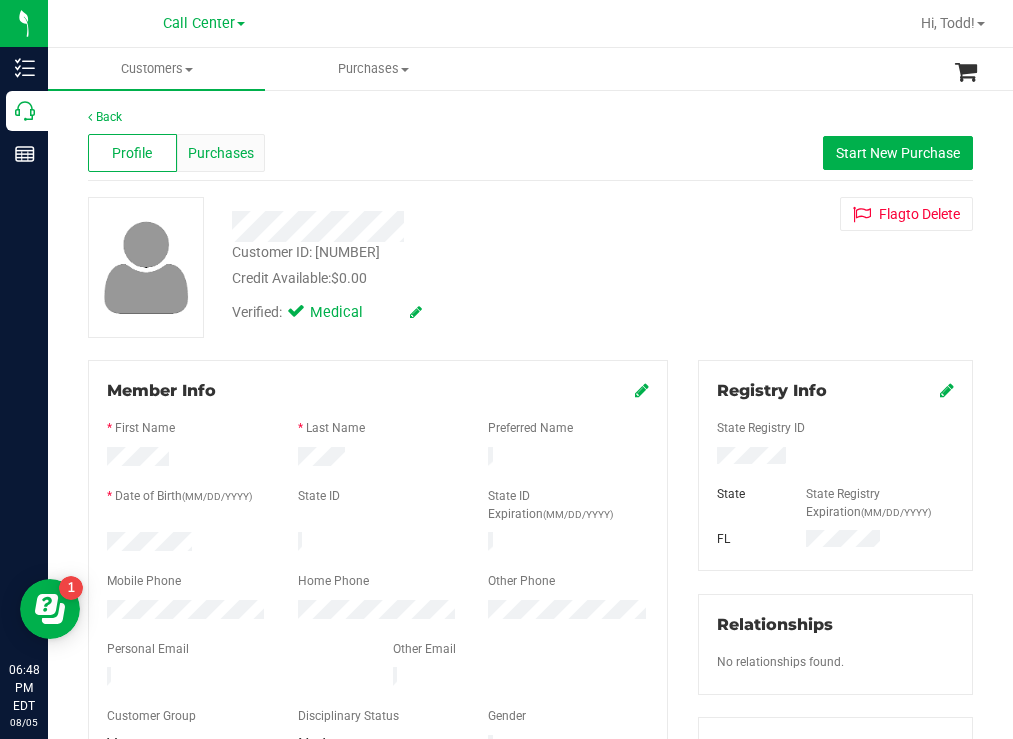 click on "Purchases" at bounding box center (221, 153) 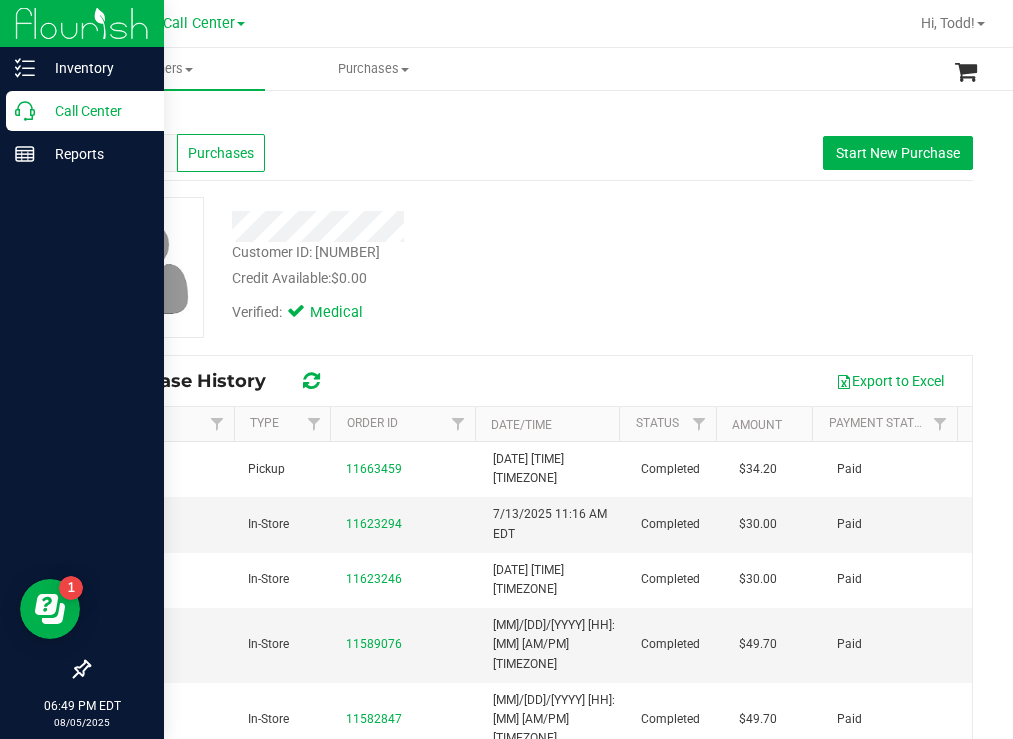 click on "Call Center" at bounding box center (95, 111) 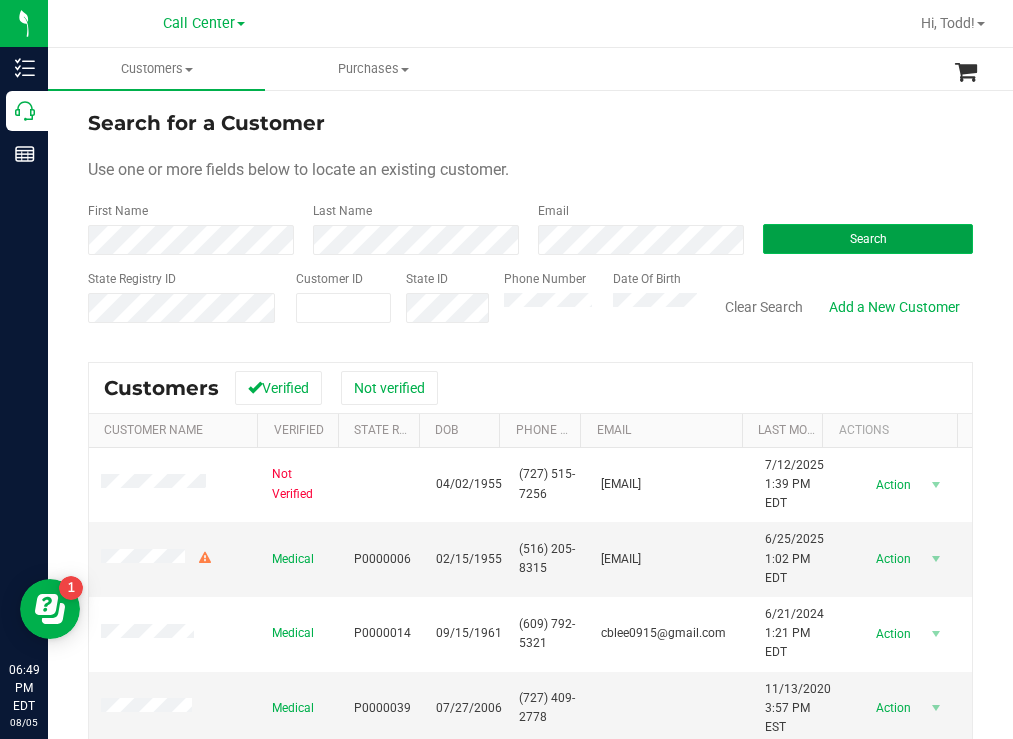 click on "Search" at bounding box center (868, 239) 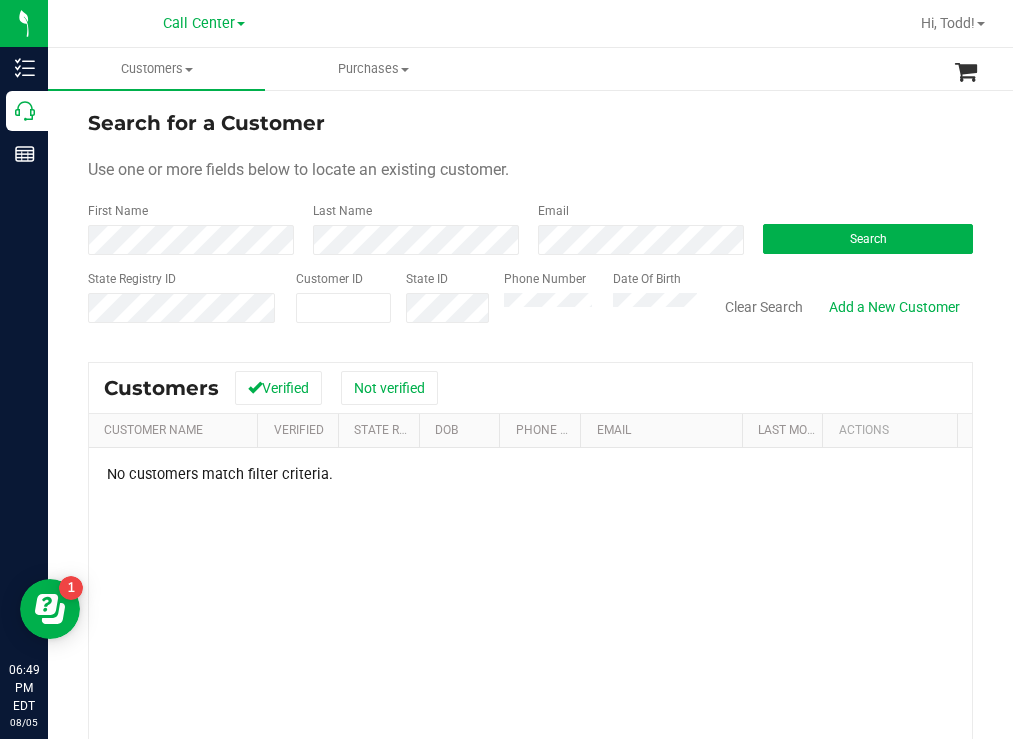 click on "Phone Number
Date Of Birth" at bounding box center (593, 305) 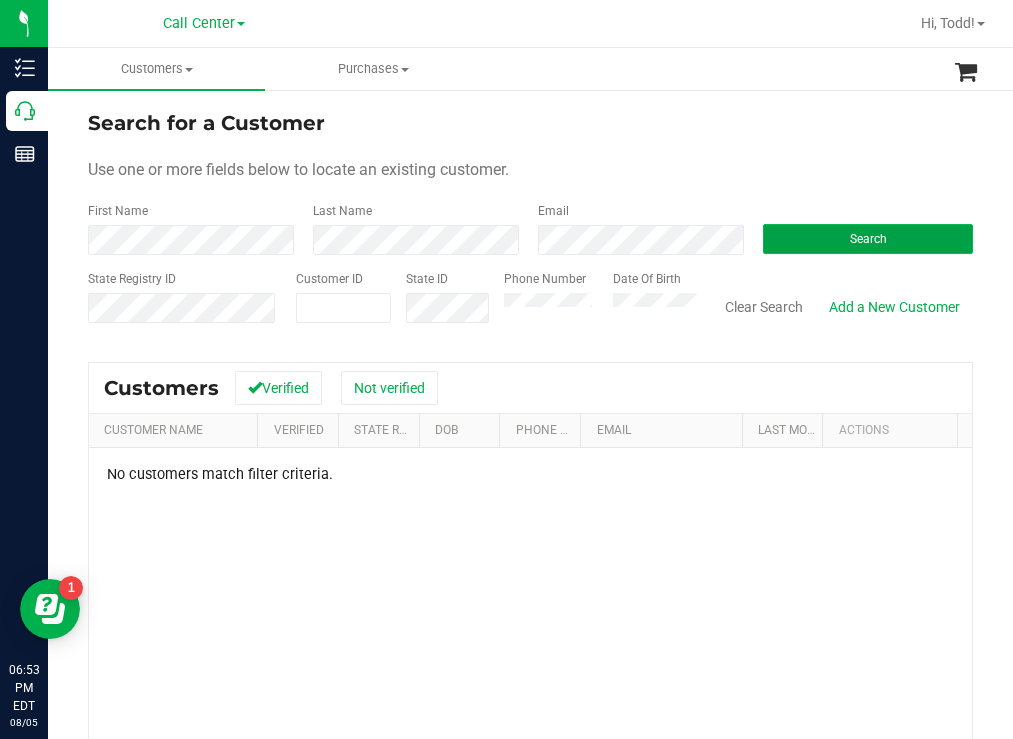click on "Search" at bounding box center [868, 239] 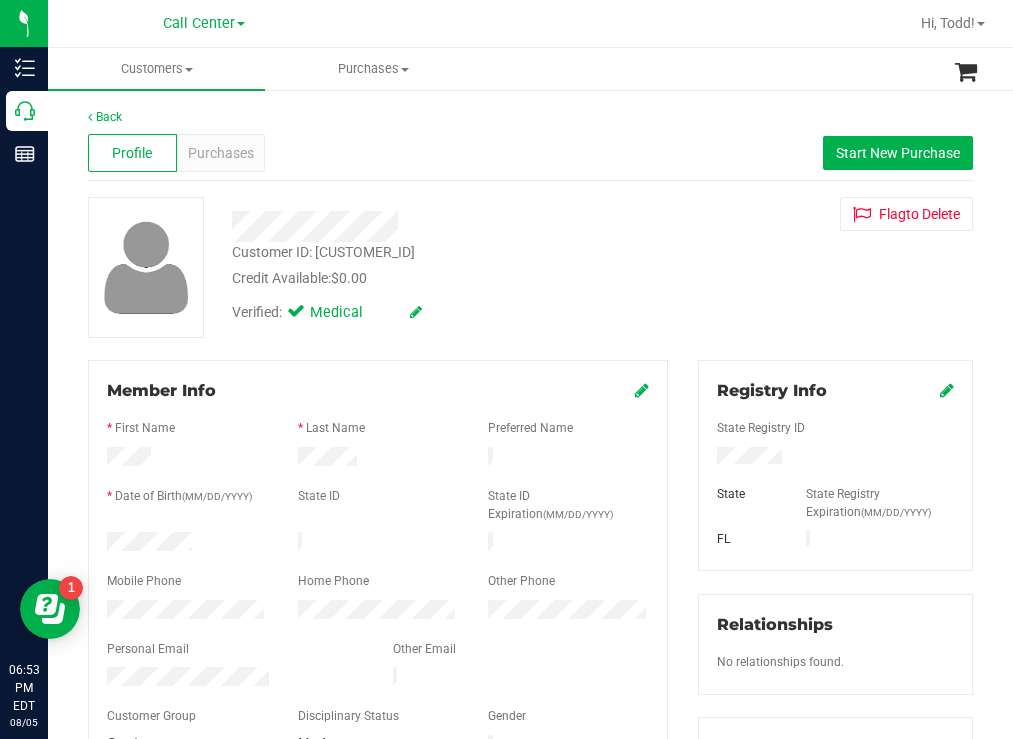 drag, startPoint x: 208, startPoint y: 527, endPoint x: 196, endPoint y: 530, distance: 12.369317 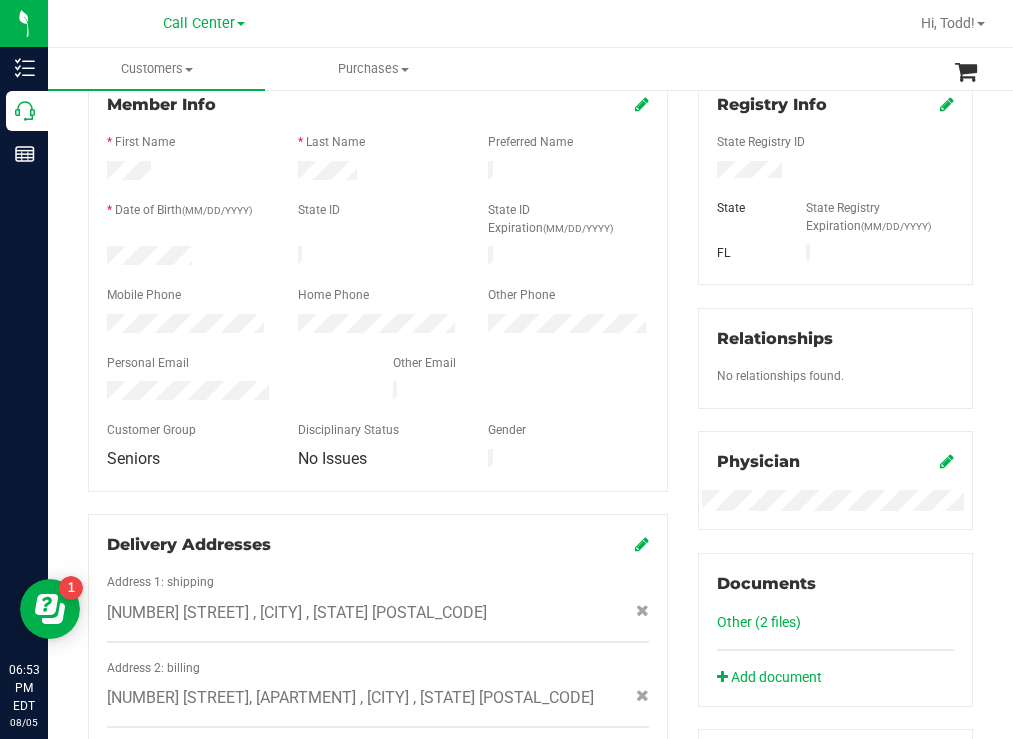 scroll, scrollTop: 600, scrollLeft: 0, axis: vertical 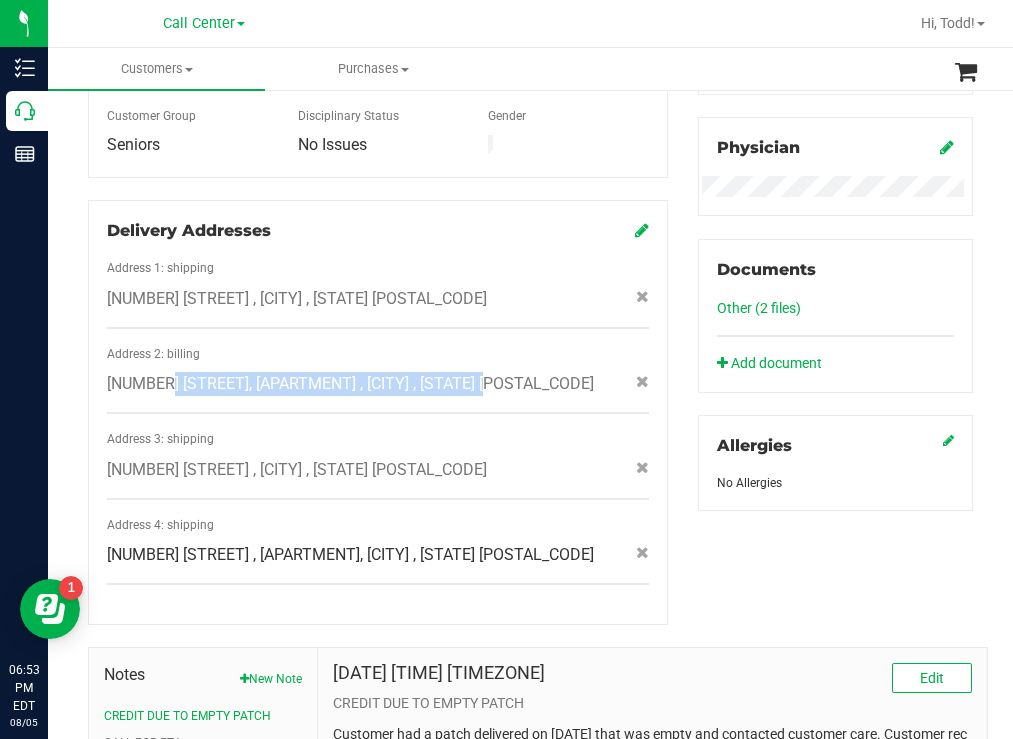 drag, startPoint x: 440, startPoint y: 356, endPoint x: 421, endPoint y: 363, distance: 20.248457 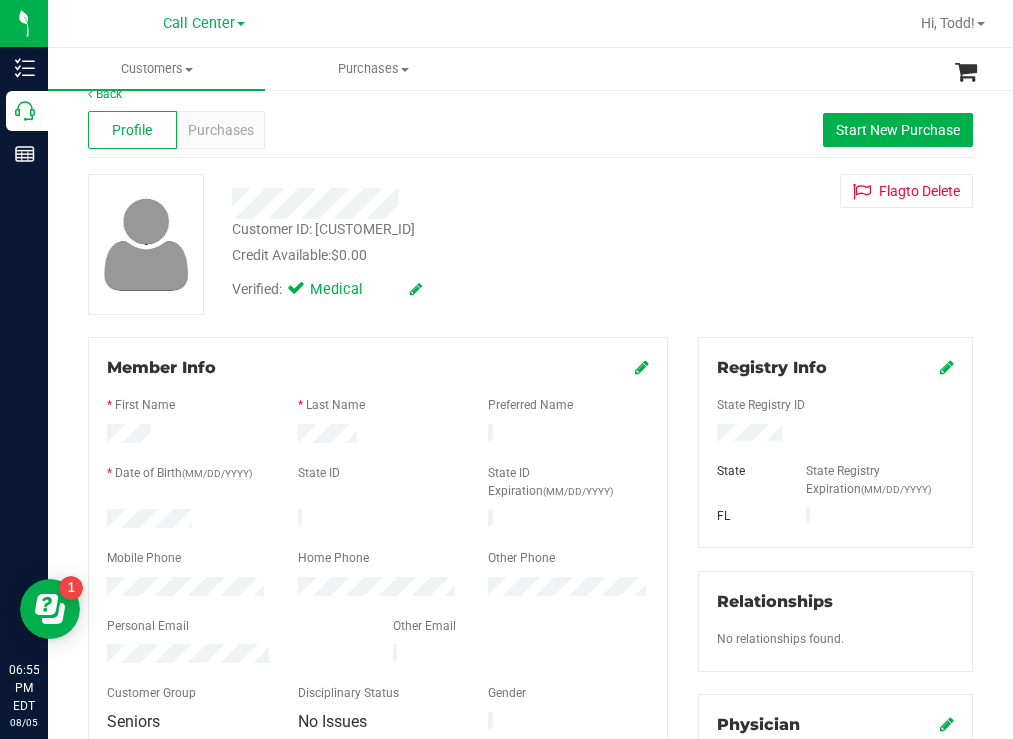 scroll, scrollTop: 0, scrollLeft: 0, axis: both 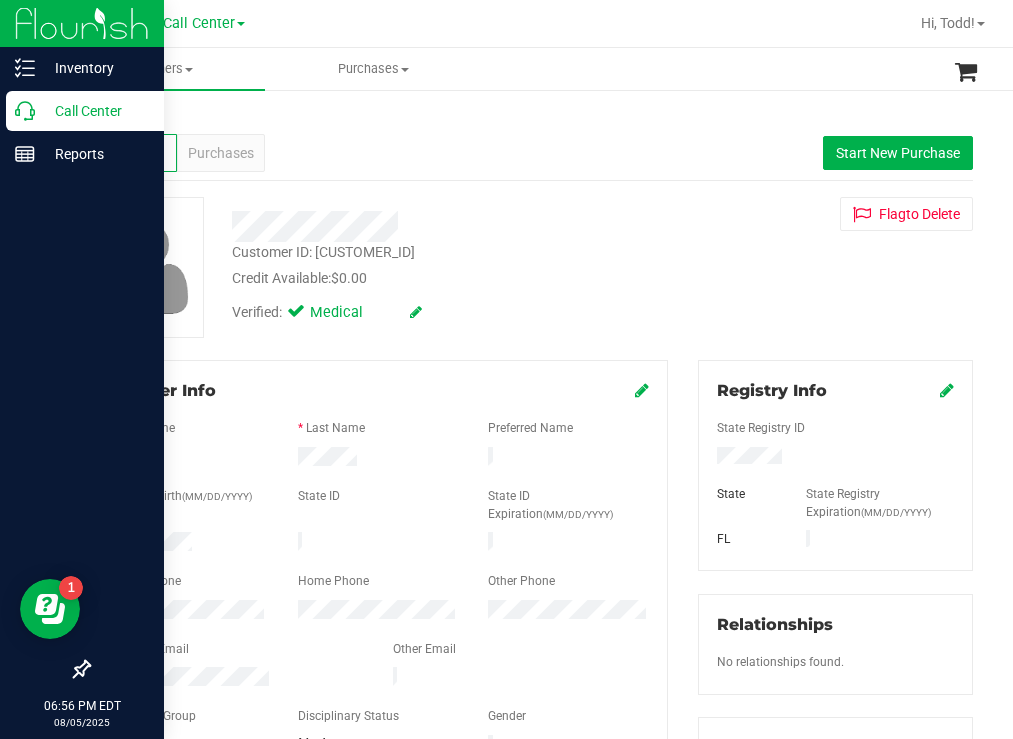 click on "Call Center" at bounding box center (95, 111) 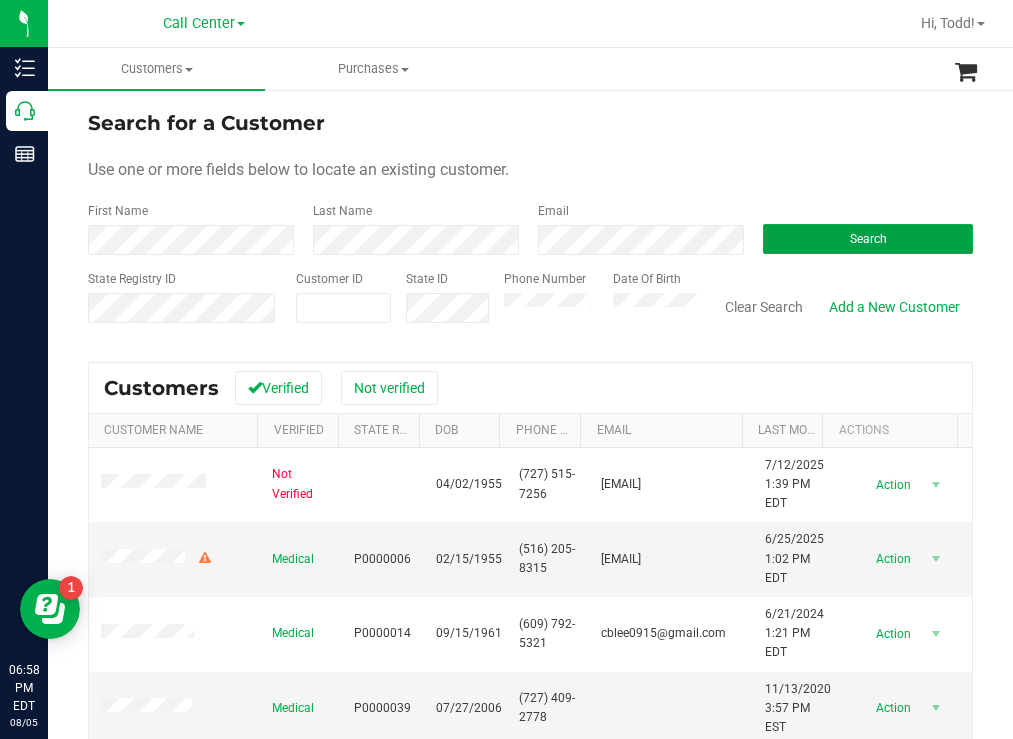 drag, startPoint x: 808, startPoint y: 241, endPoint x: 482, endPoint y: 131, distance: 344.05814 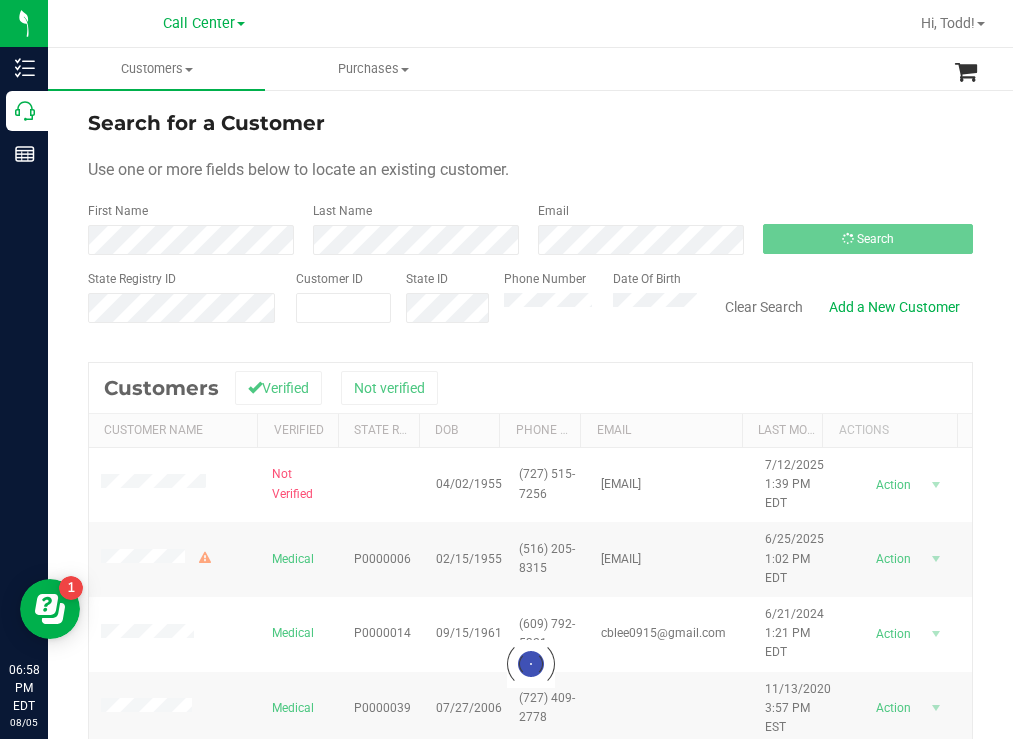 drag, startPoint x: 550, startPoint y: 141, endPoint x: 528, endPoint y: 120, distance: 30.413813 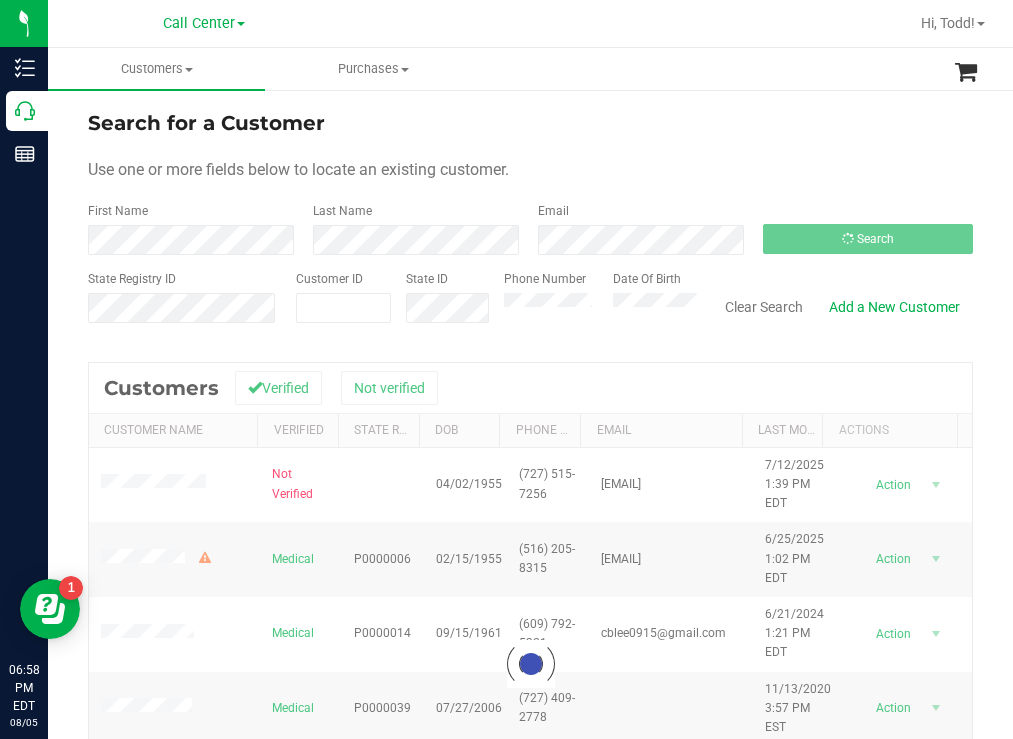 click on "Search for a Customer
Use one or more fields below to locate an existing customer.
First Name
Last Name
Email
Search
State Registry ID
Customer ID
State ID
Phone Number
Date Of Birth" at bounding box center [530, 224] 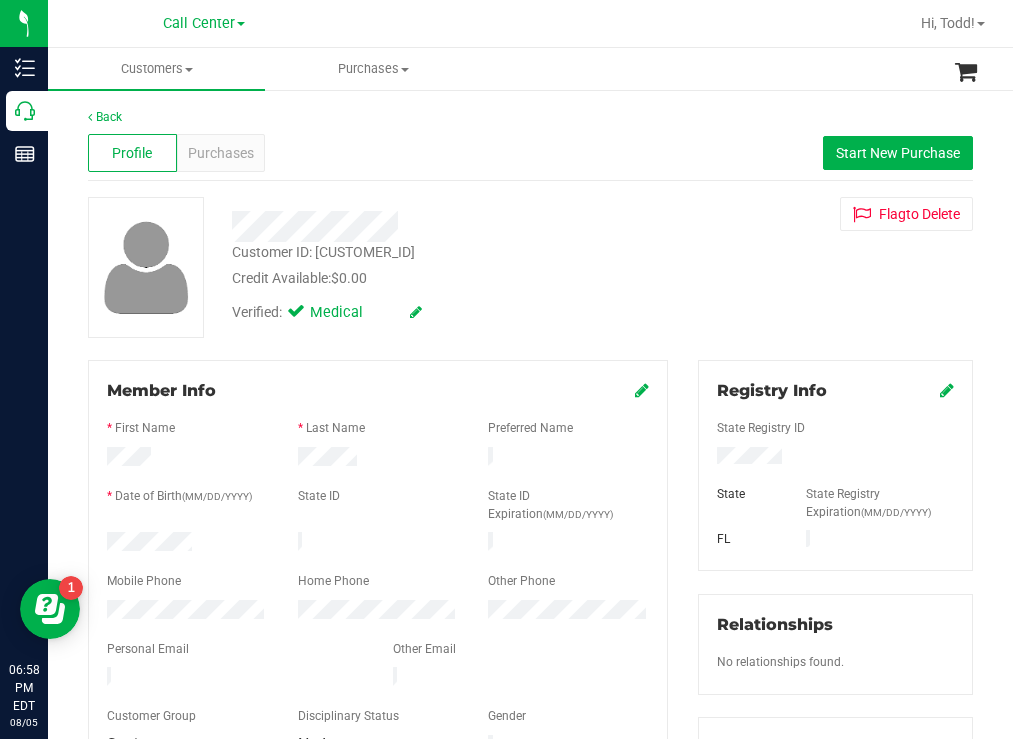 click on "Customer ID: [CUSTOMER_ID]
Credit Available:
$[PRICE]" at bounding box center (446, 265) 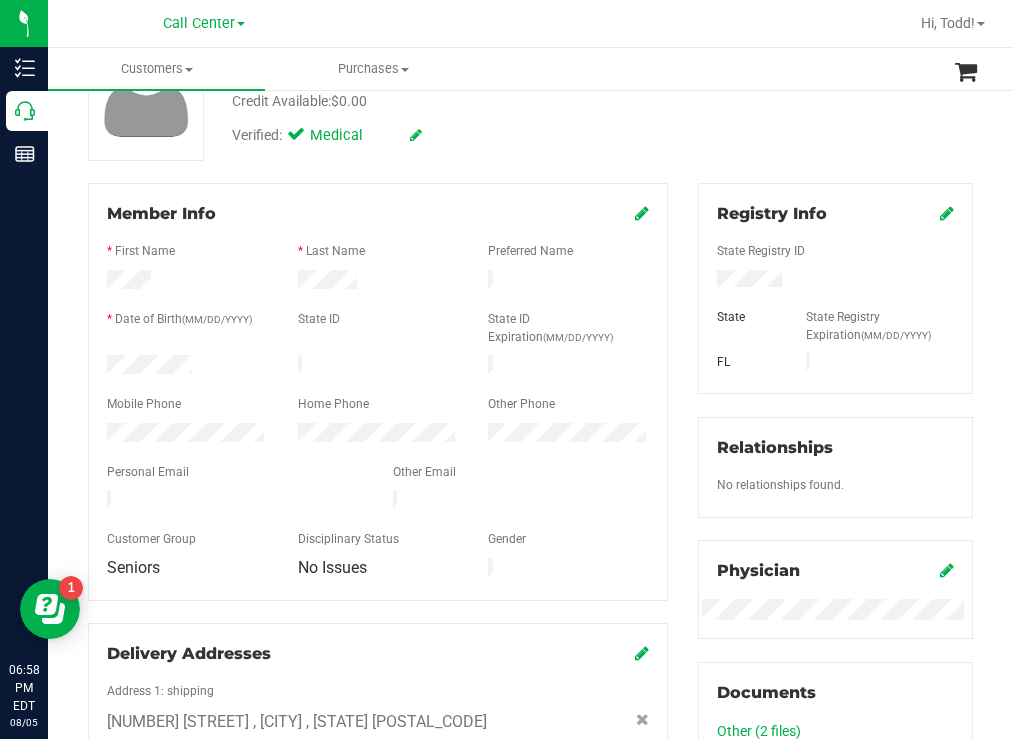 scroll, scrollTop: 200, scrollLeft: 0, axis: vertical 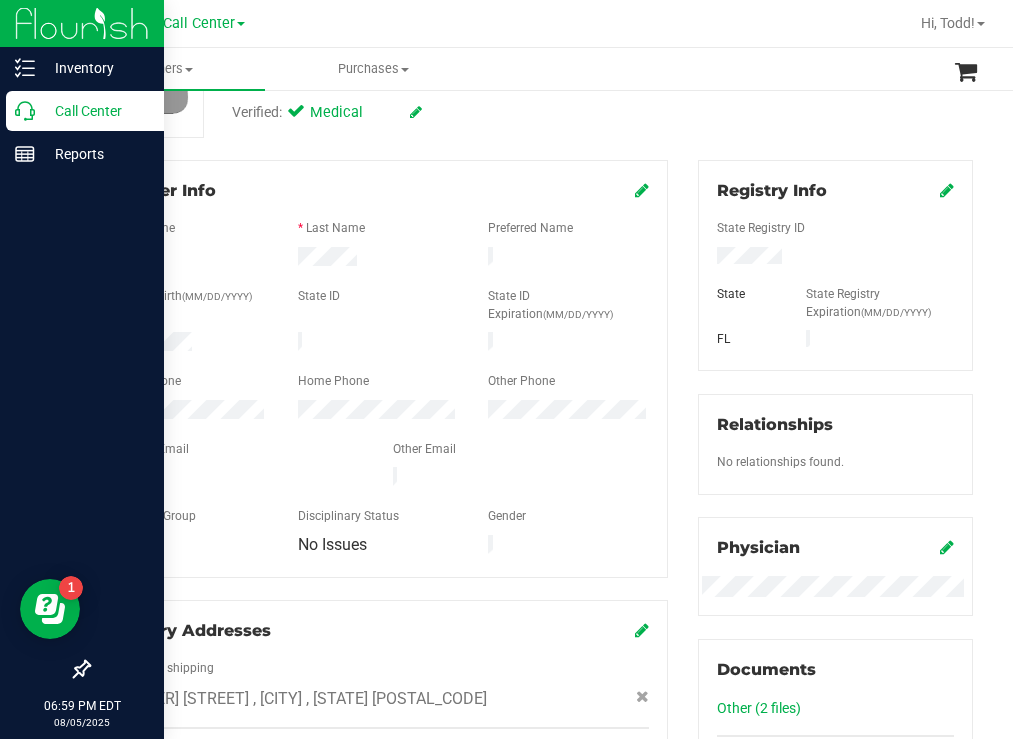 click on "Call Center" at bounding box center (95, 111) 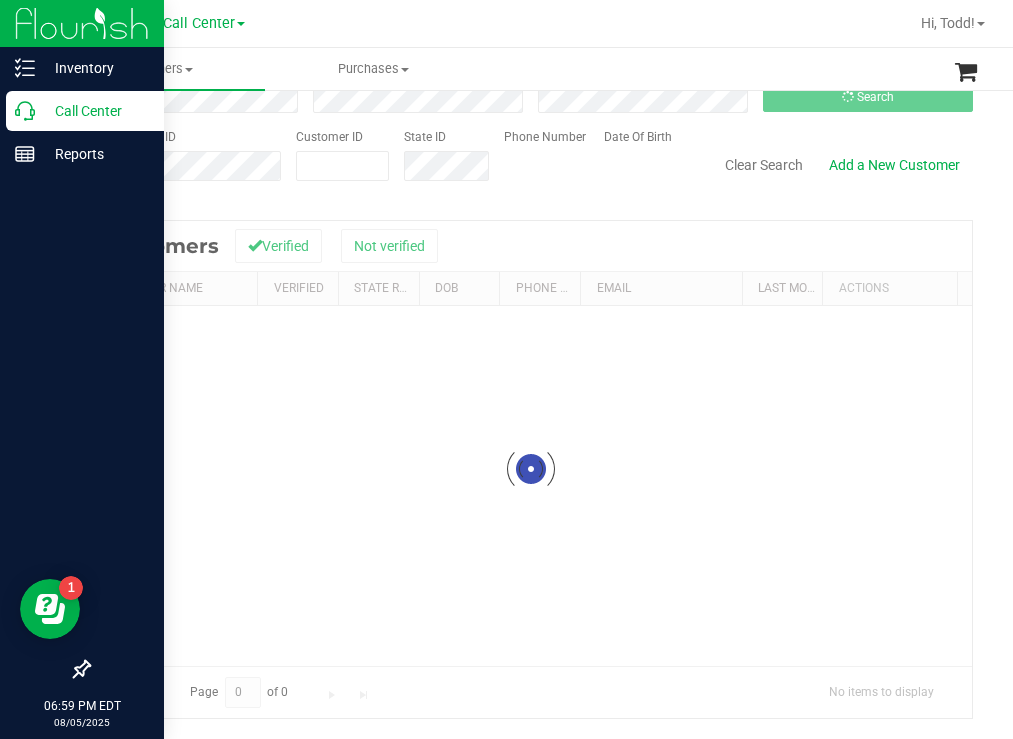 scroll, scrollTop: 0, scrollLeft: 0, axis: both 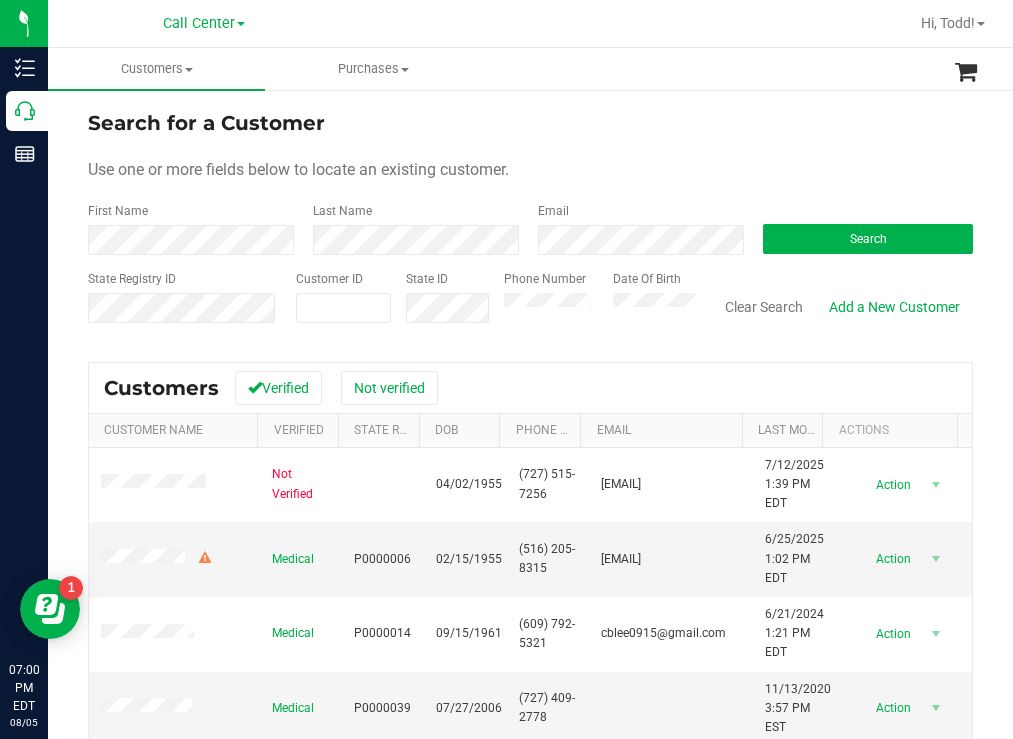click on "Search for a Customer
Use one or more fields below to locate an existing customer.
First Name
Last Name
Email
Search
State Registry ID
Customer ID
State ID
Phone Number" at bounding box center [530, 537] 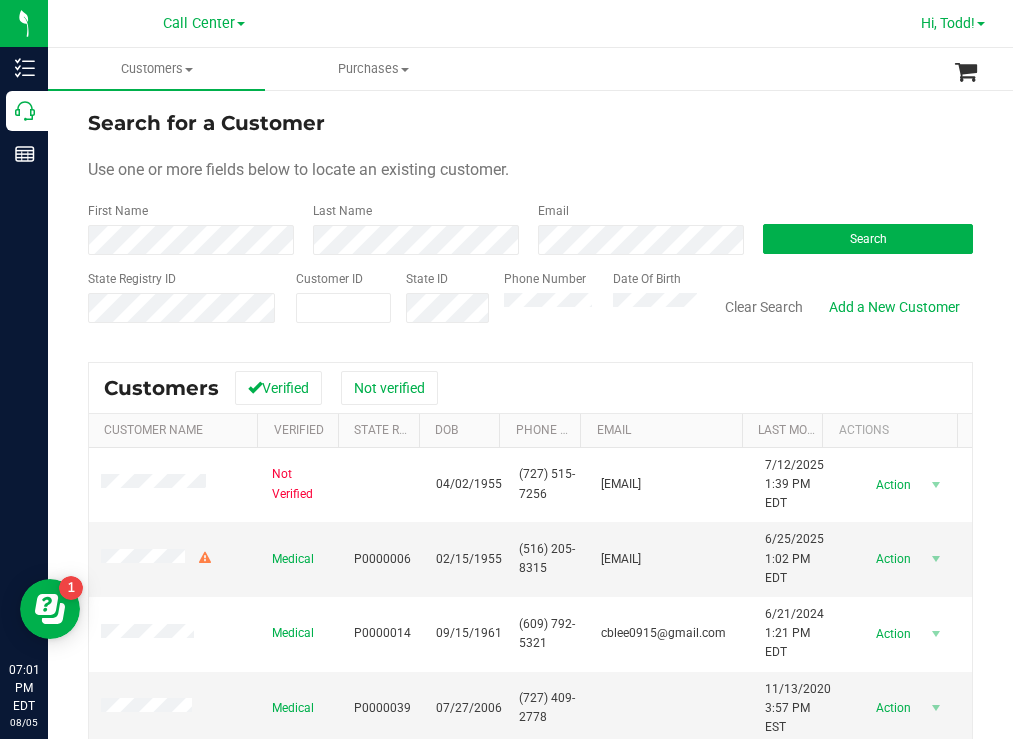 click on "Hi, Todd!" at bounding box center (948, 23) 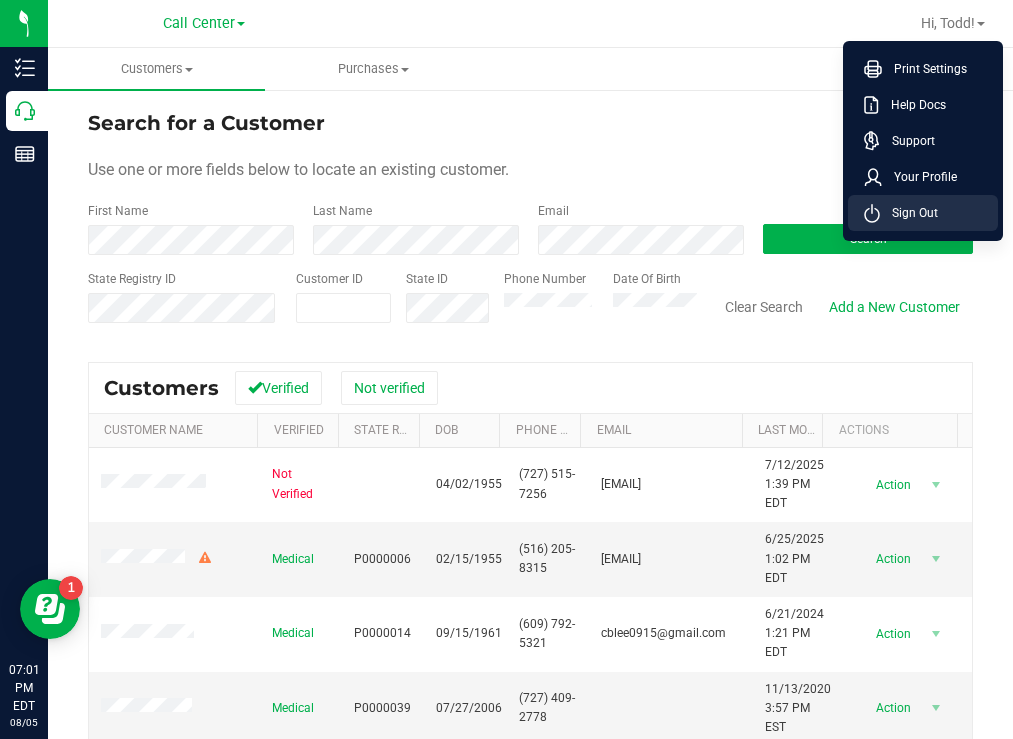 click on "Sign Out" at bounding box center (909, 213) 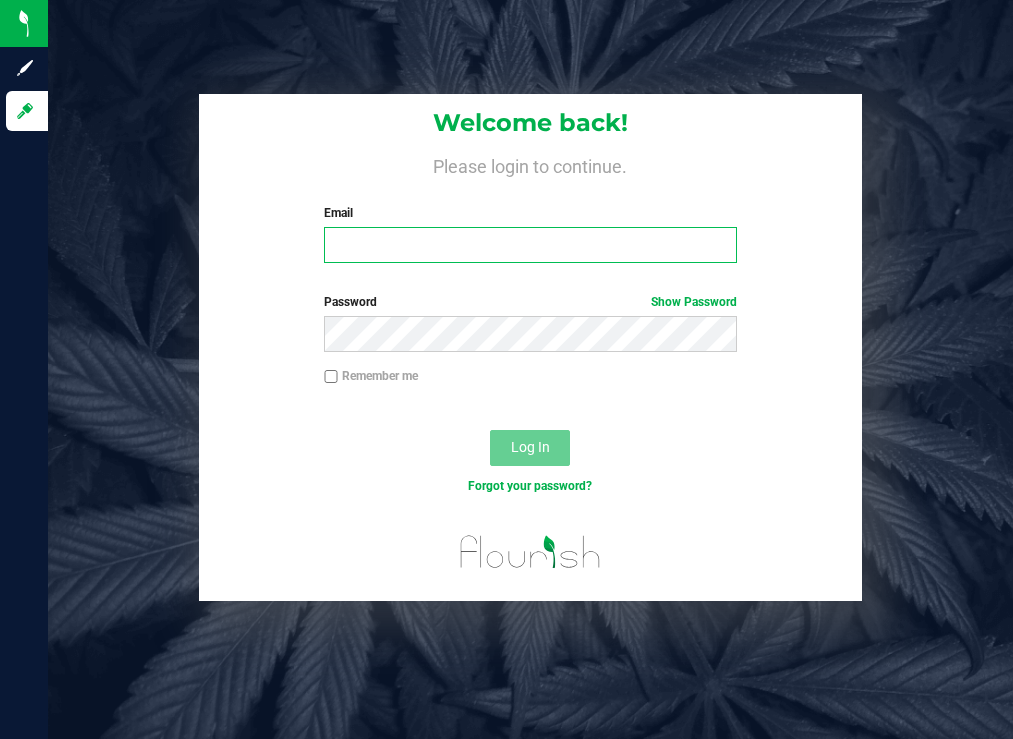 type on "tmather@liveparallel.com" 